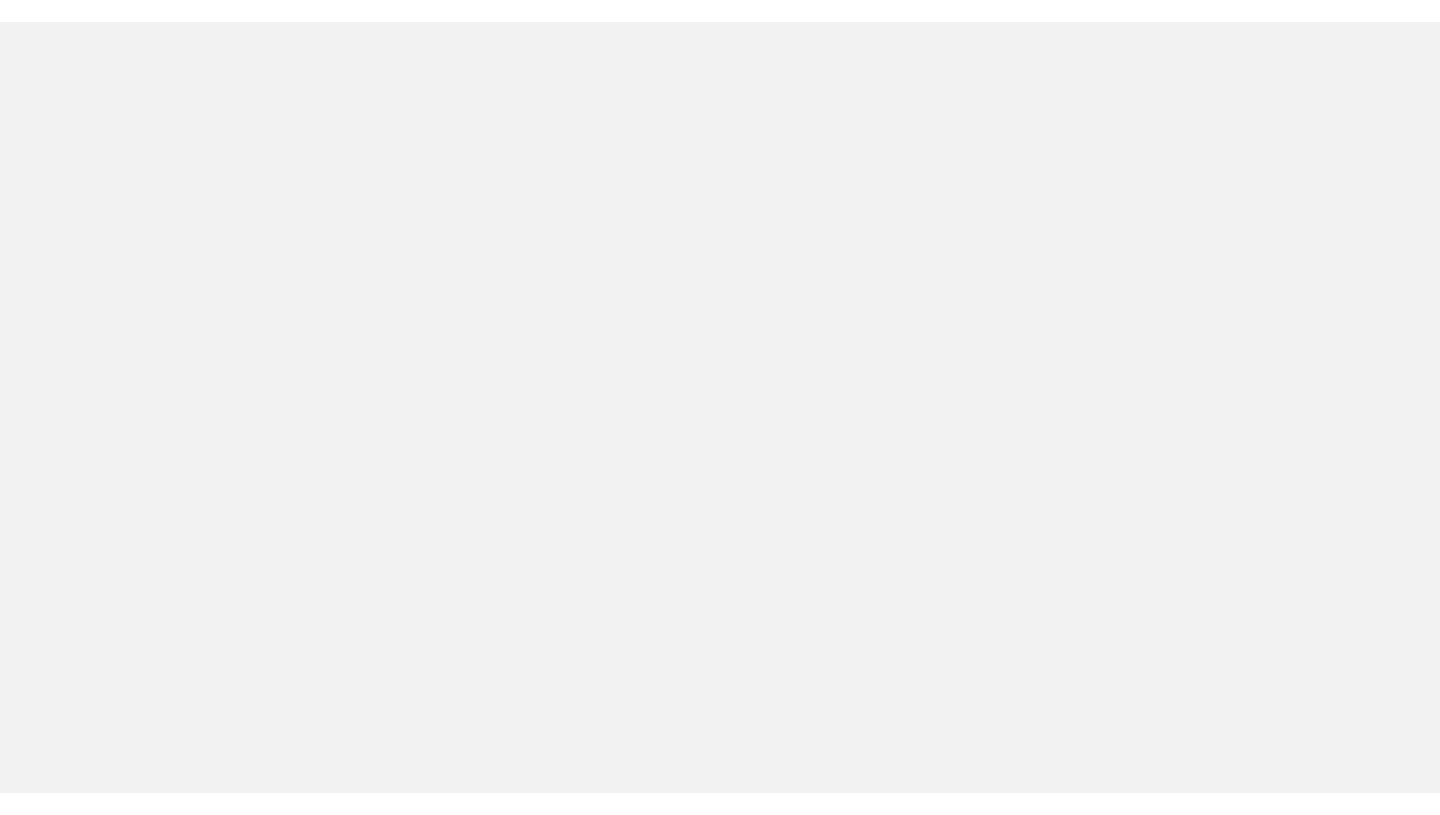 scroll, scrollTop: 0, scrollLeft: 0, axis: both 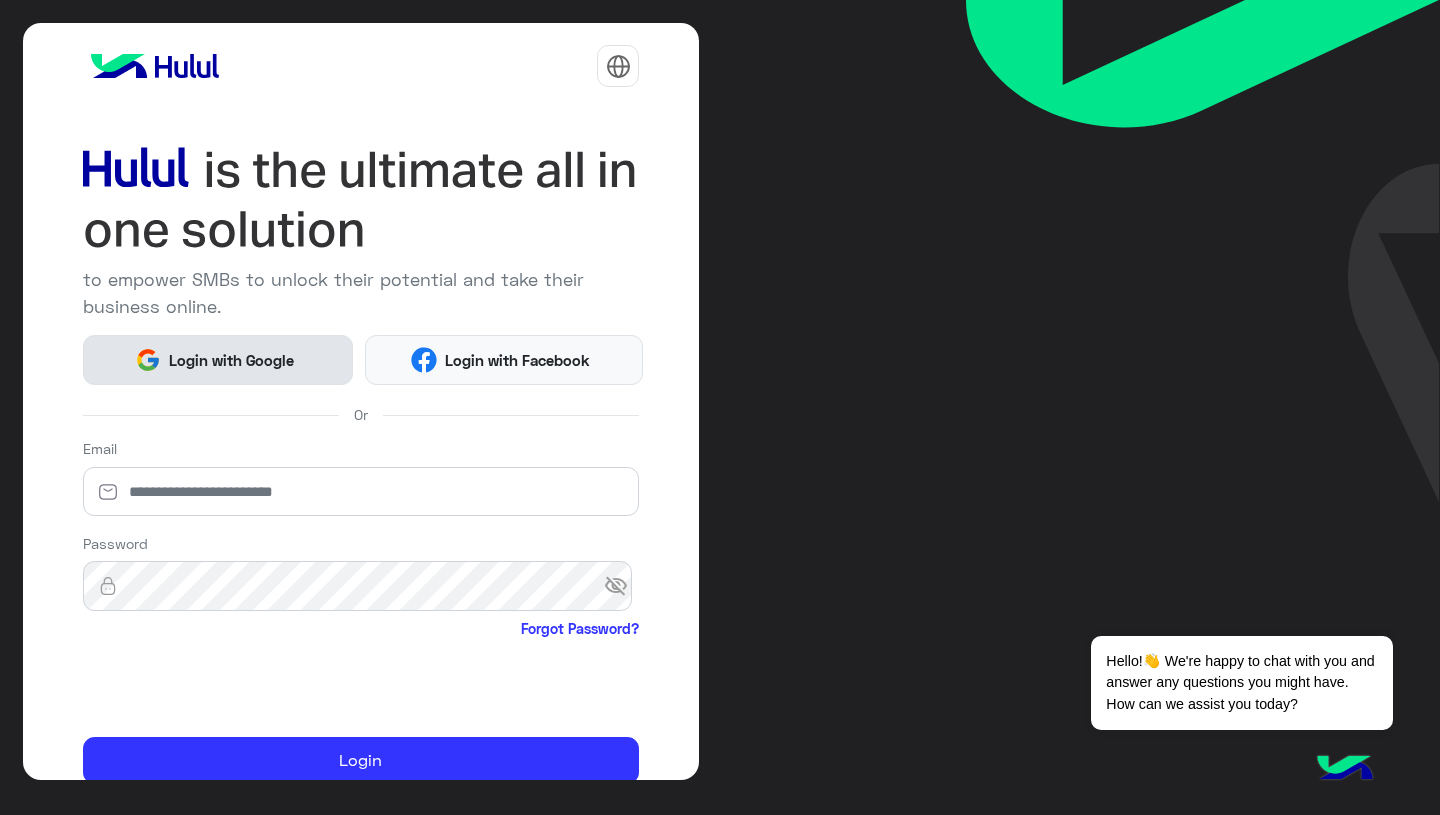 click on "Login with Google" 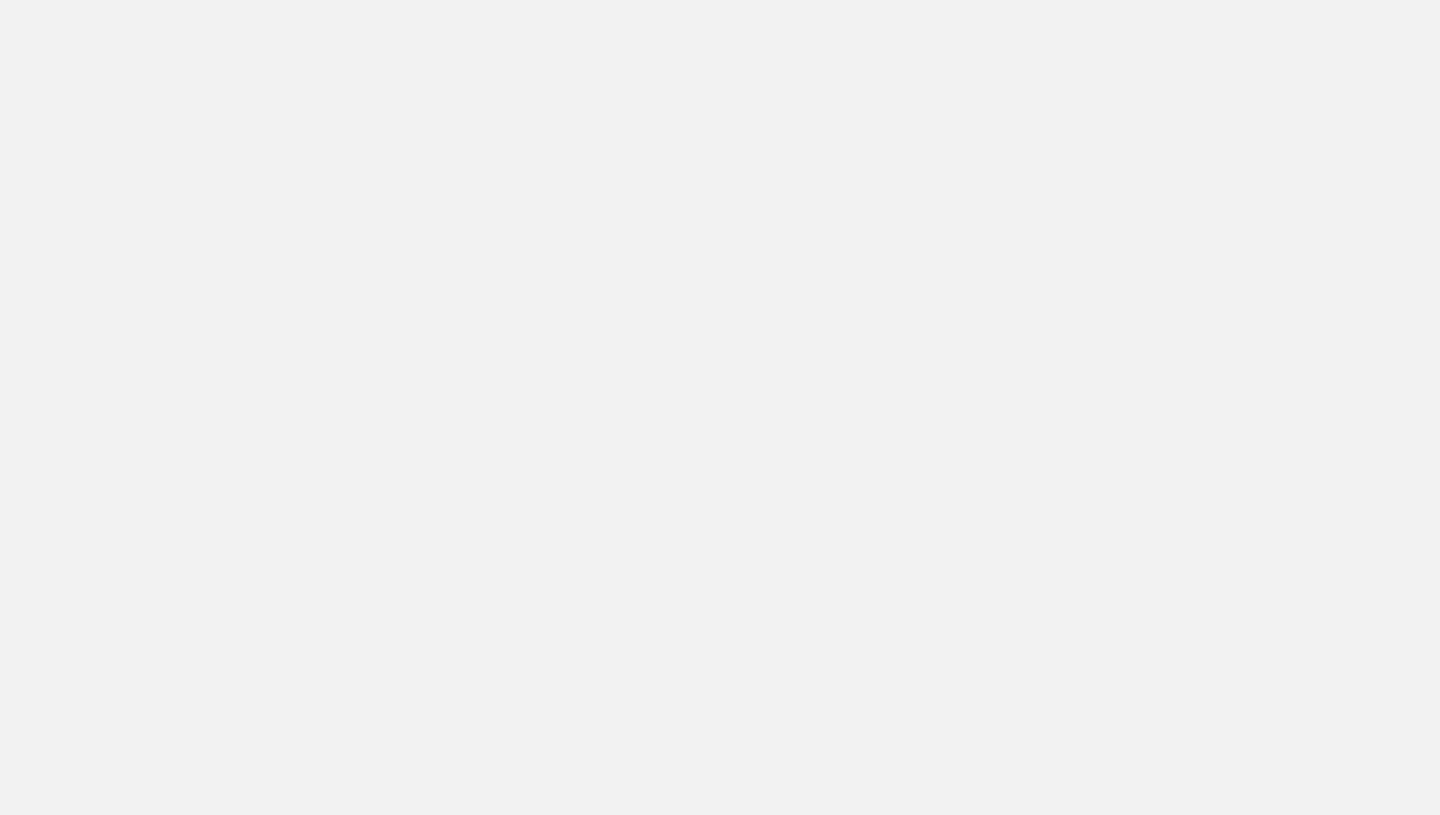 scroll, scrollTop: 0, scrollLeft: 0, axis: both 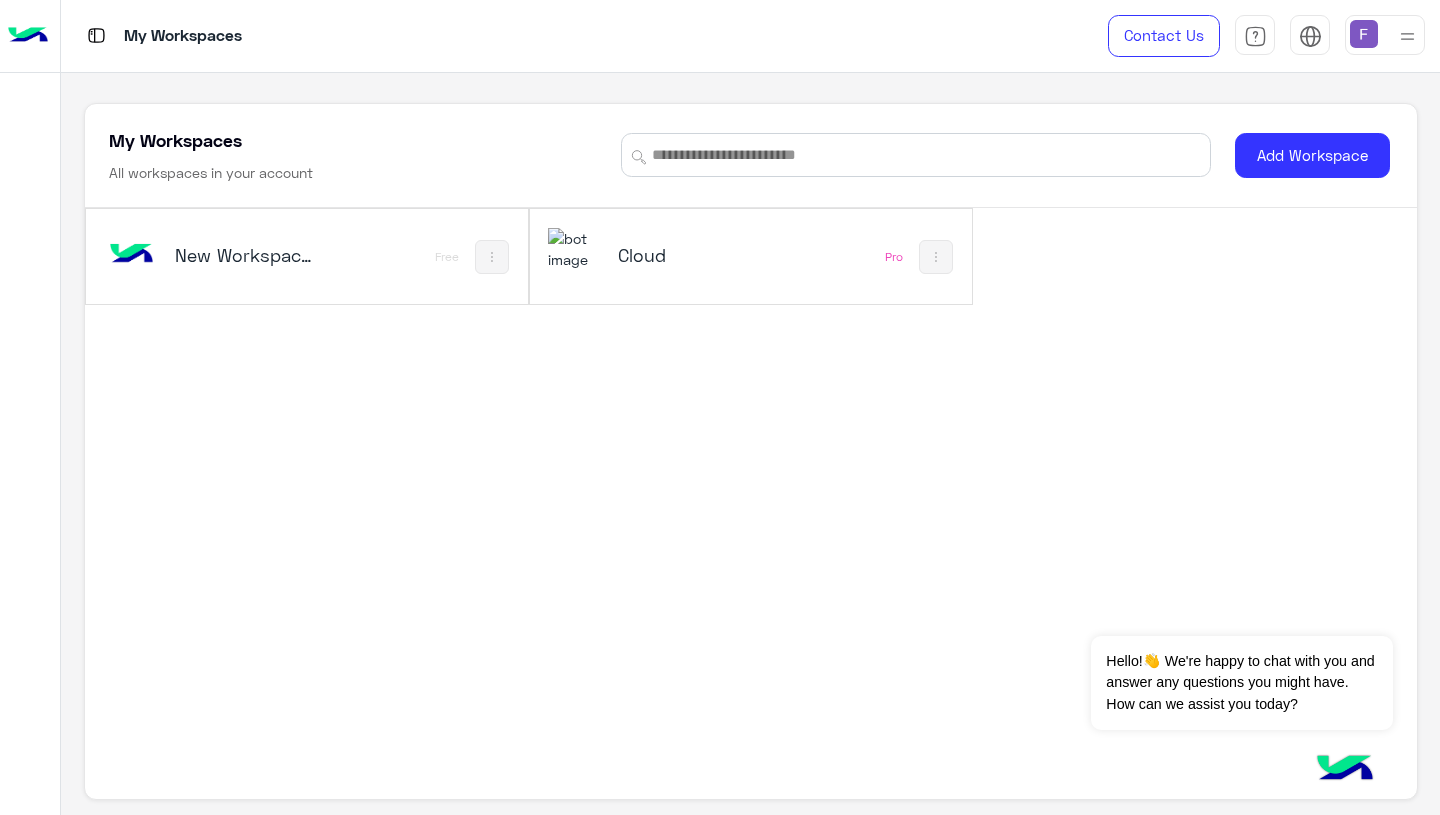 click on "Cloud" at bounding box center [691, 255] 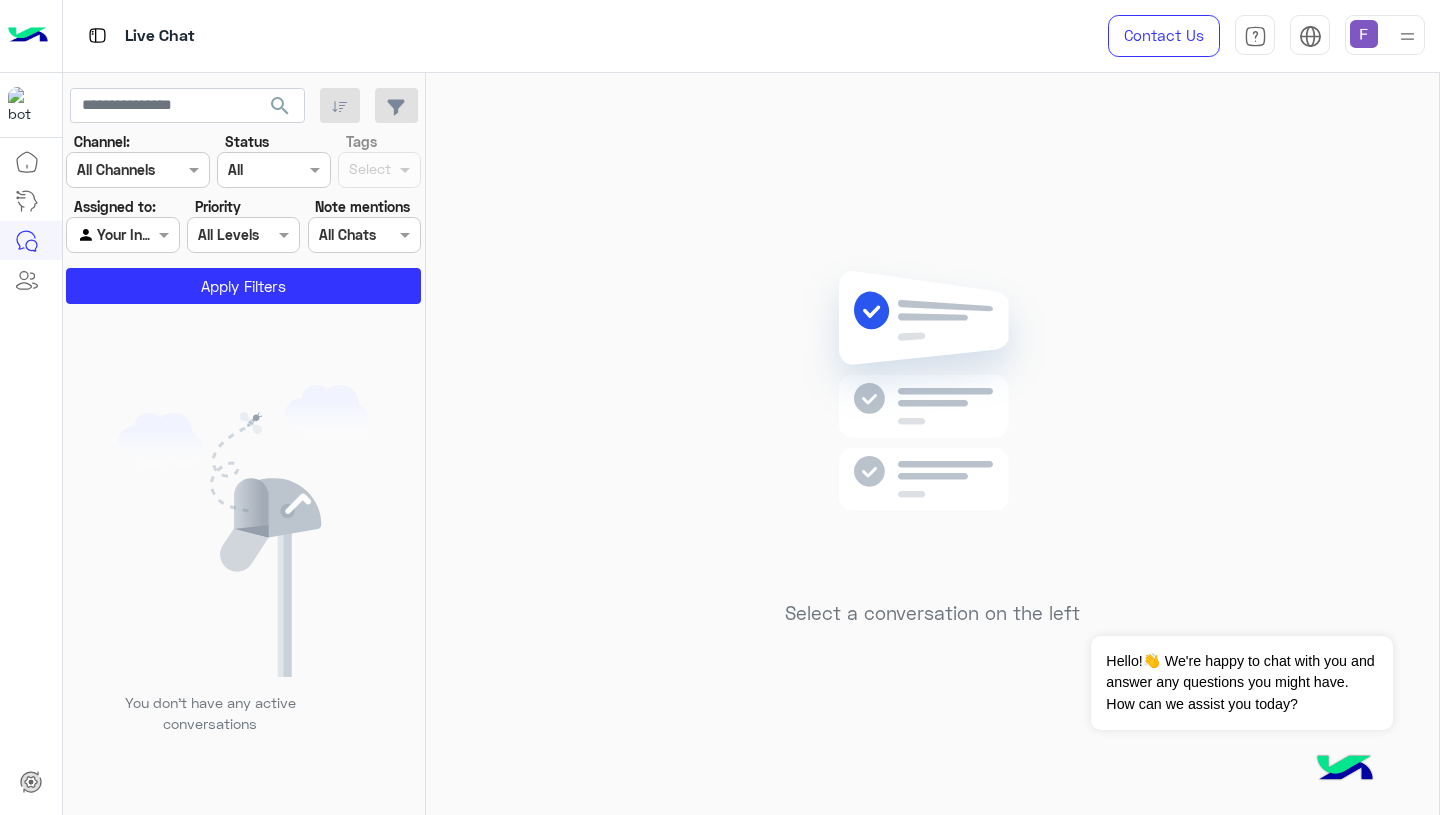 click at bounding box center (1364, 34) 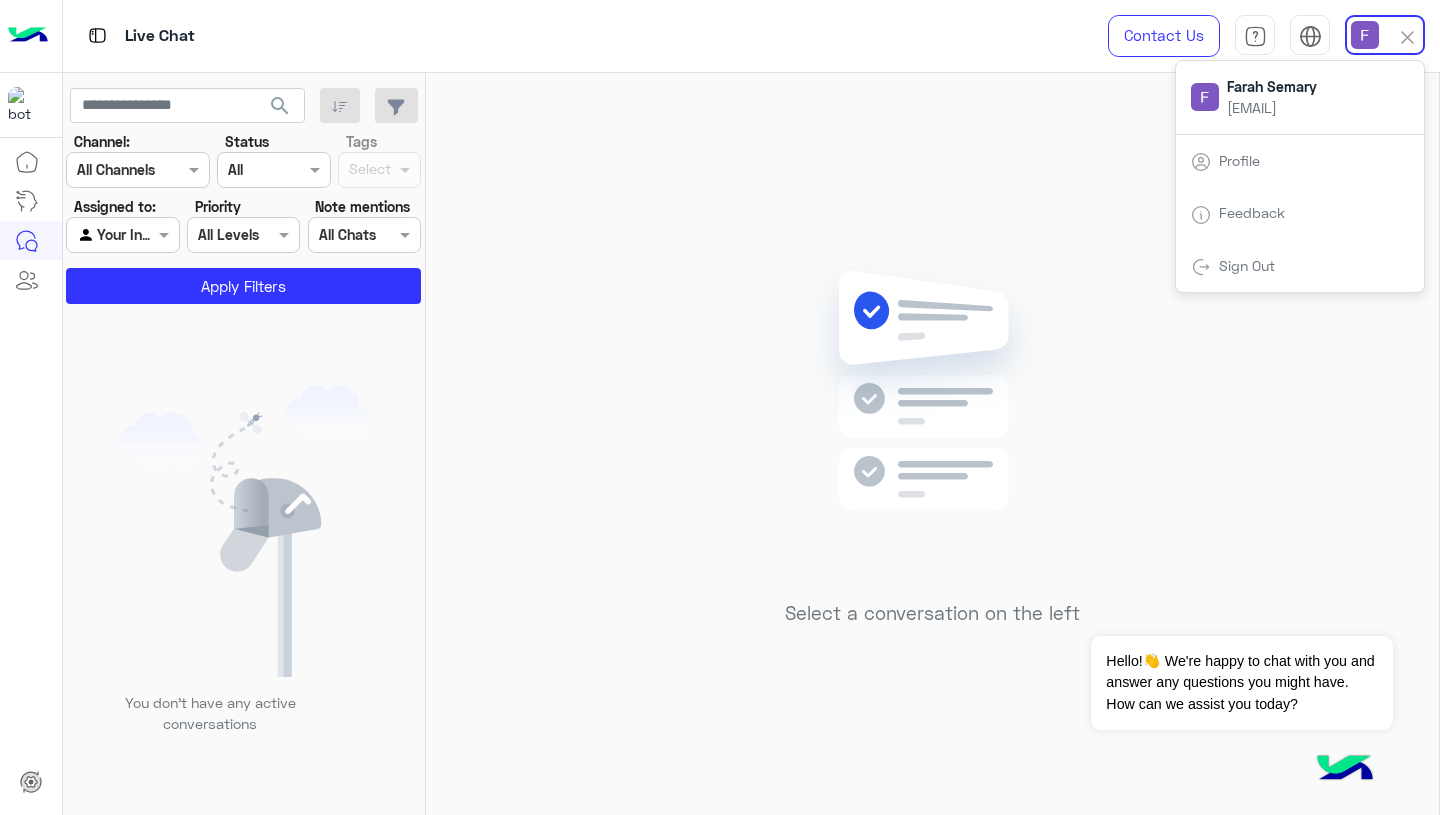 click on "Select a conversation on the left" 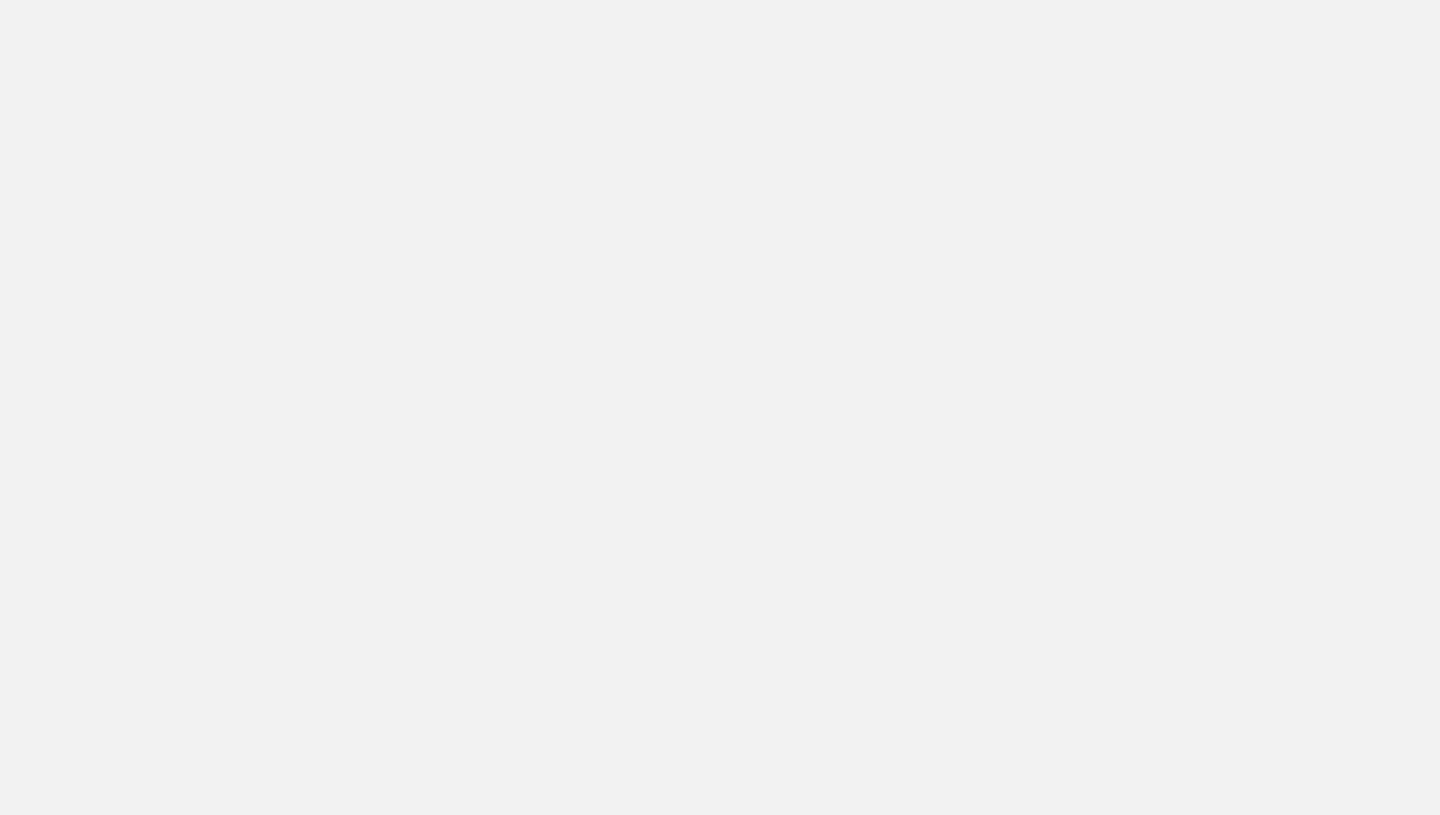 scroll, scrollTop: 0, scrollLeft: 0, axis: both 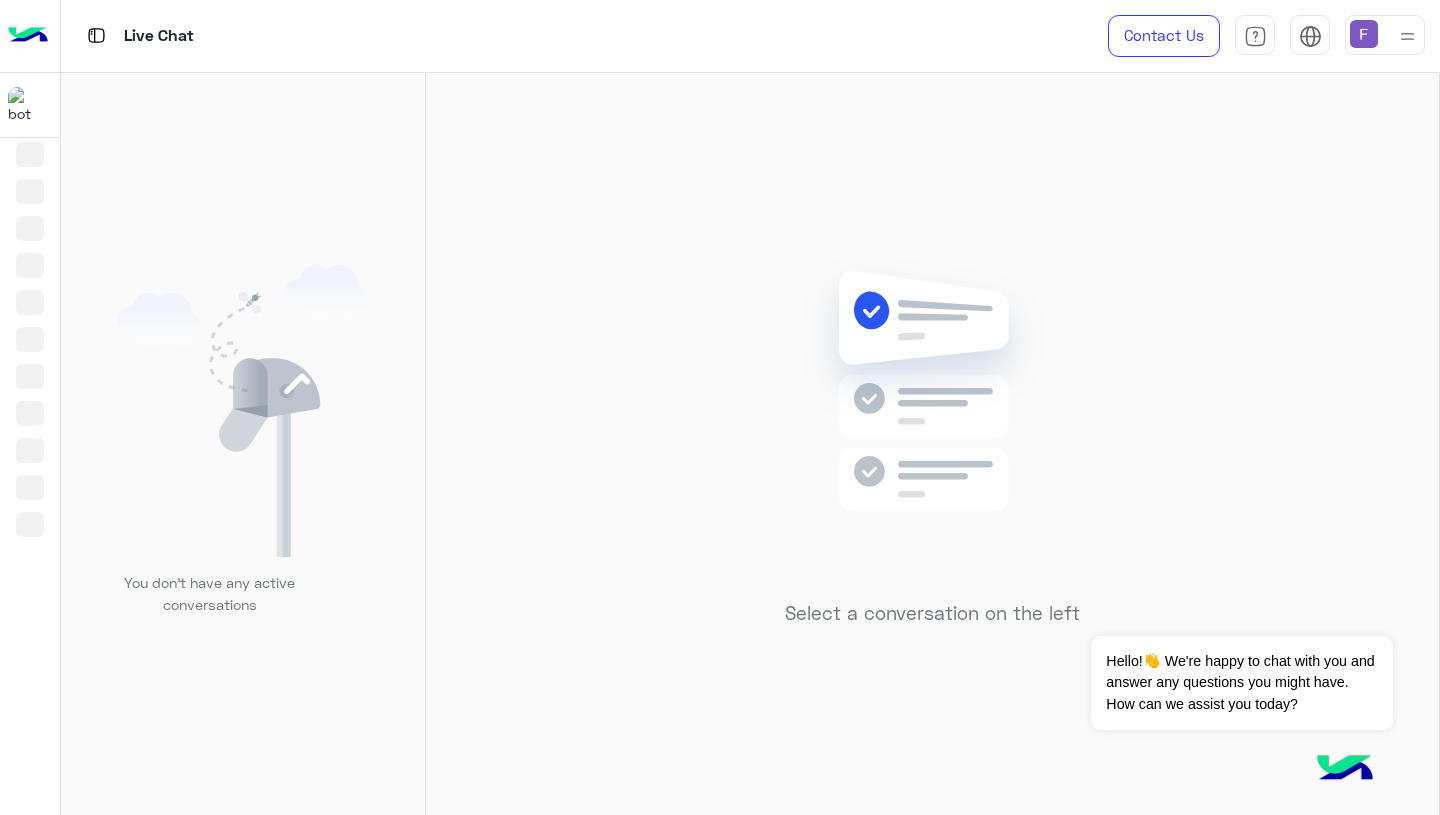 click at bounding box center (1364, 34) 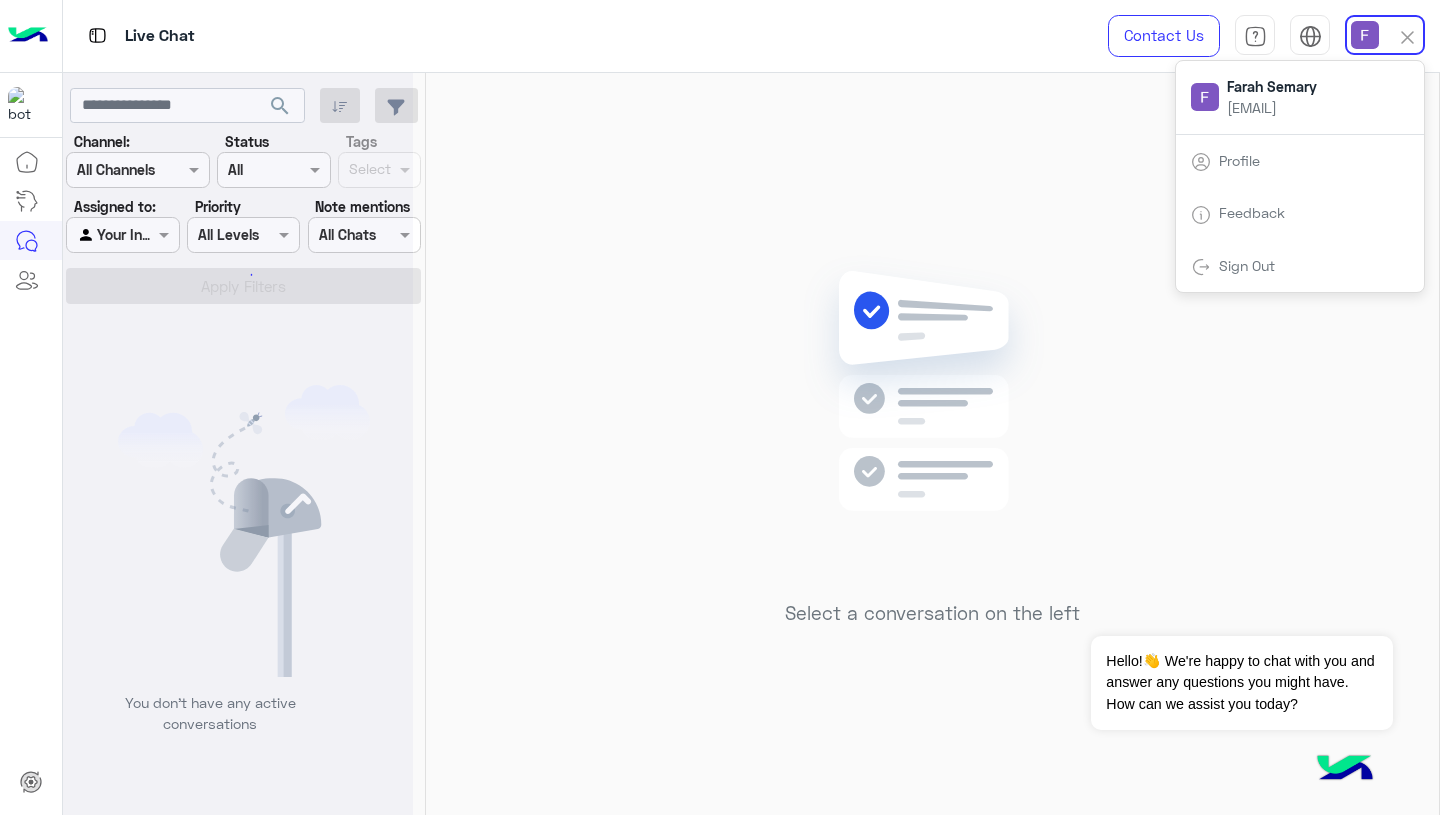 click on "Select a conversation on the left" 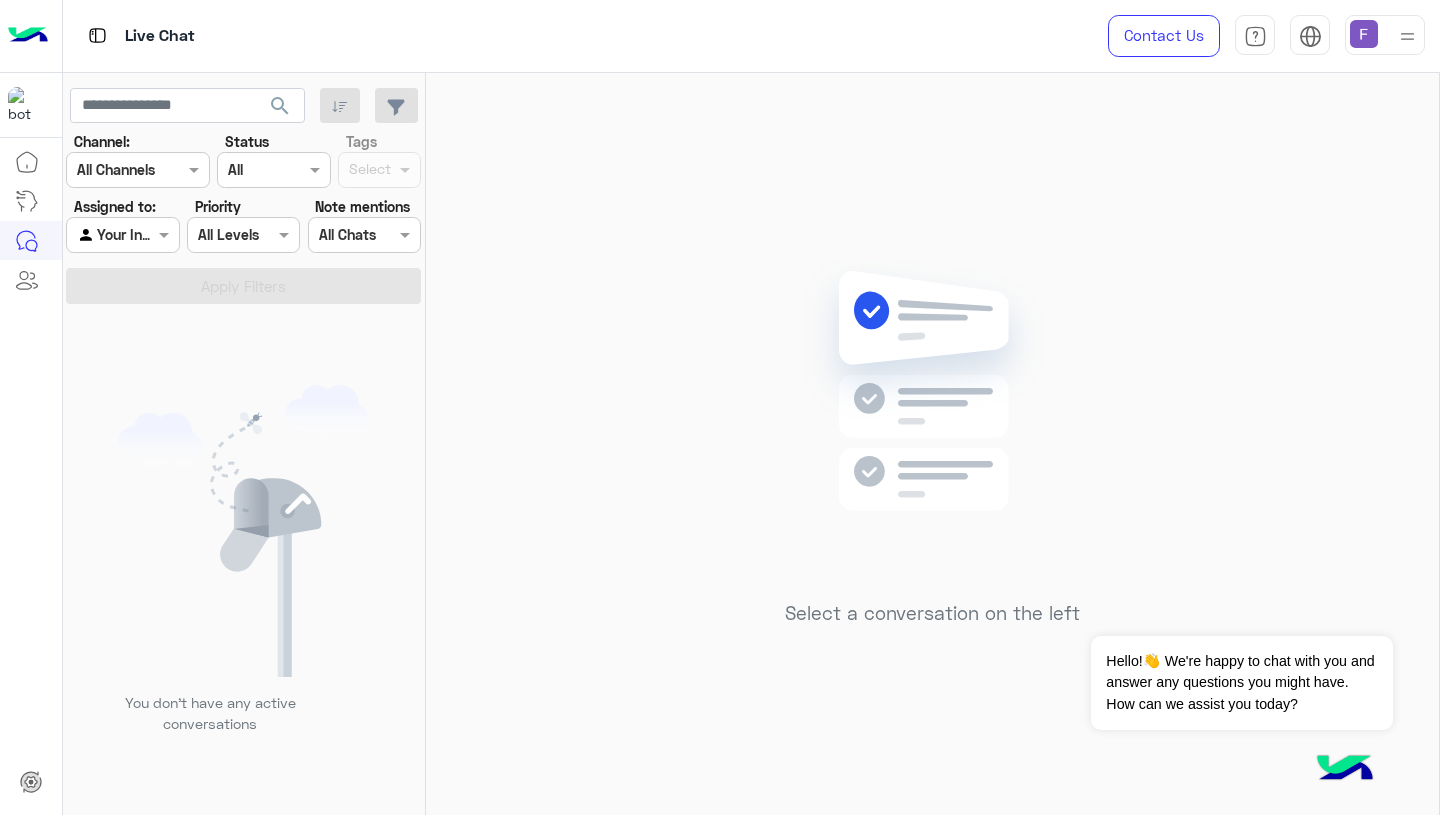 click at bounding box center (1364, 34) 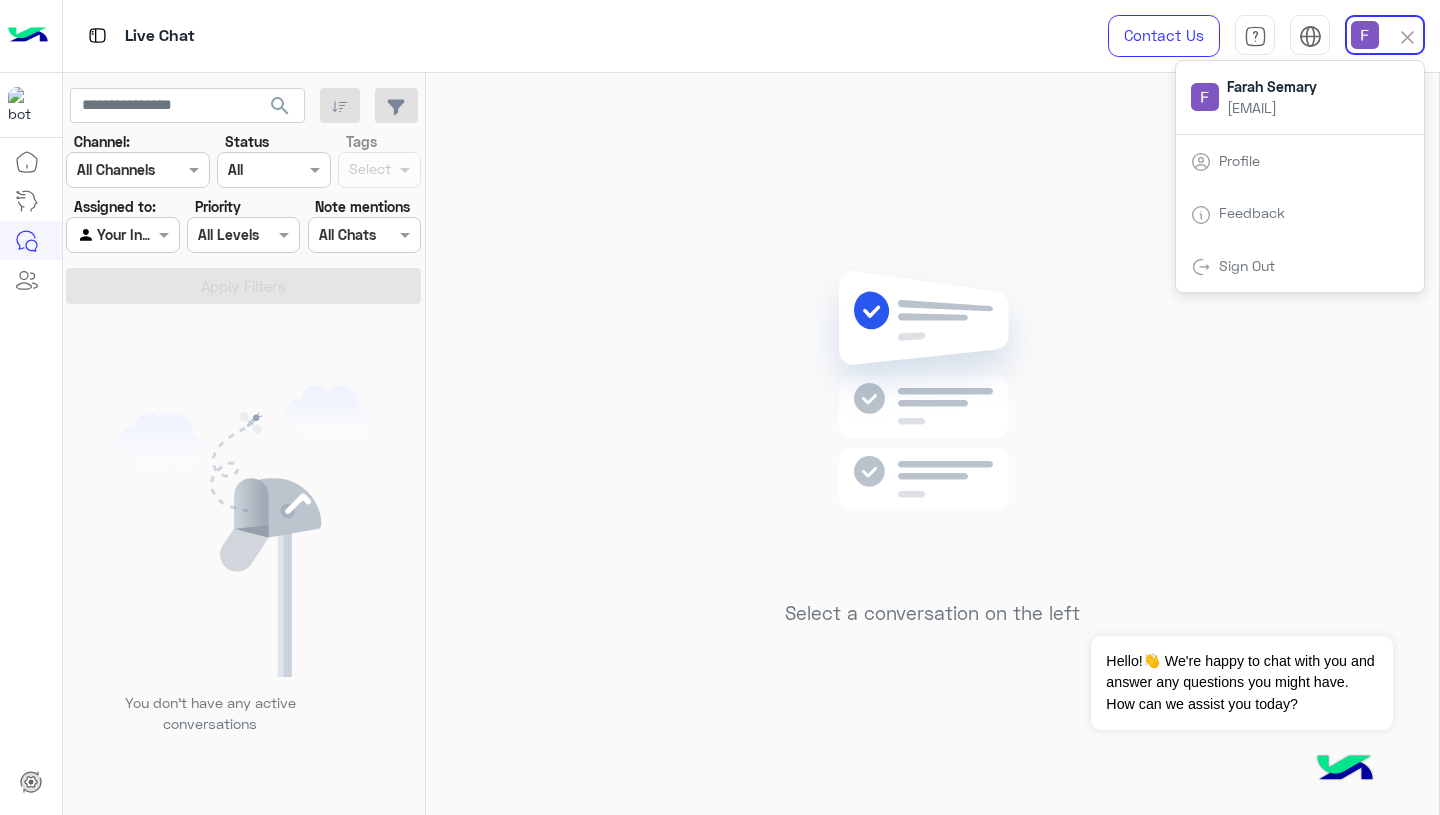 click on "Select a conversation on the left" 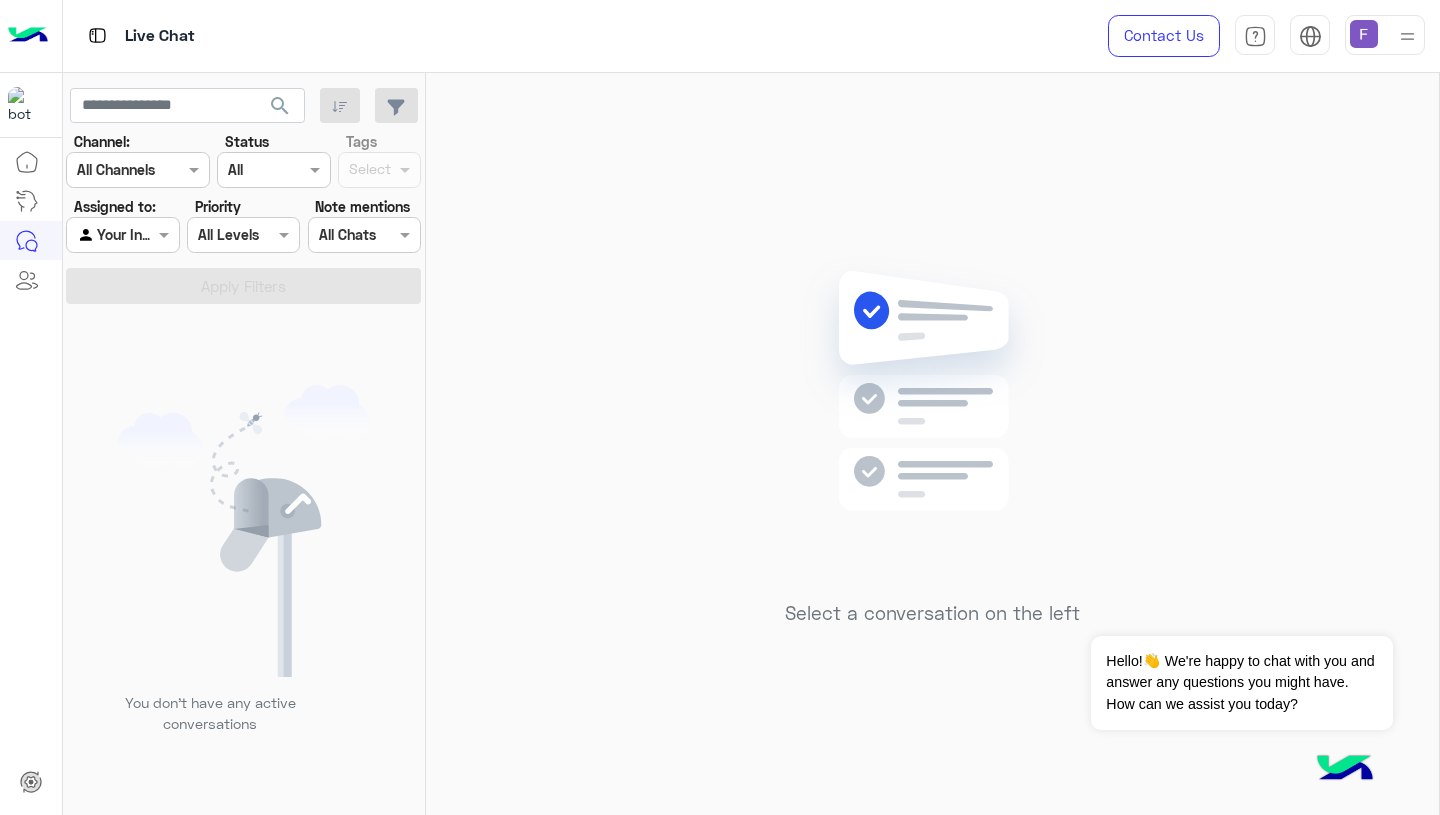 click on "Select a conversation on the left" 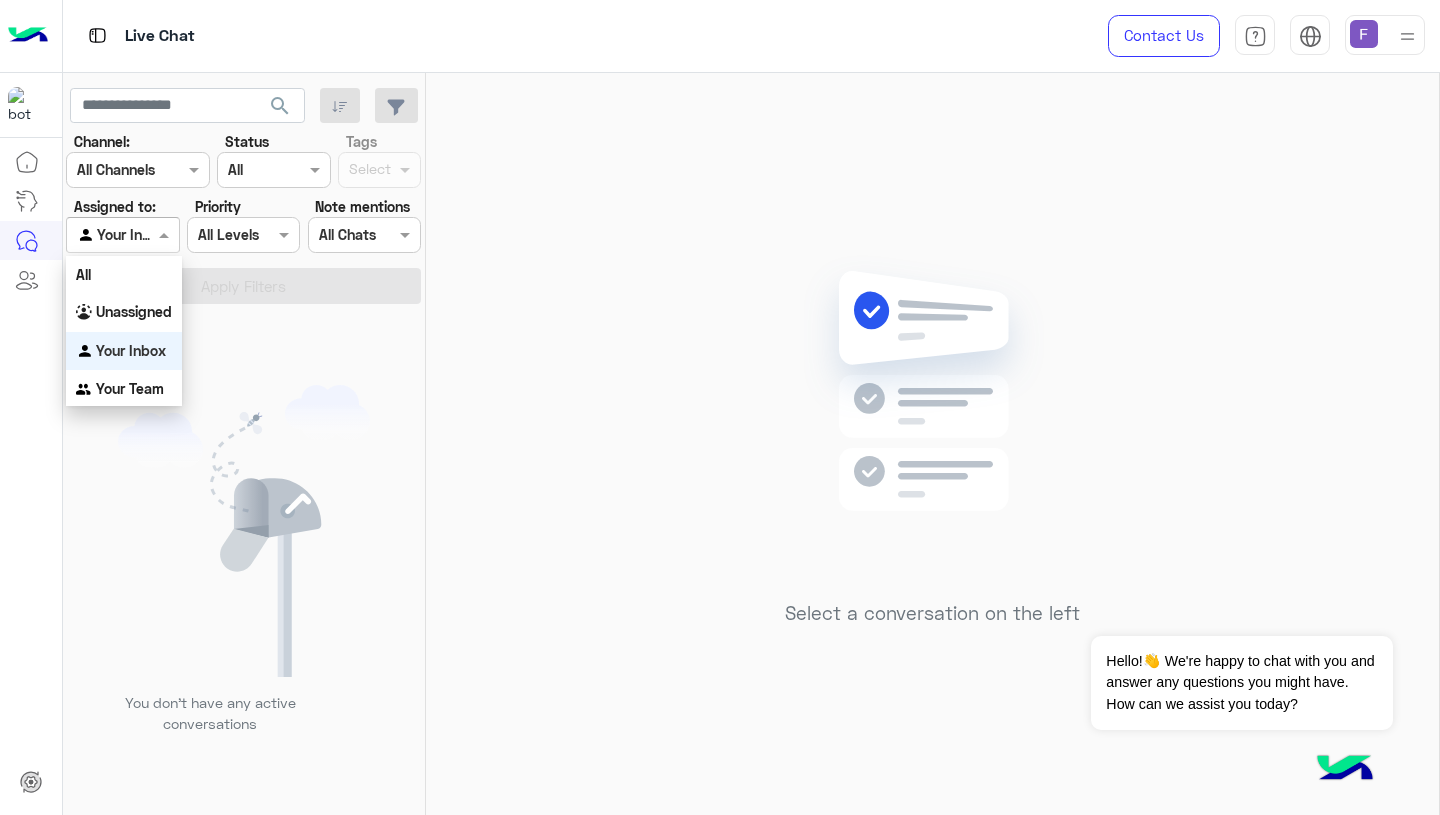 click at bounding box center [122, 234] 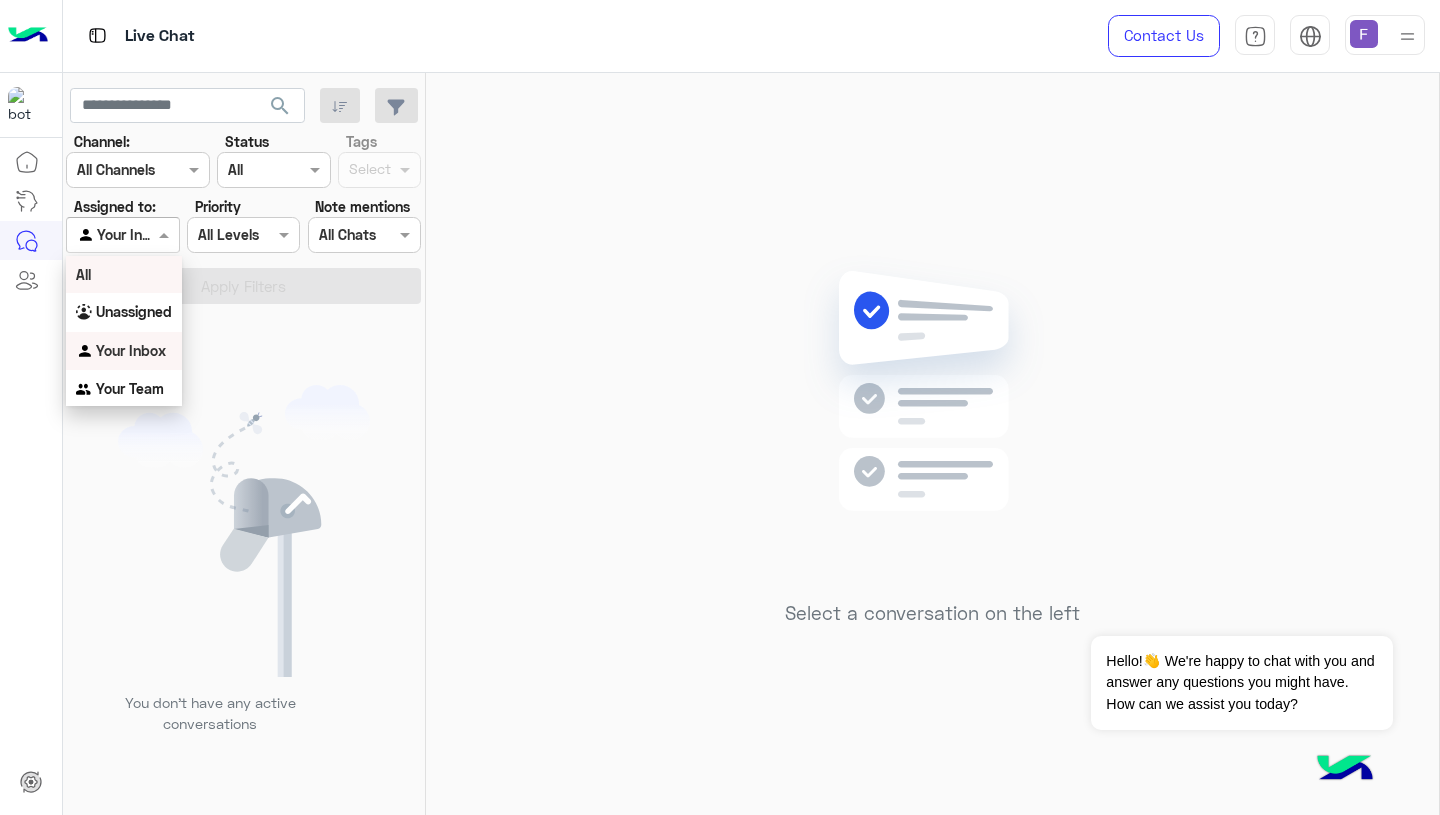 click on "All" at bounding box center [124, 274] 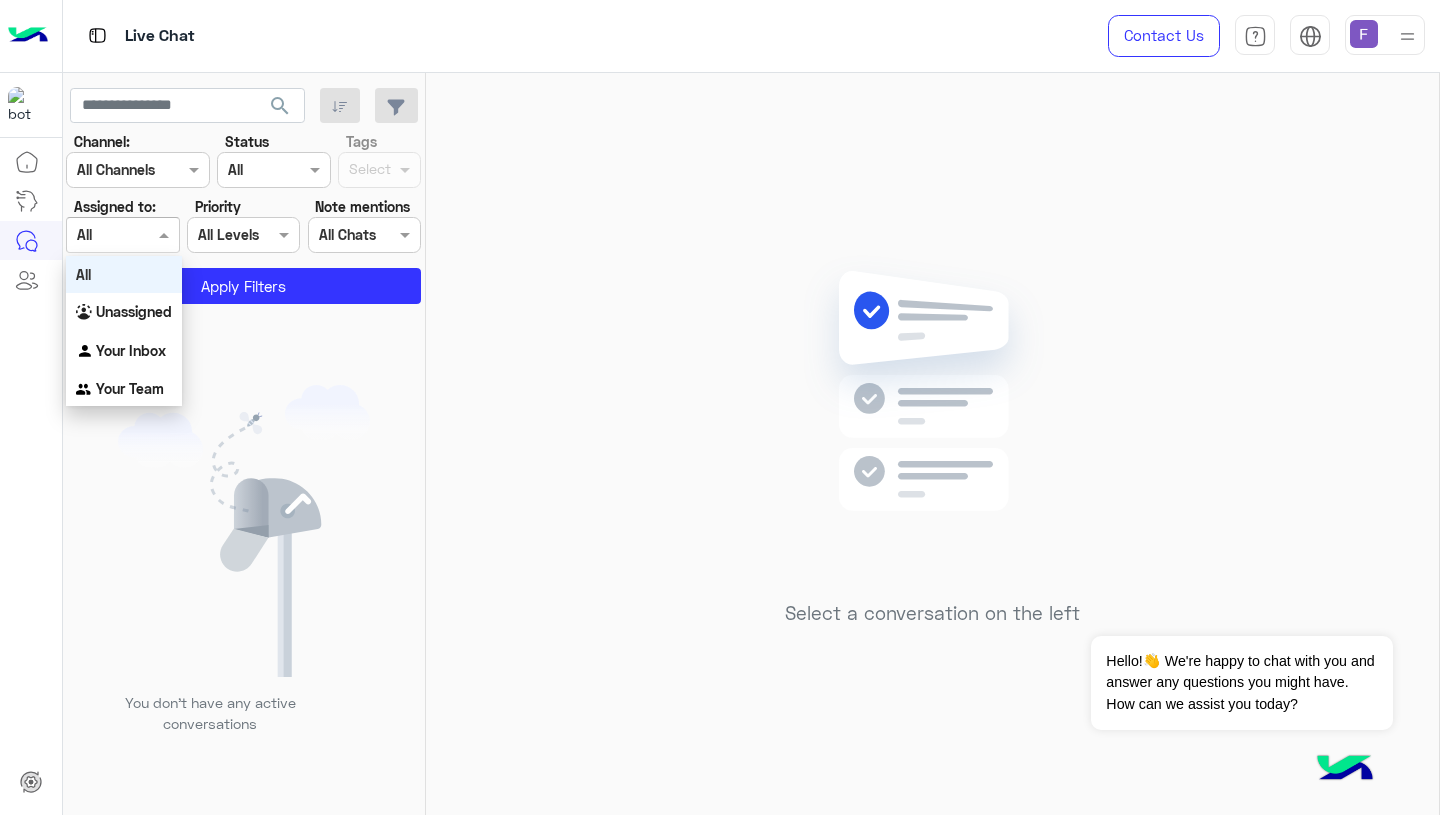 click at bounding box center [100, 235] 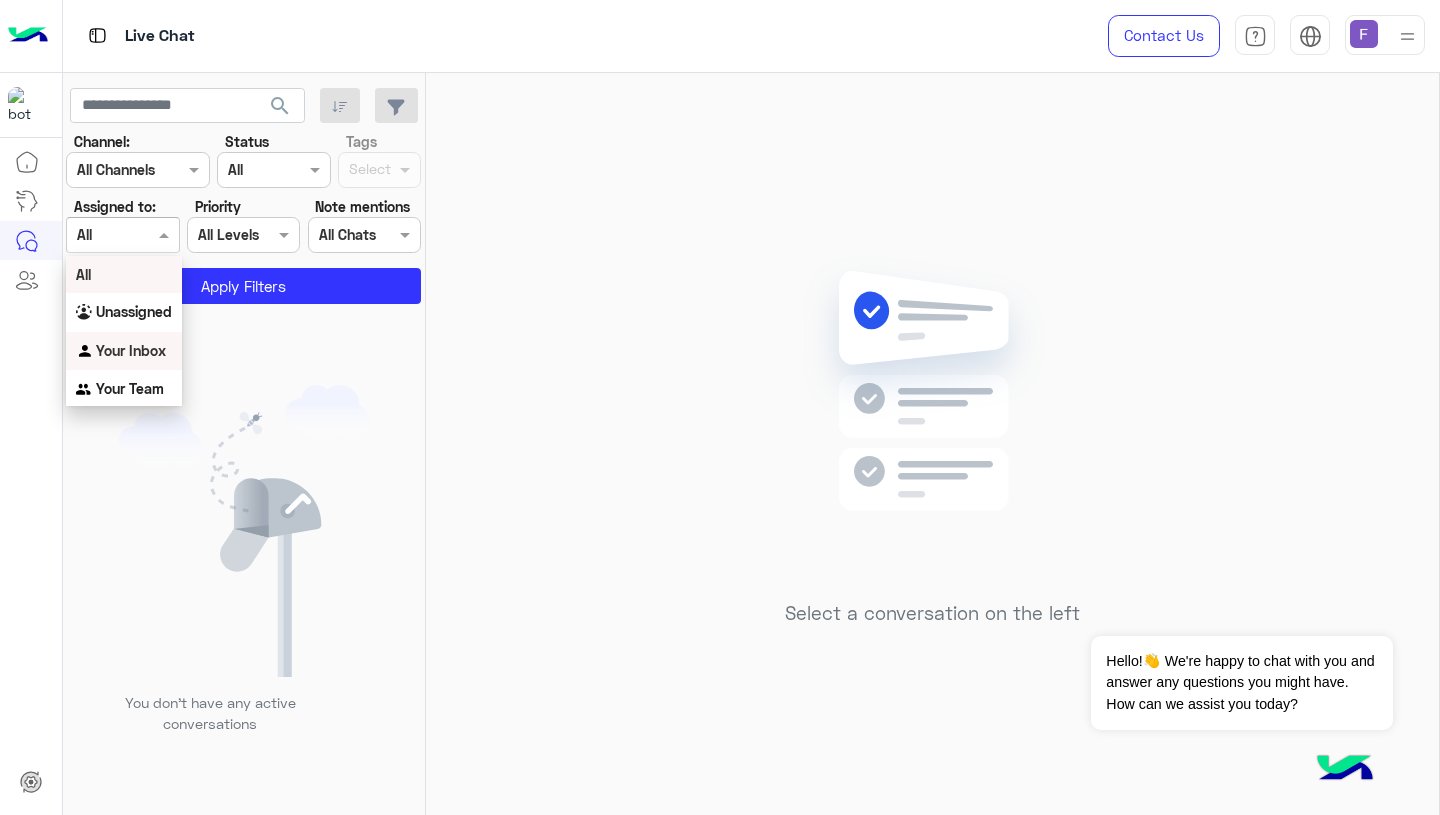 click on "Your Inbox" at bounding box center [131, 350] 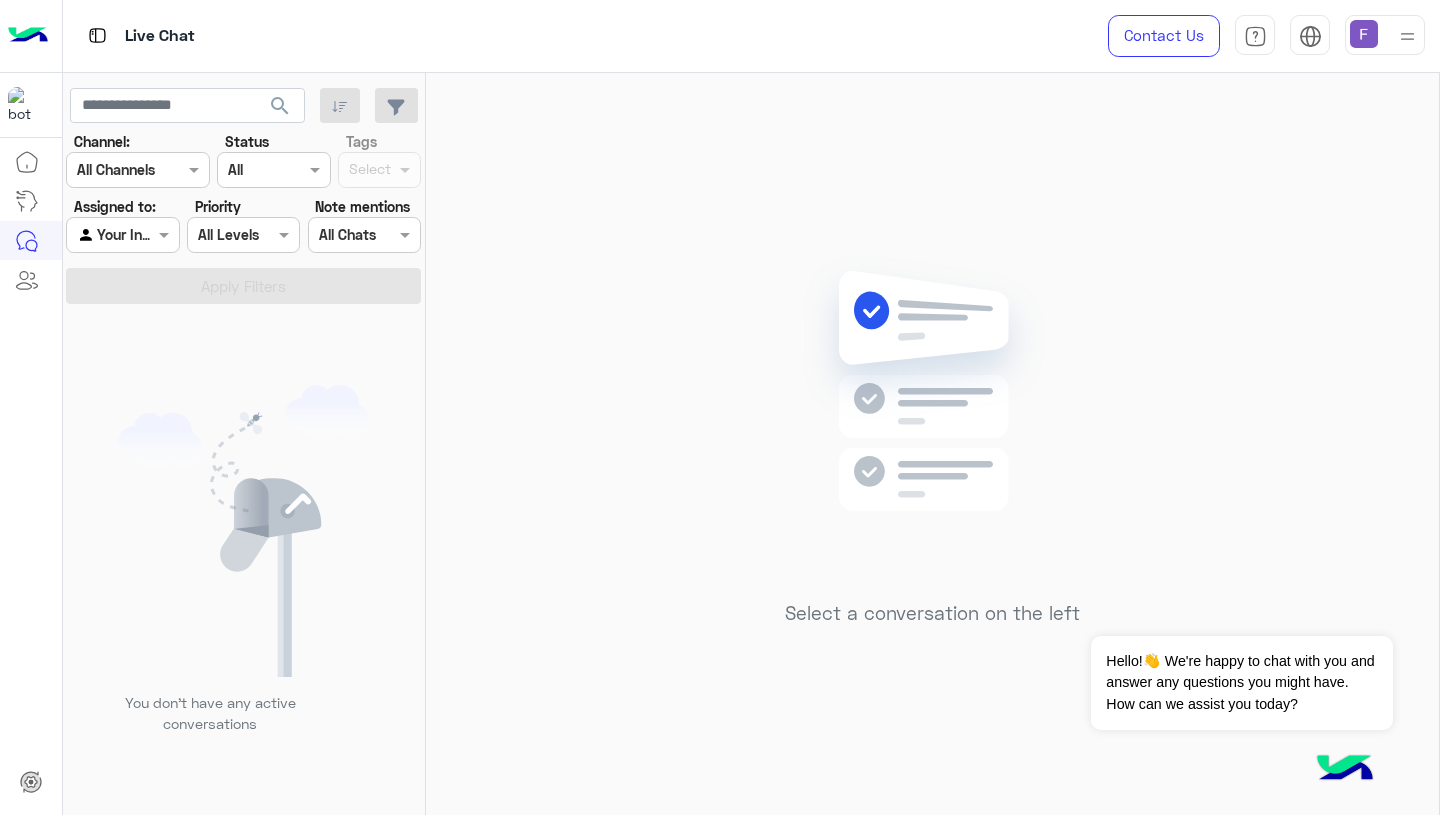 click on "Select a conversation on the left" 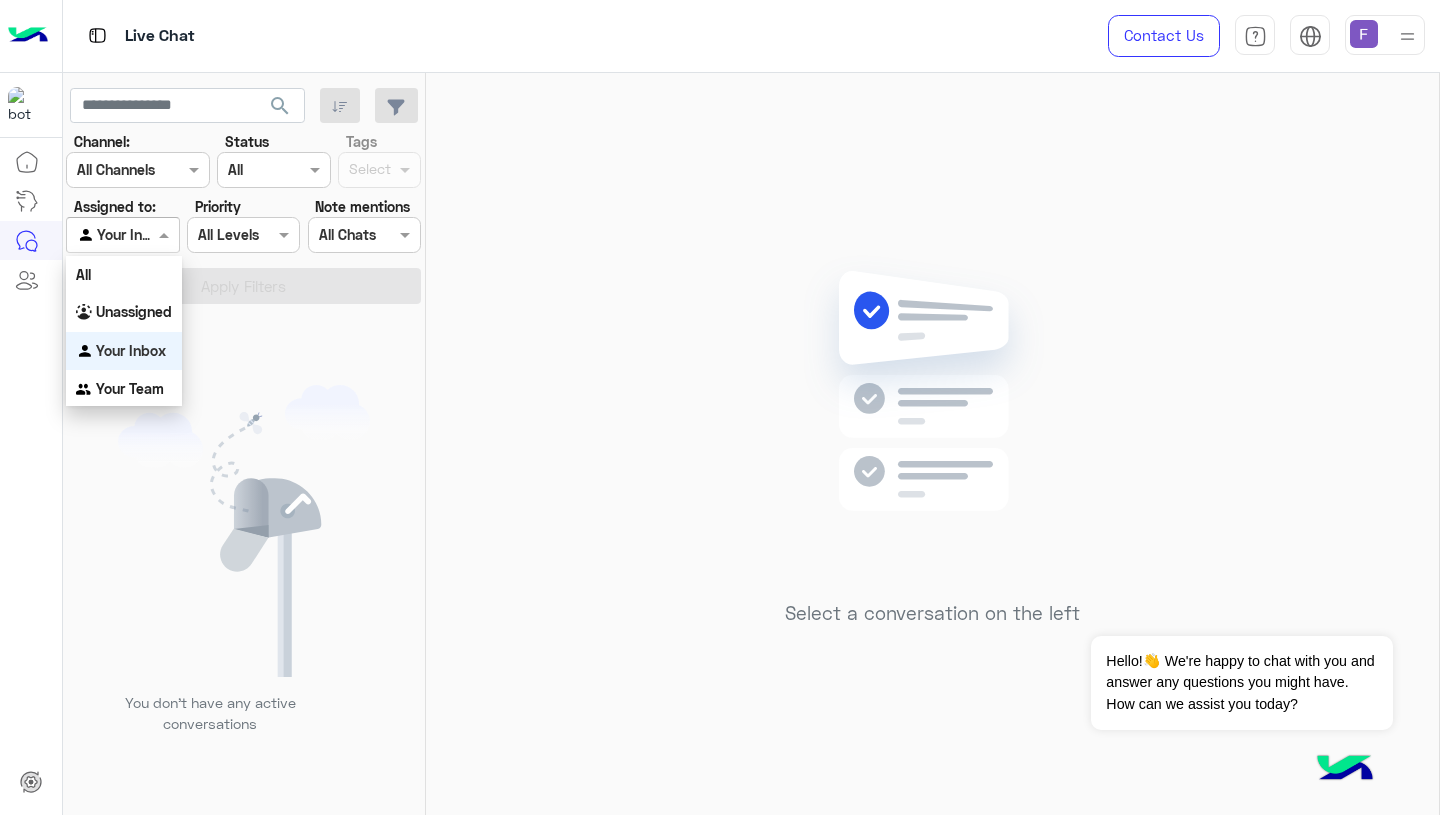 click at bounding box center (100, 235) 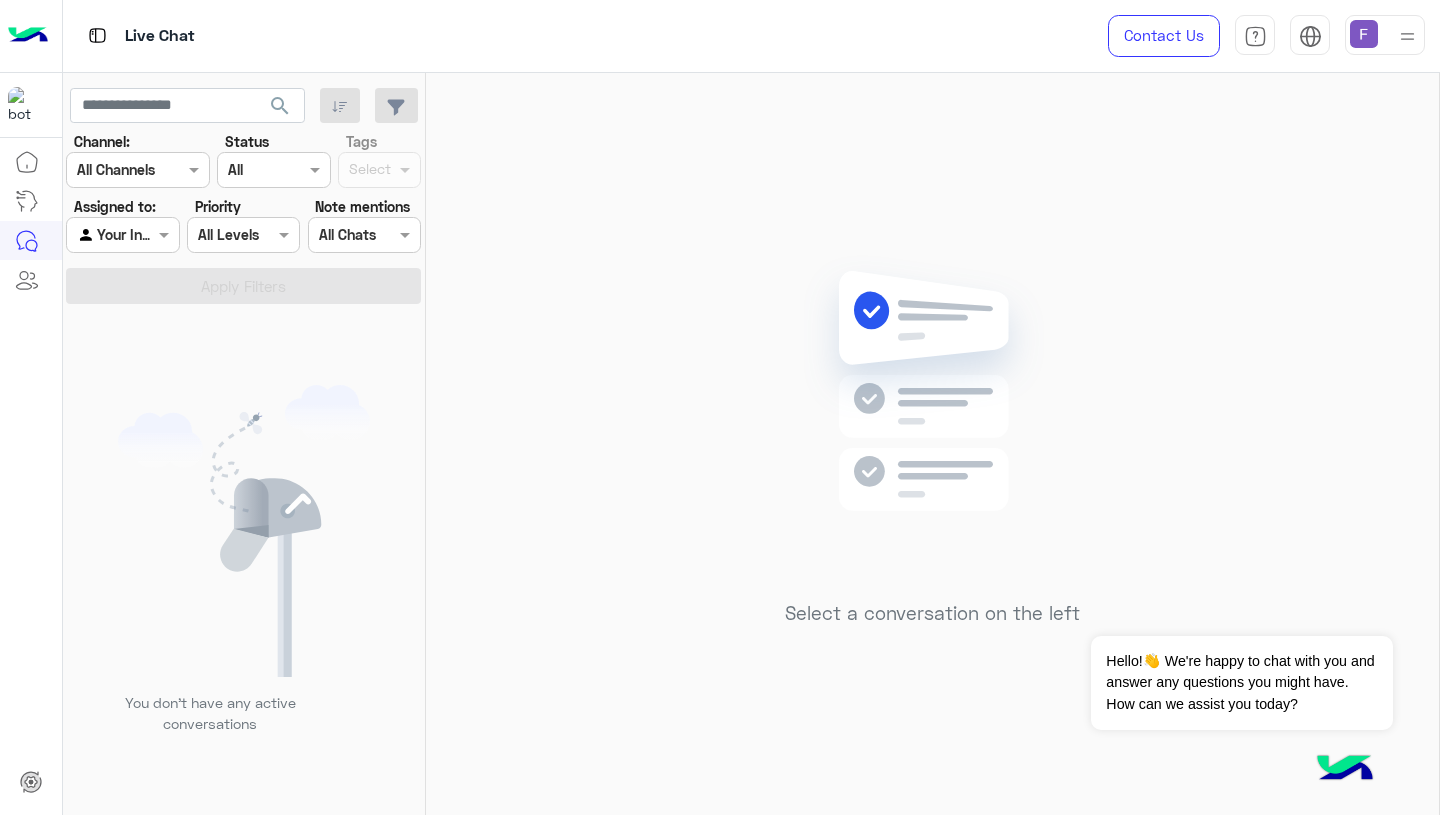 click at bounding box center (1364, 34) 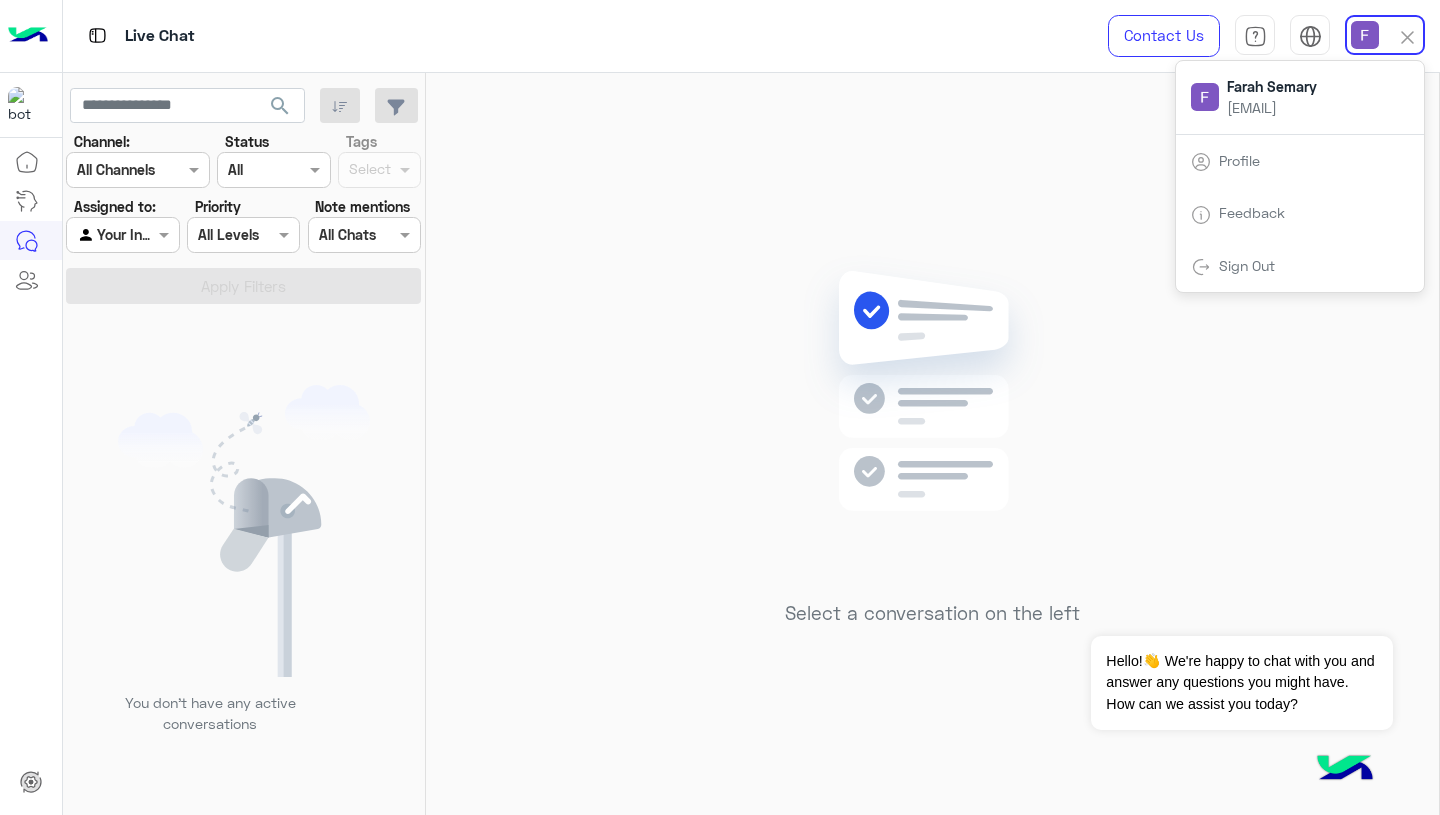 click on "Select a conversation on the left" 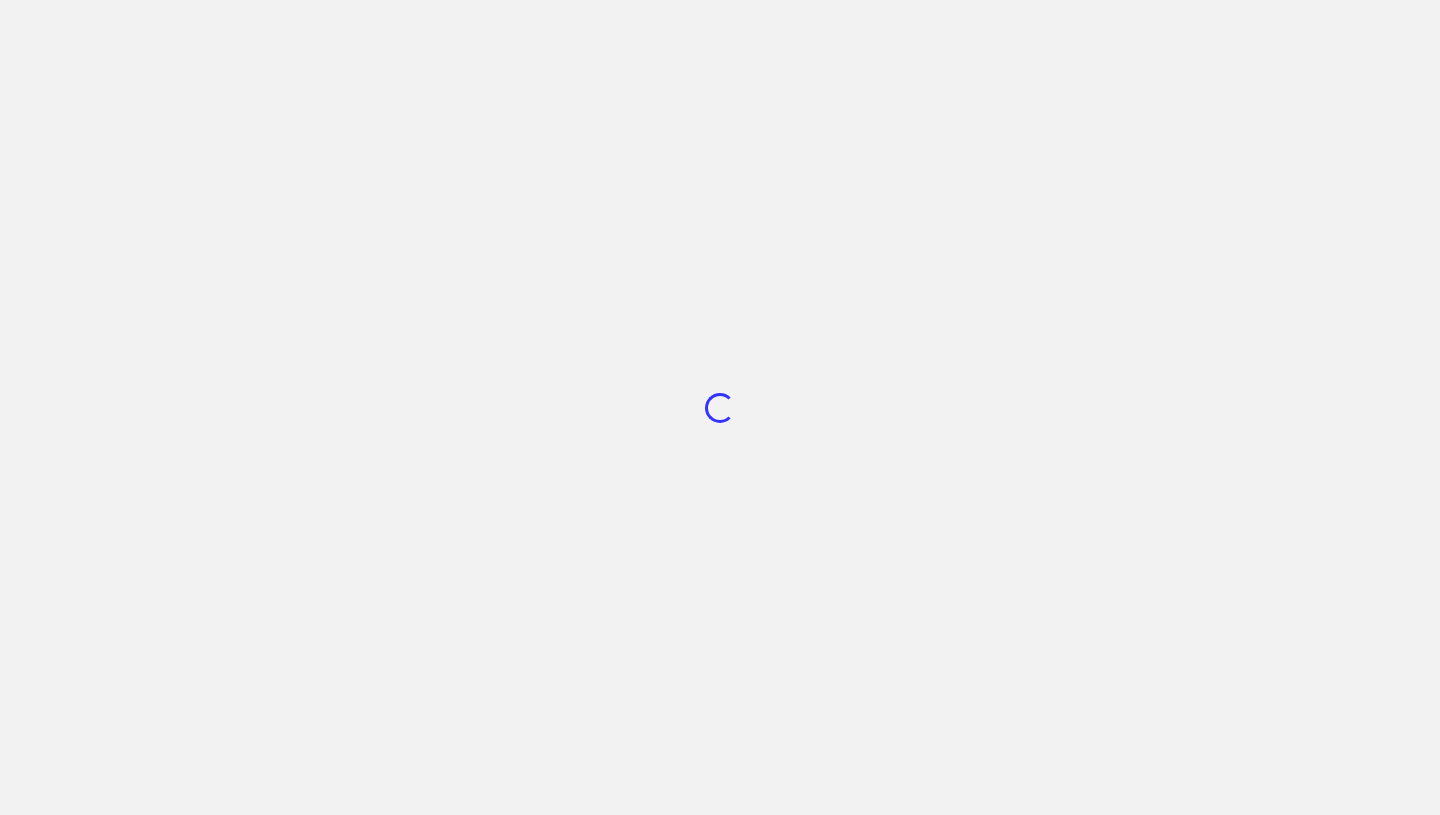 scroll, scrollTop: 0, scrollLeft: 0, axis: both 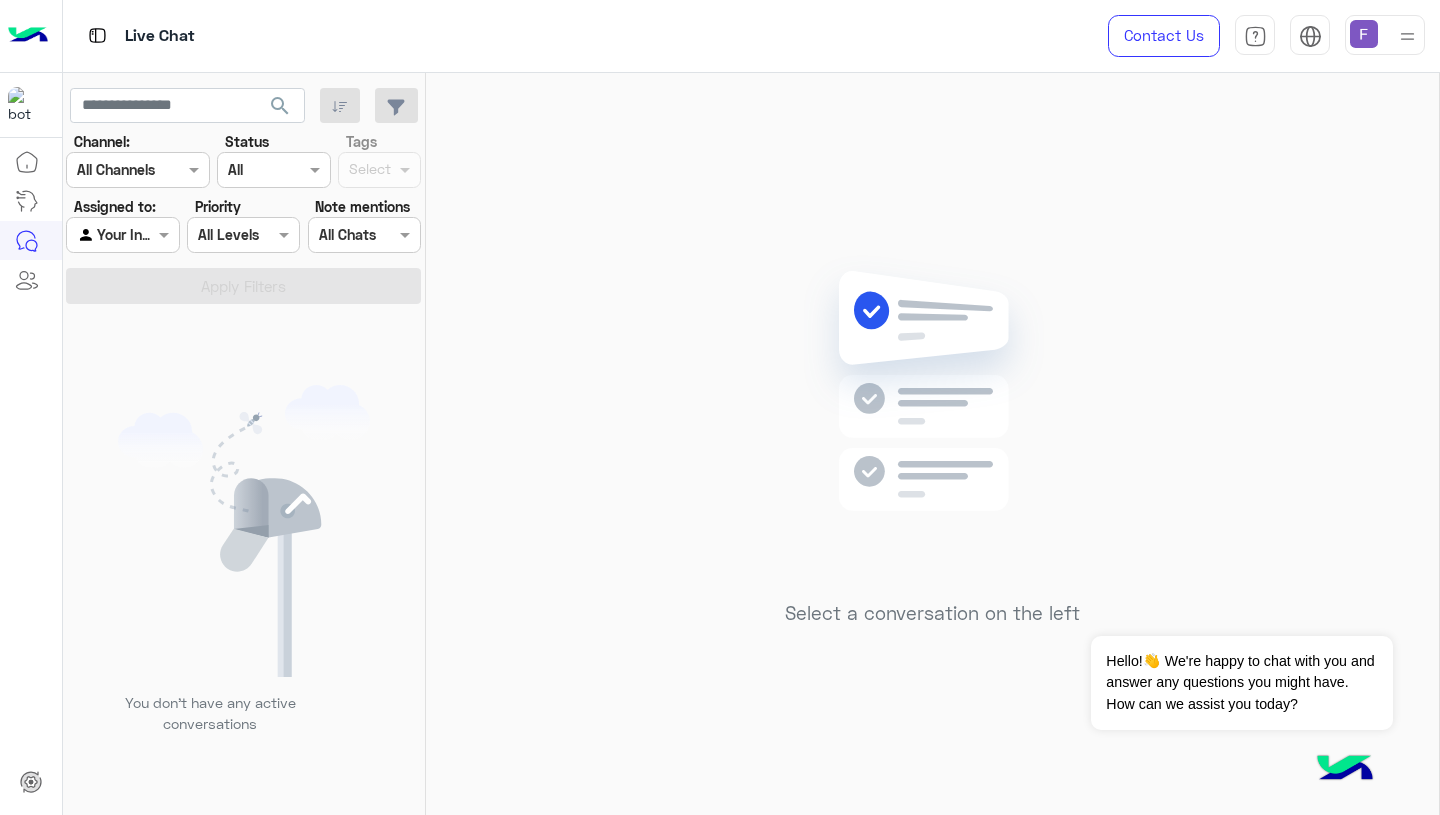 click at bounding box center [1364, 34] 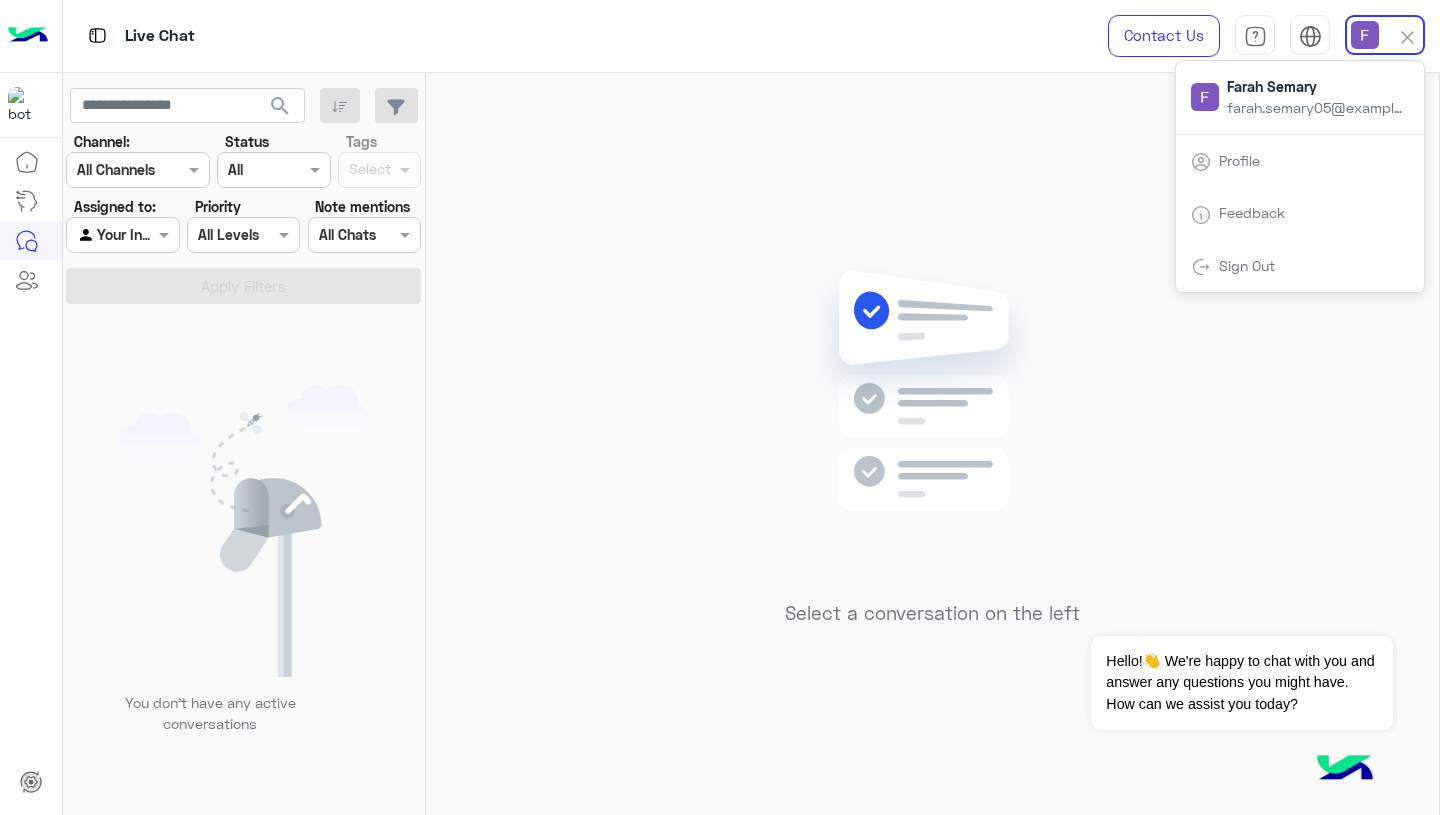 click on "Select a conversation on the left" 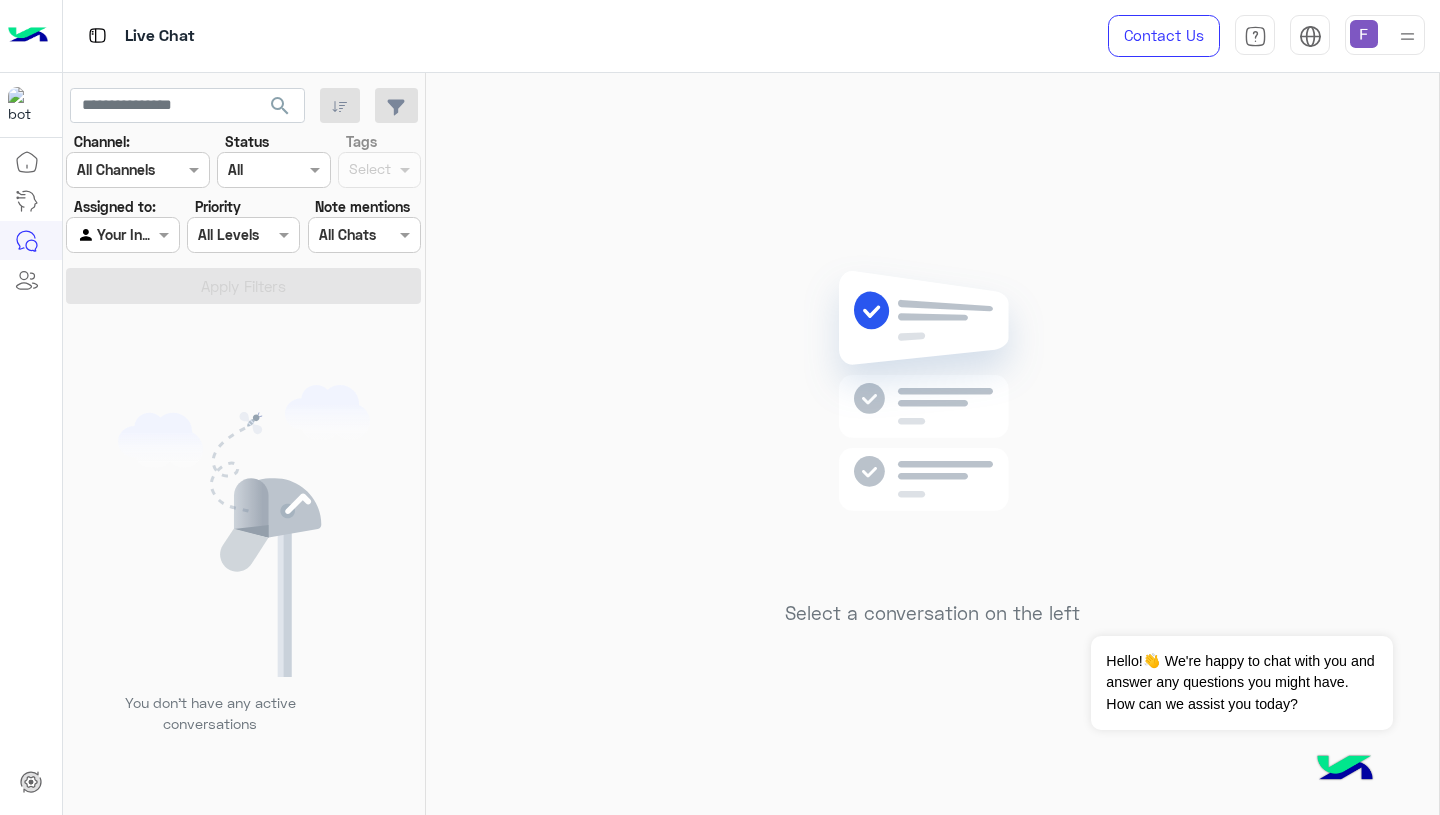 click at bounding box center (1364, 34) 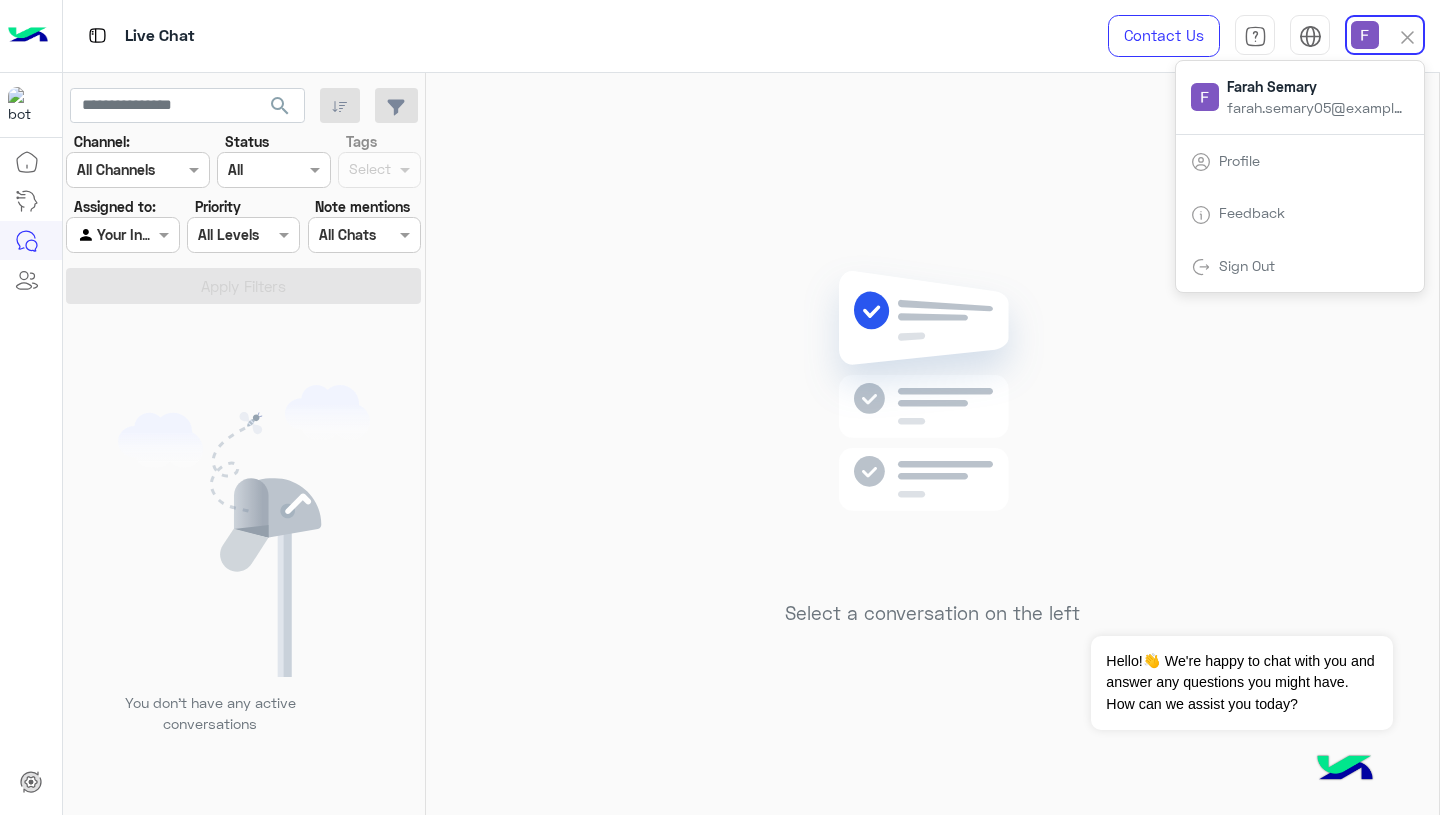 click on "Farah Semary farah.semary05@gmail.com" at bounding box center [1316, 97] 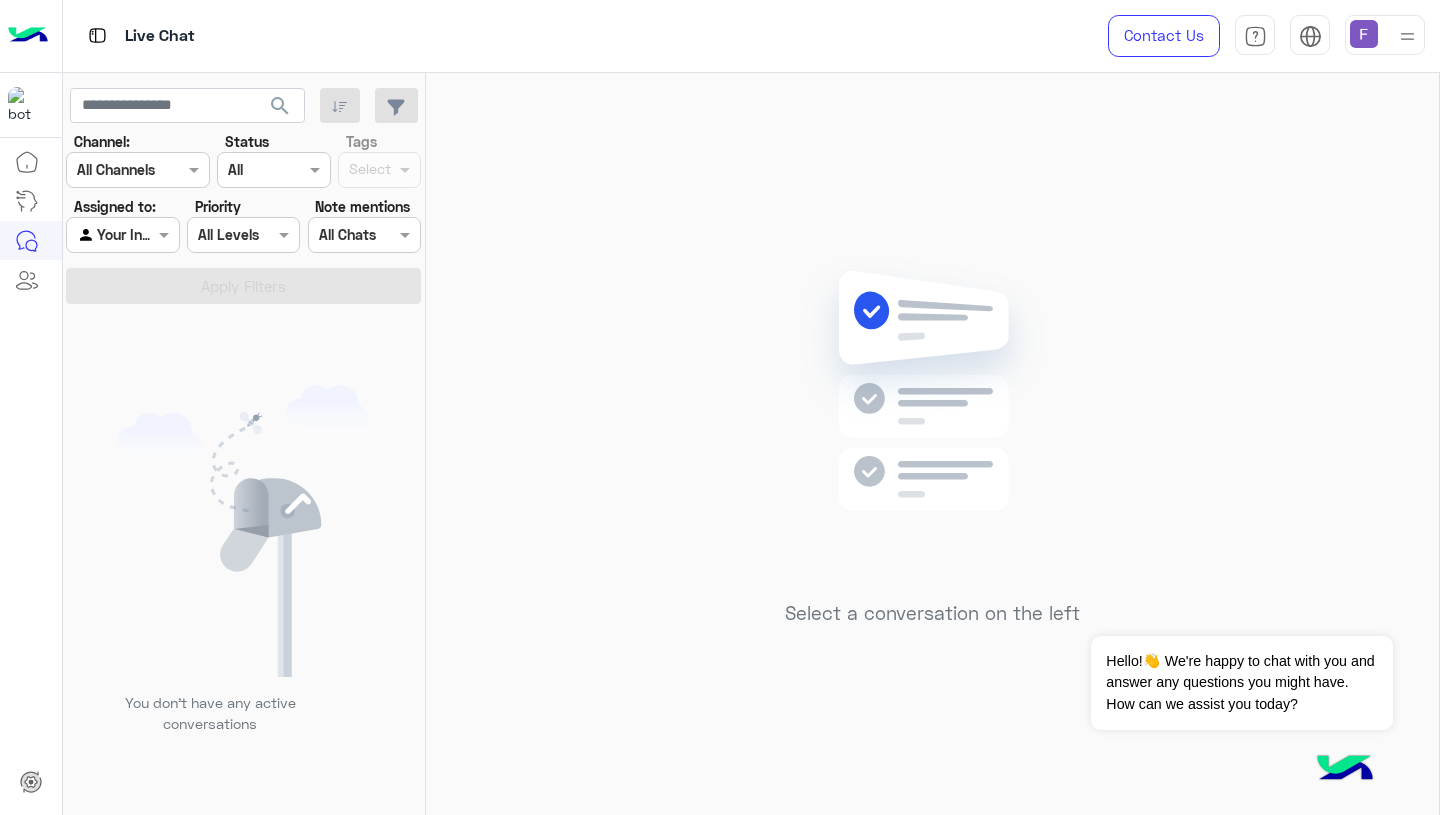 click at bounding box center (113, 170) 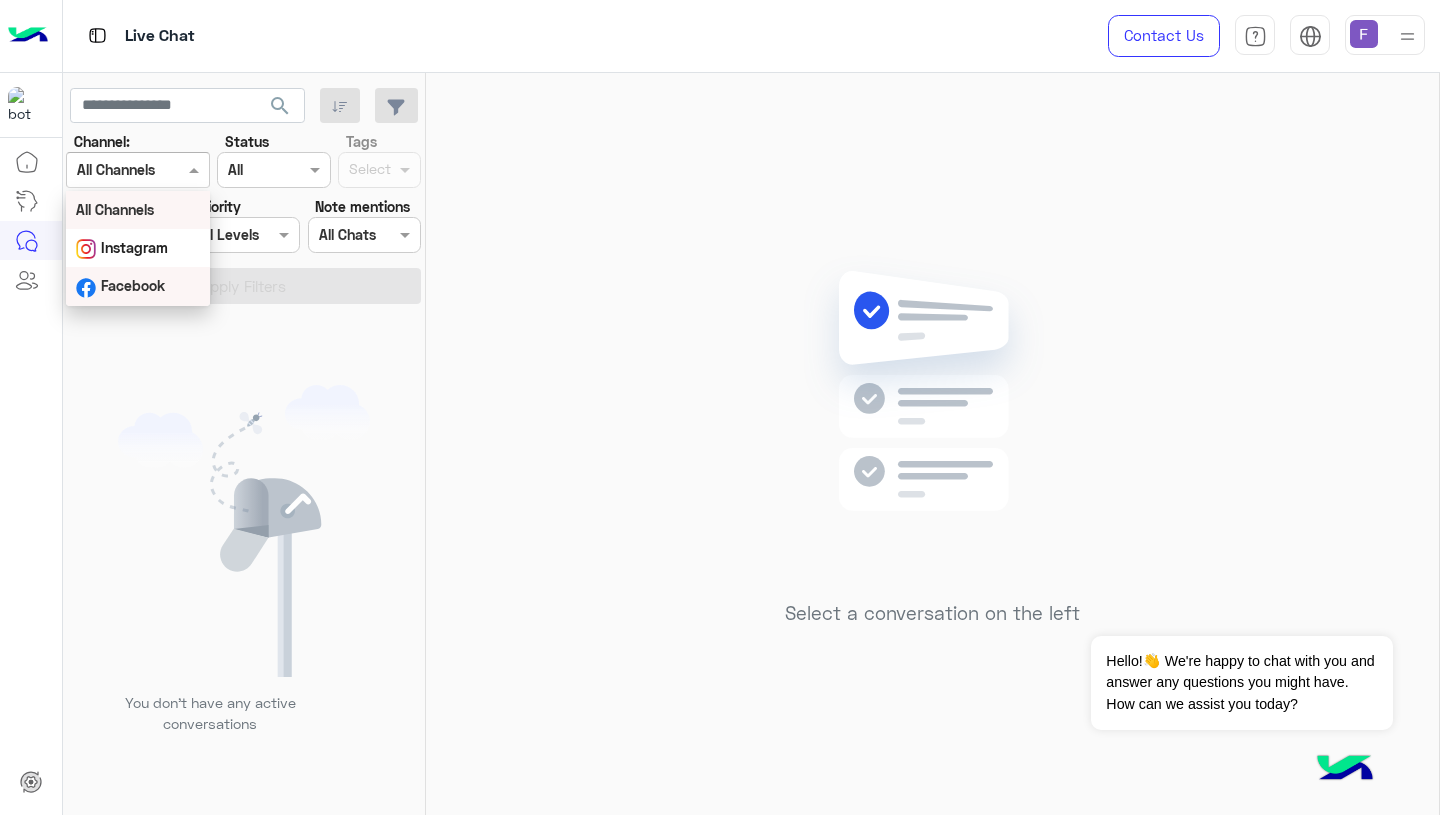 click 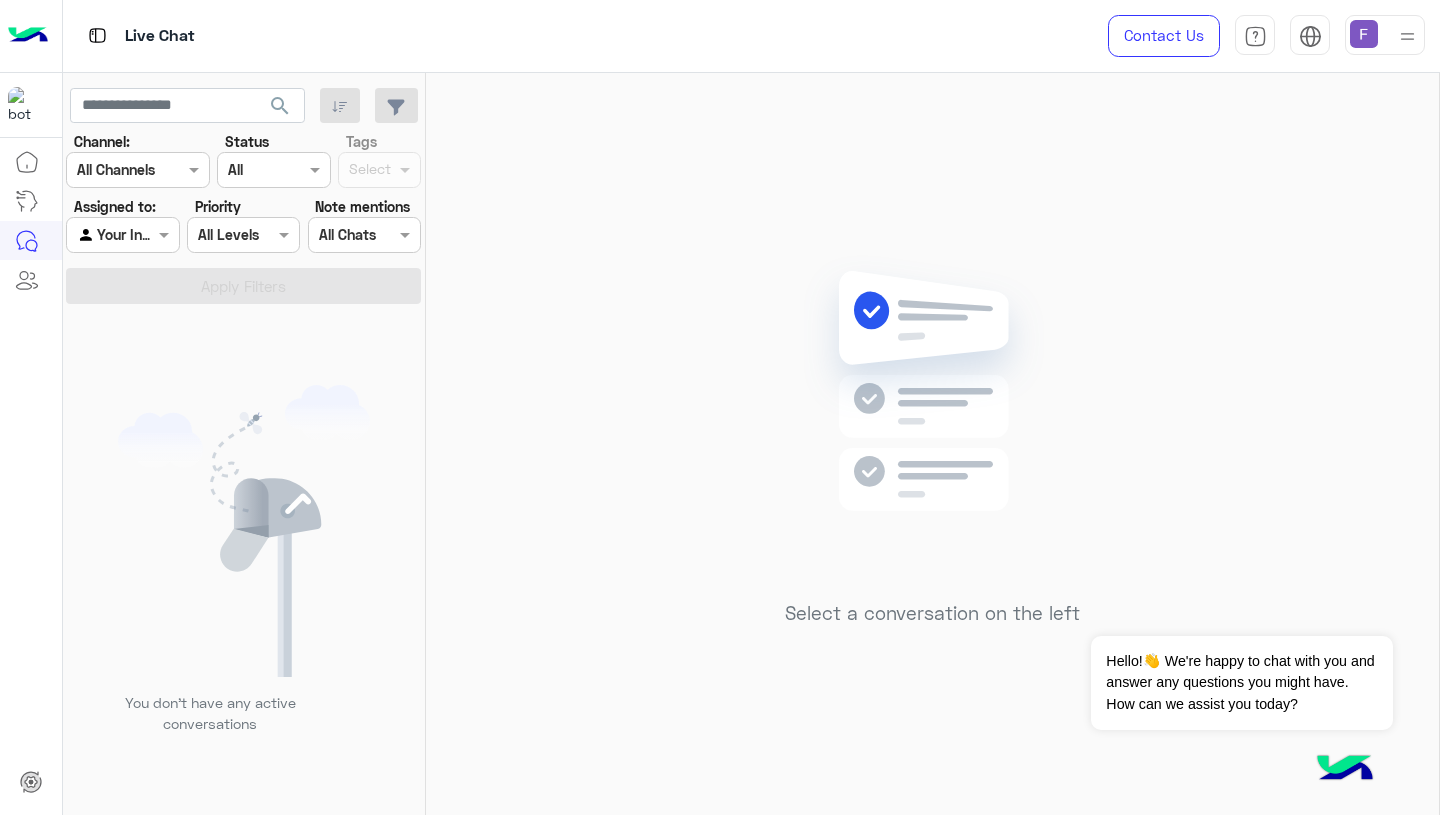 click at bounding box center [221, 235] 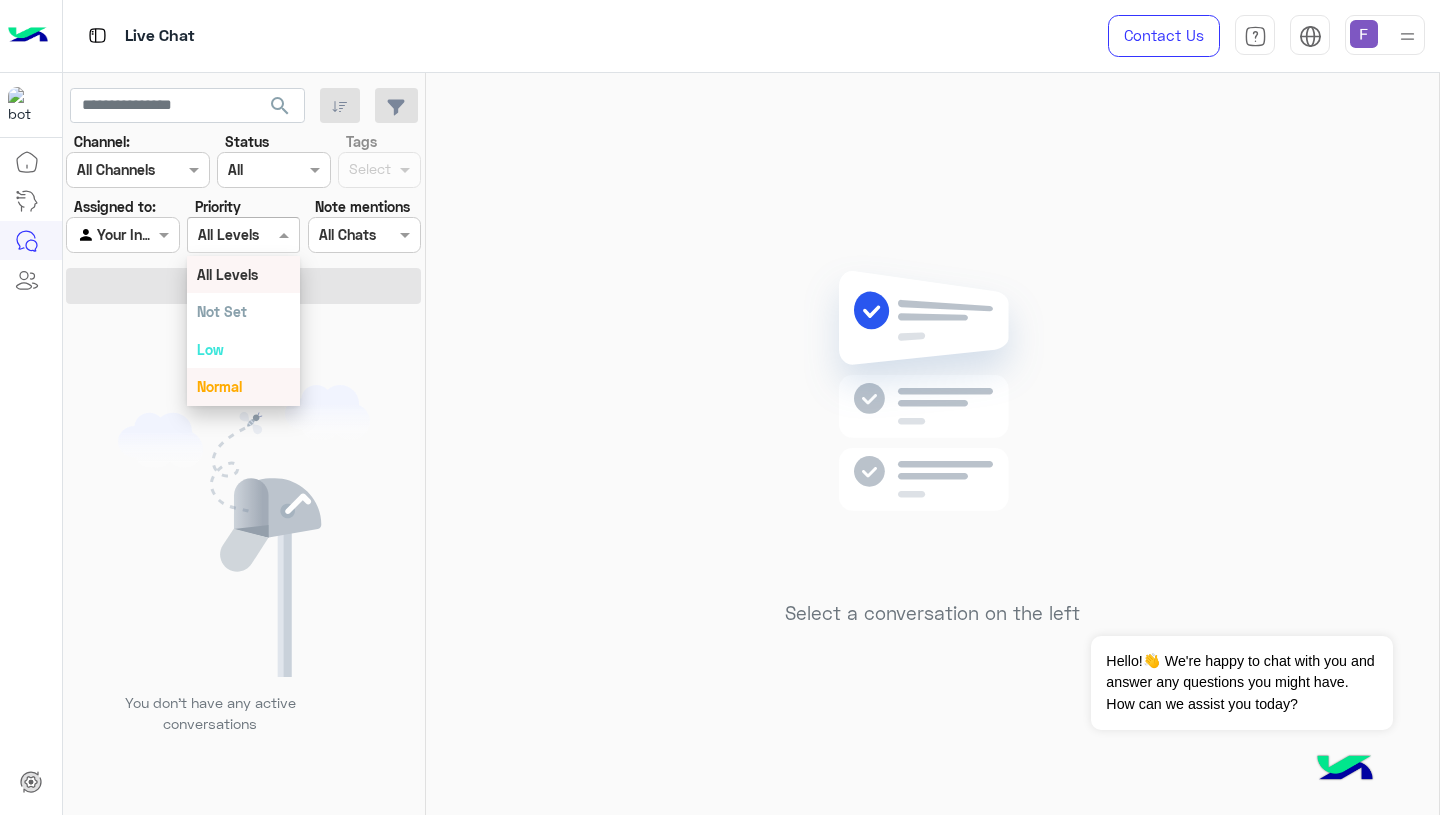click 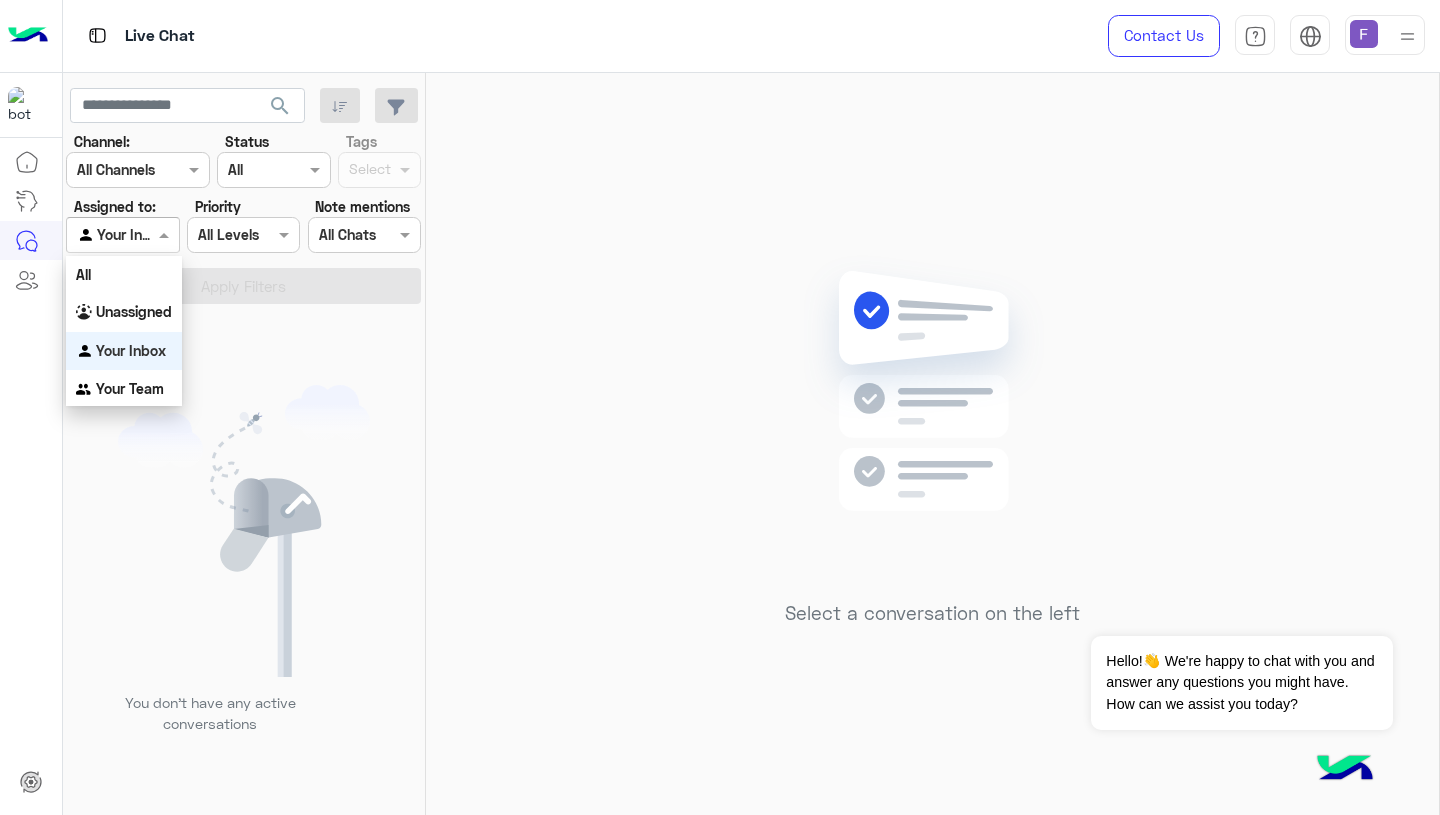 click on "Agent Filter Your Inbox" at bounding box center (122, 235) 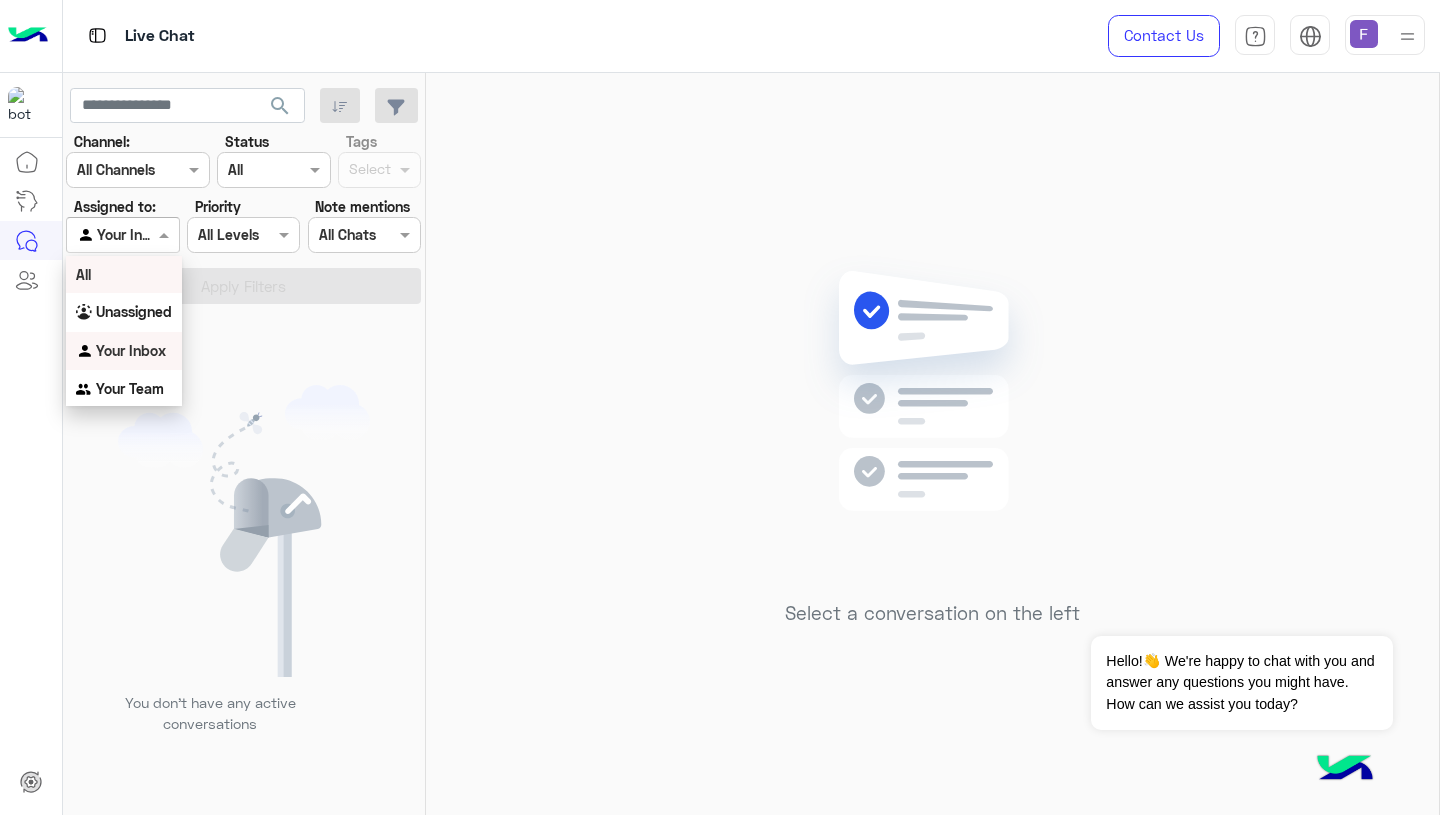 click on "All" at bounding box center [124, 274] 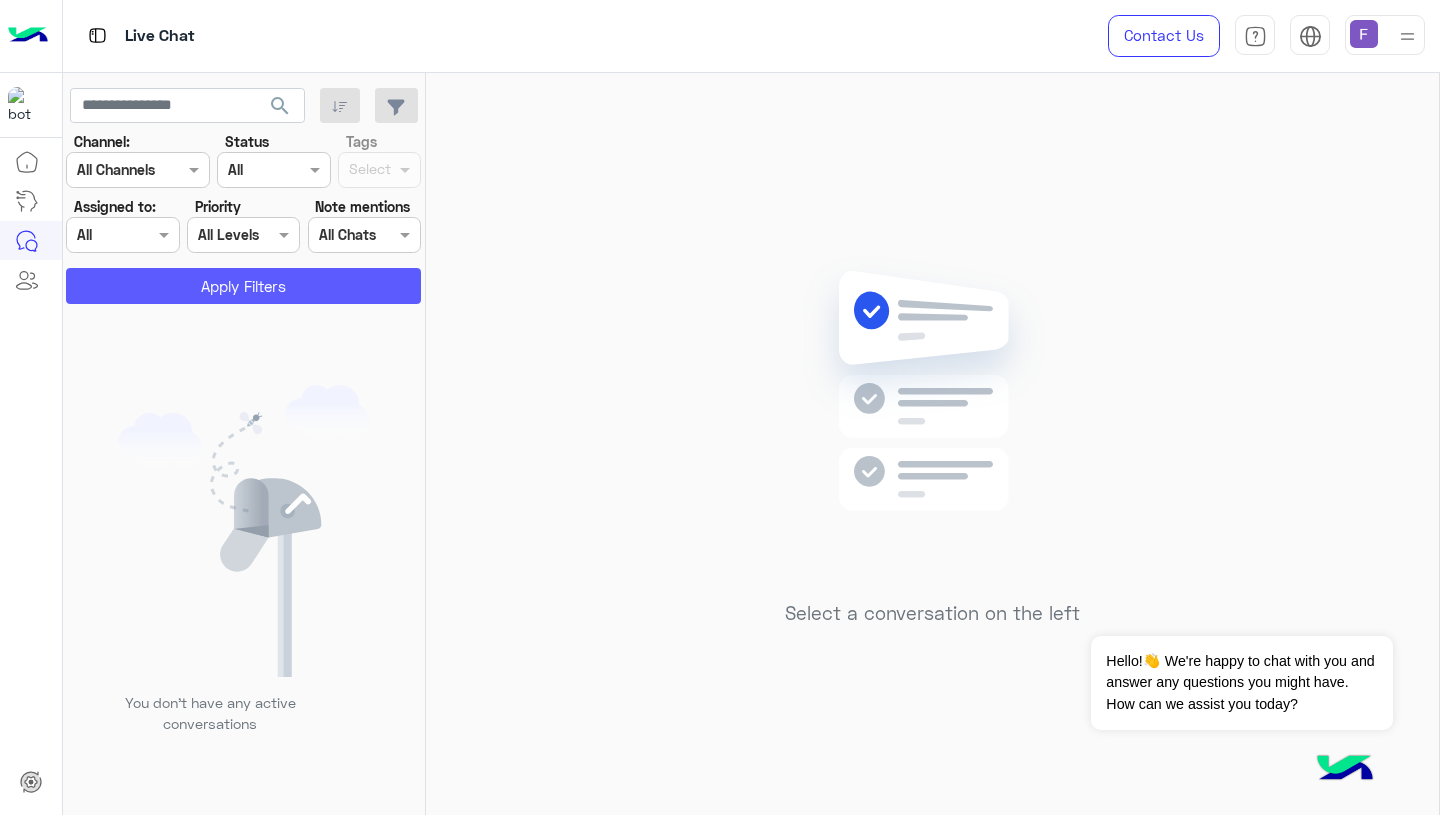 click on "Apply Filters" 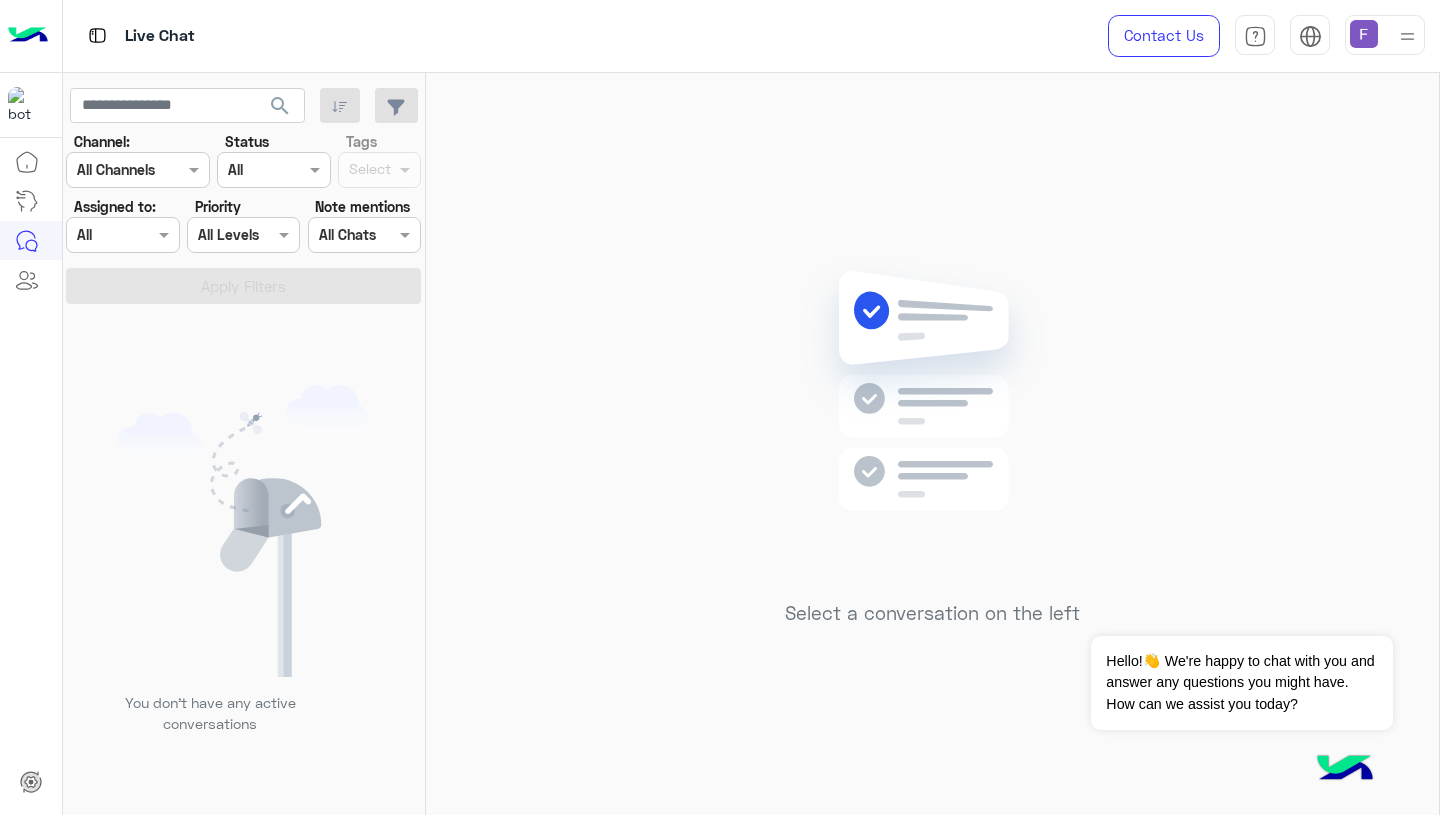 click at bounding box center [100, 235] 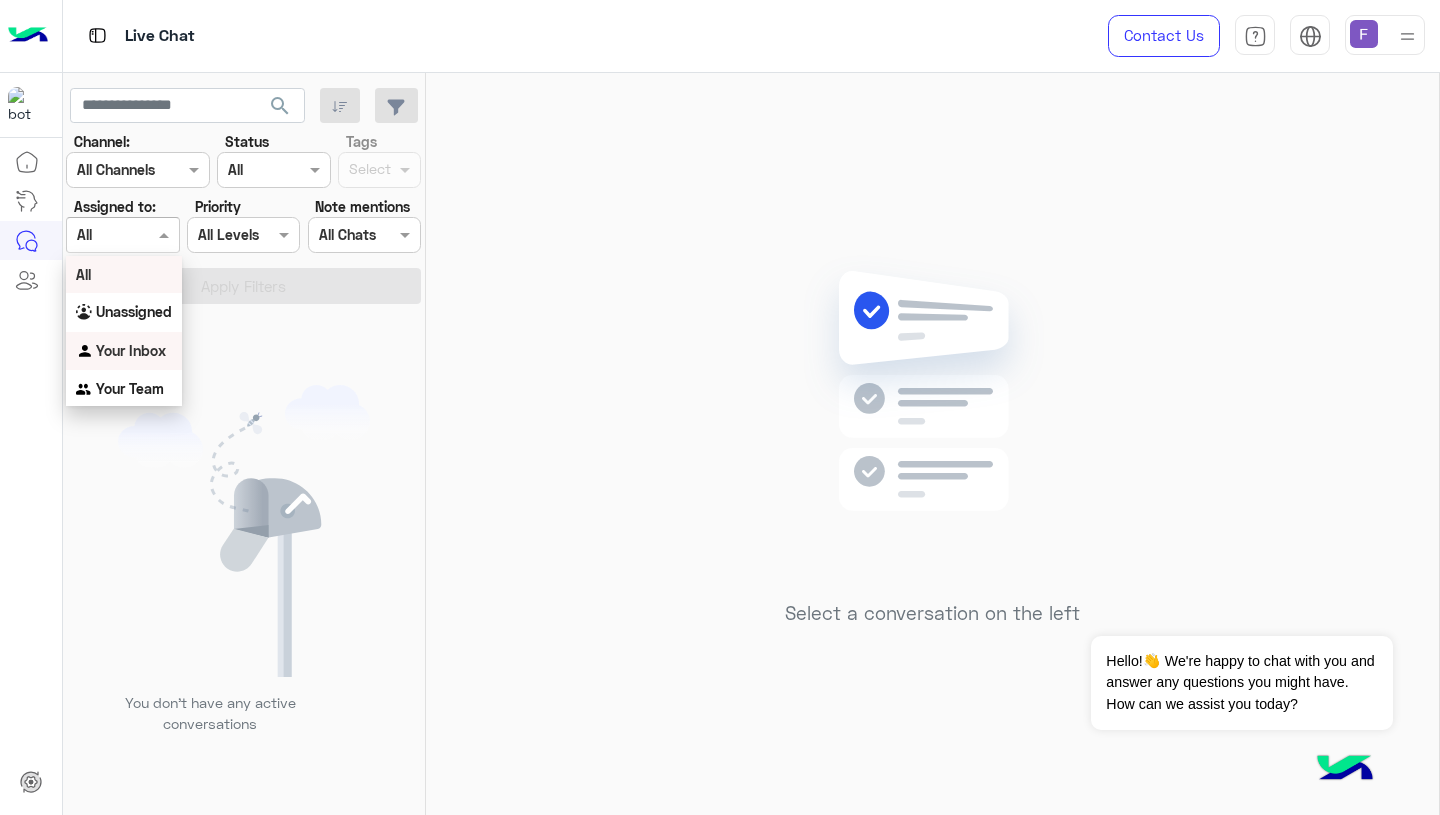 click on "Your Inbox" at bounding box center [131, 350] 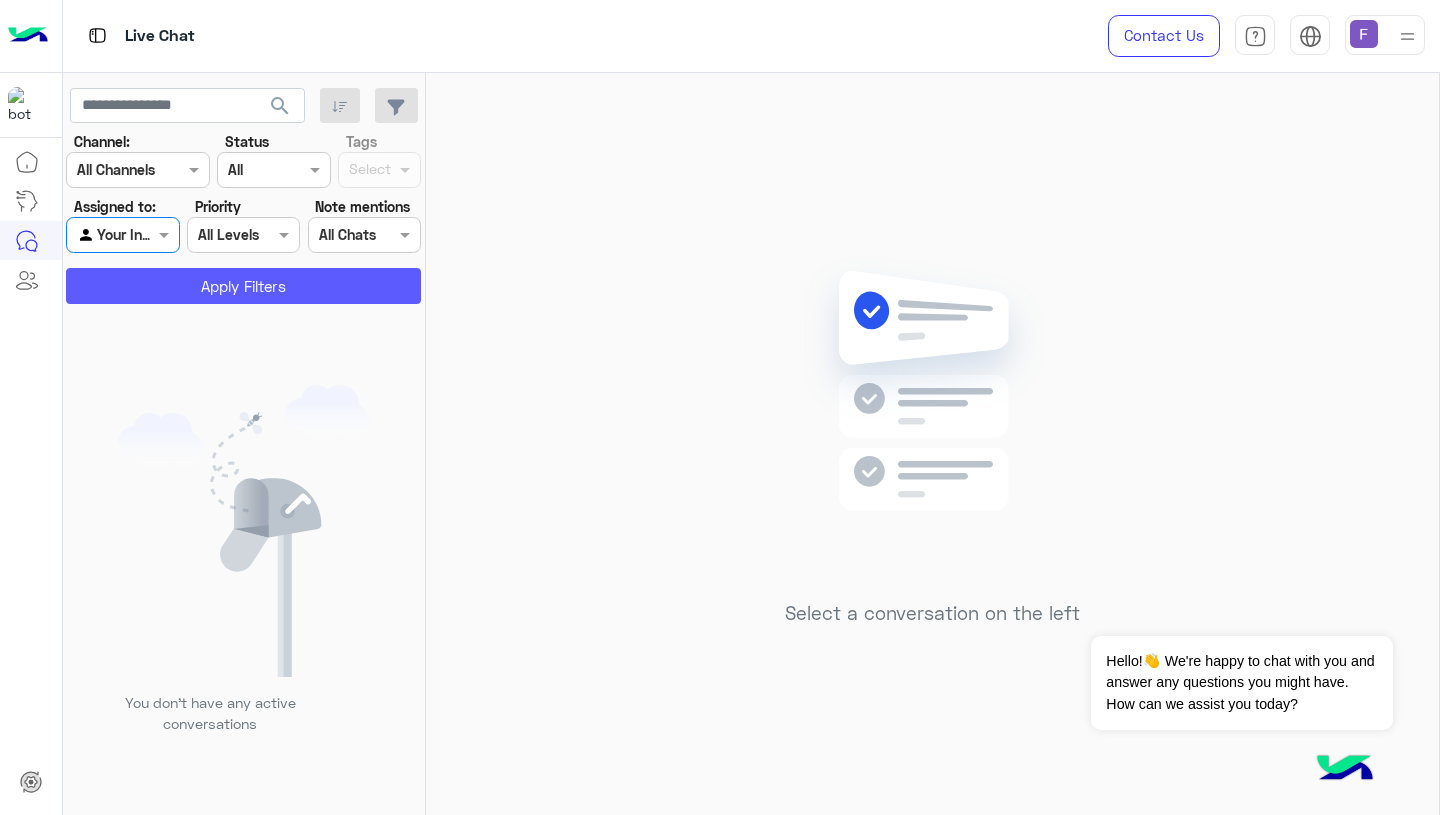 click on "Apply Filters" 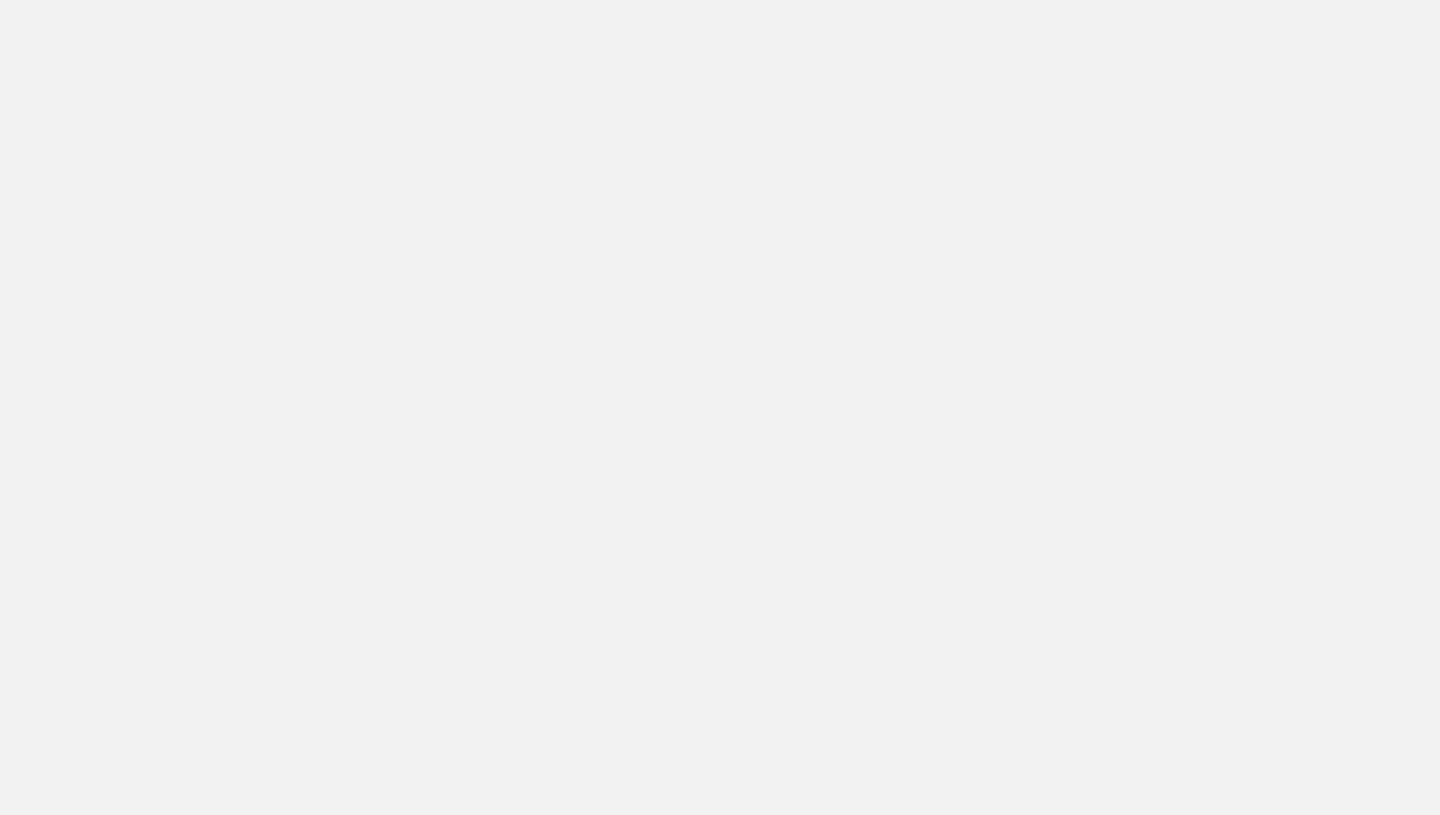 scroll, scrollTop: 0, scrollLeft: 0, axis: both 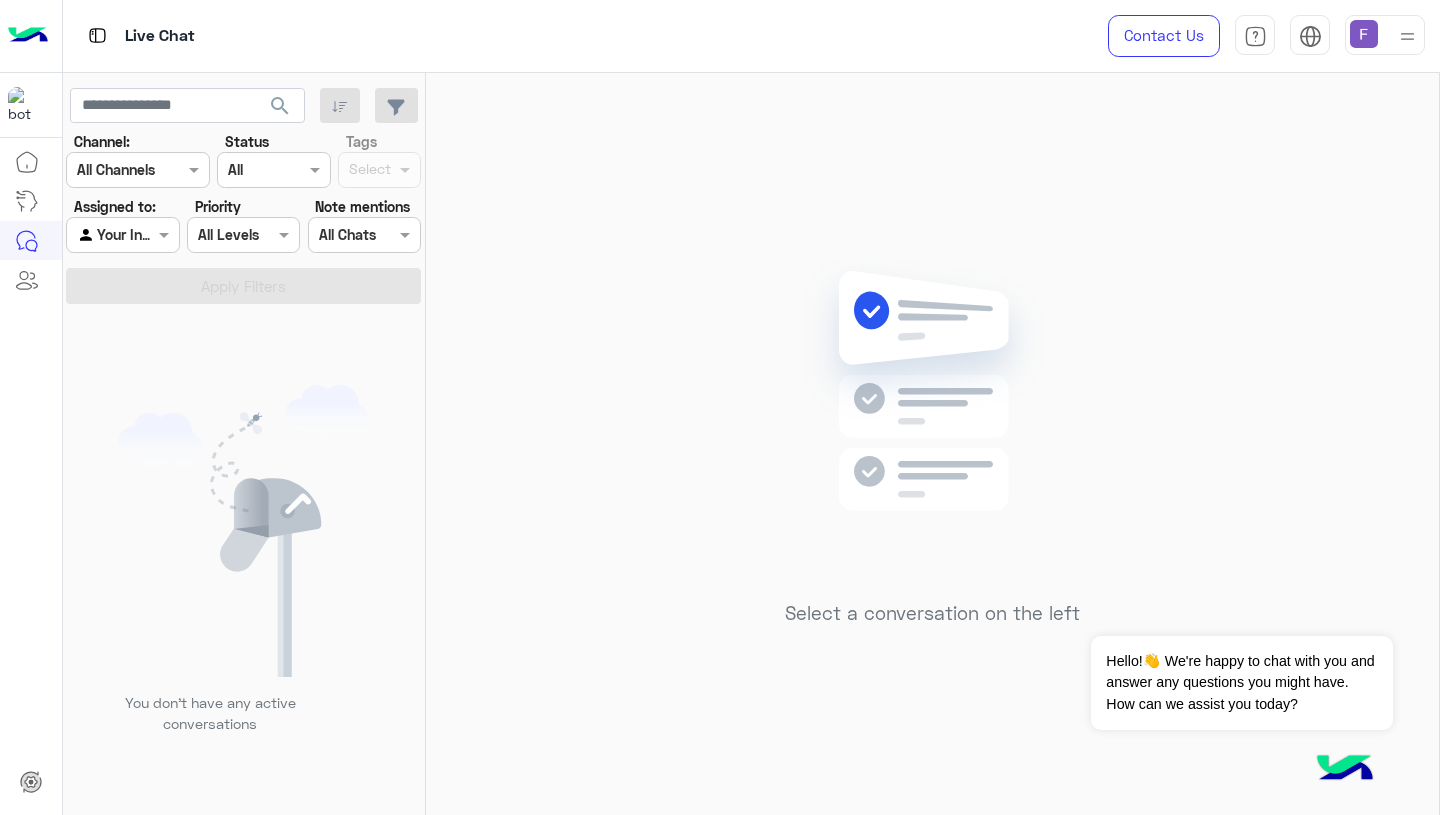 click at bounding box center (1364, 34) 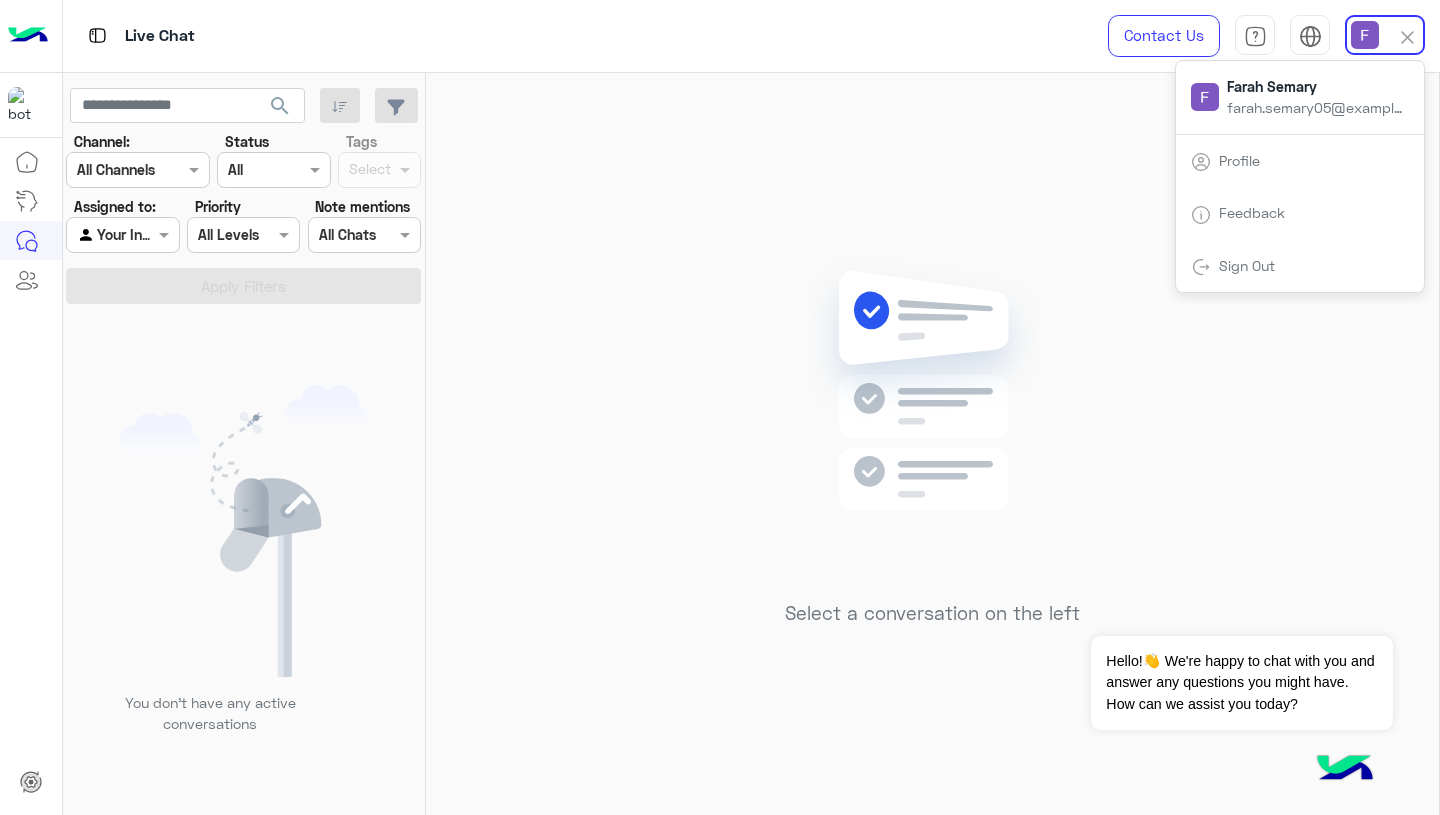 click on "Contact Us  Help Center عربي English Farah Semary farah.semary05@gmail.com  Profile  Feedback Sign Out" at bounding box center [1259, 36] 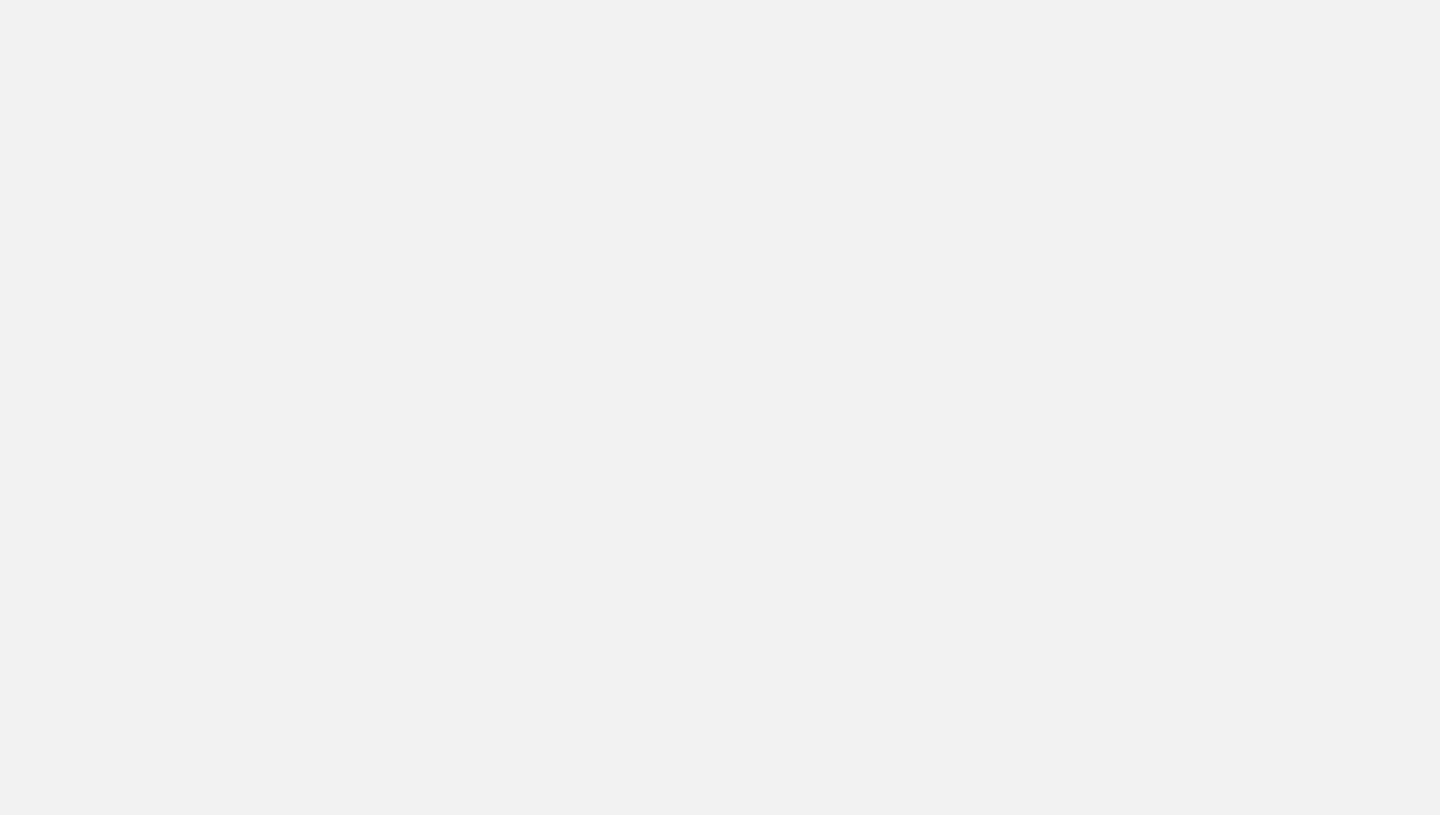 scroll, scrollTop: 0, scrollLeft: 0, axis: both 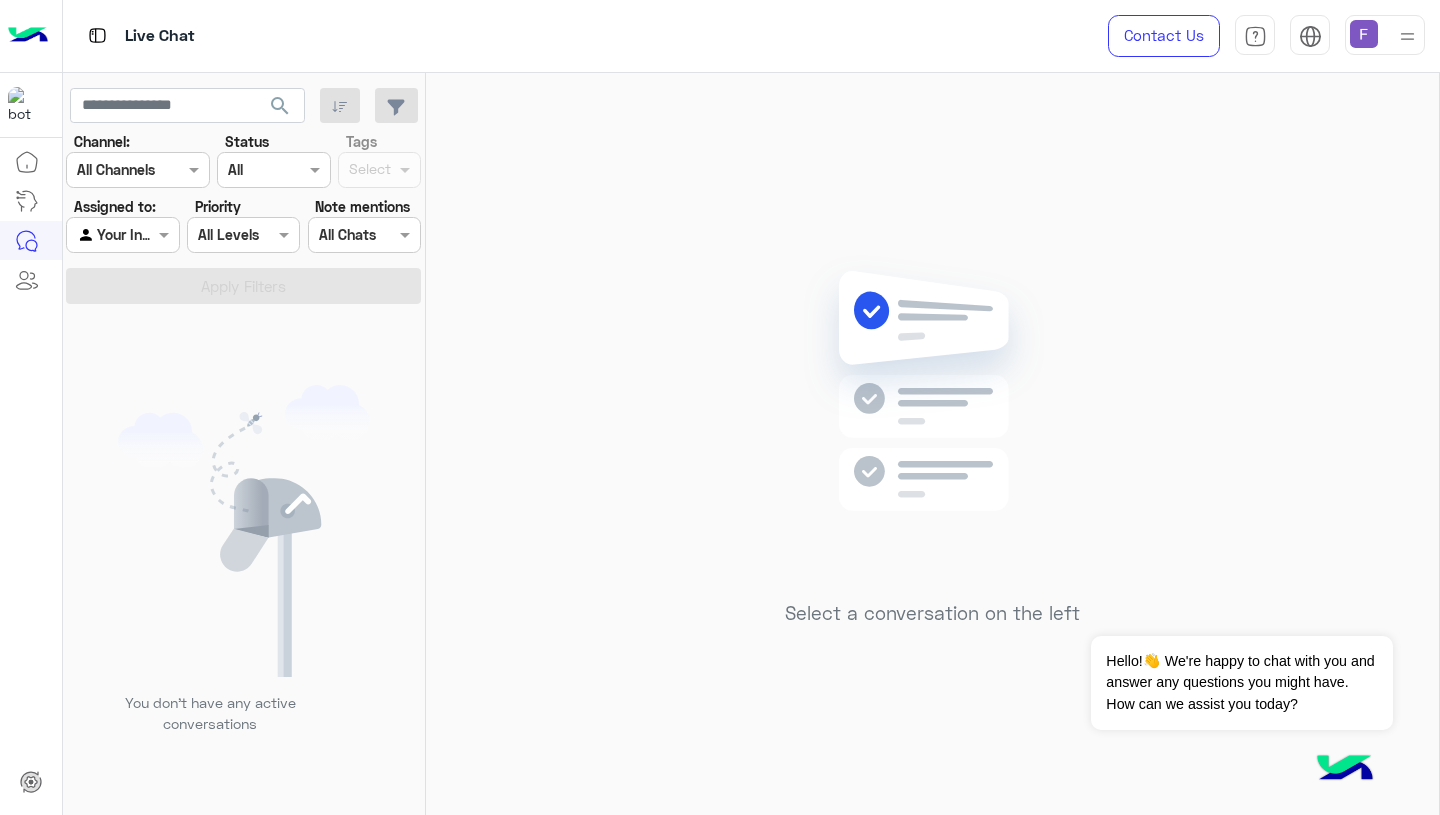 click at bounding box center (1364, 34) 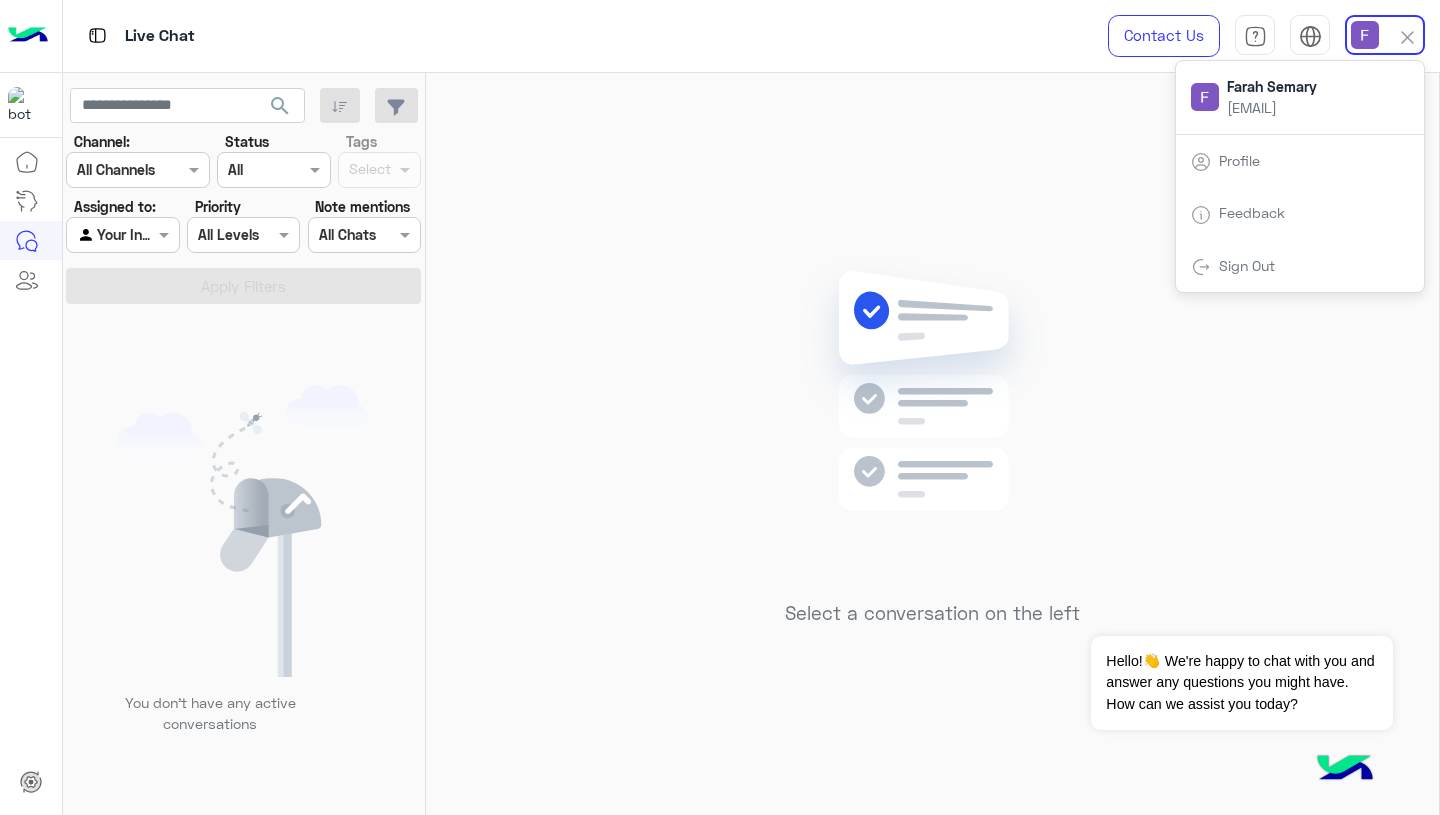 click on "Select a conversation on the left" 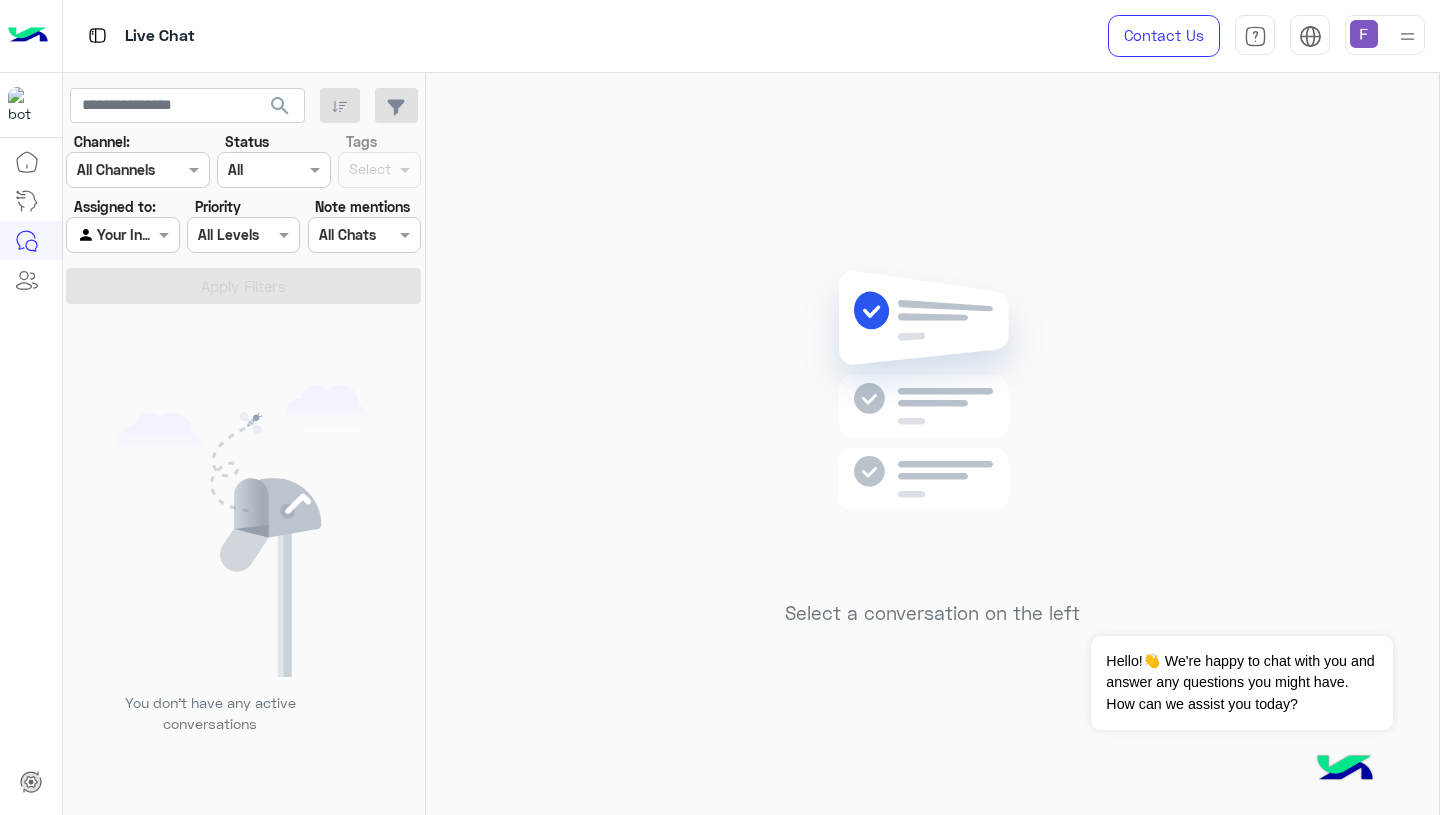 click on "Agent Filter Your Inbox" at bounding box center (122, 235) 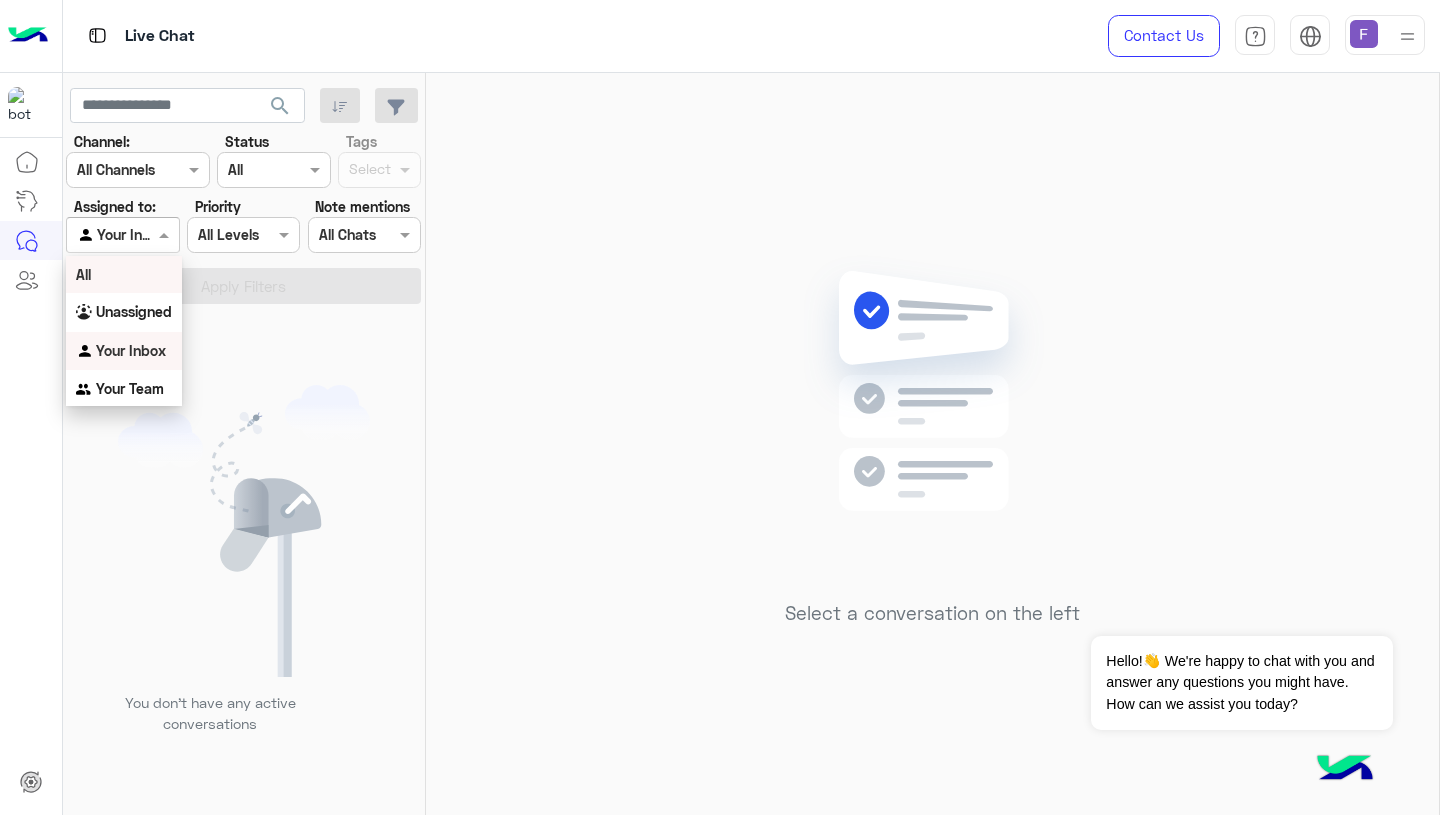 click on "All" at bounding box center [124, 274] 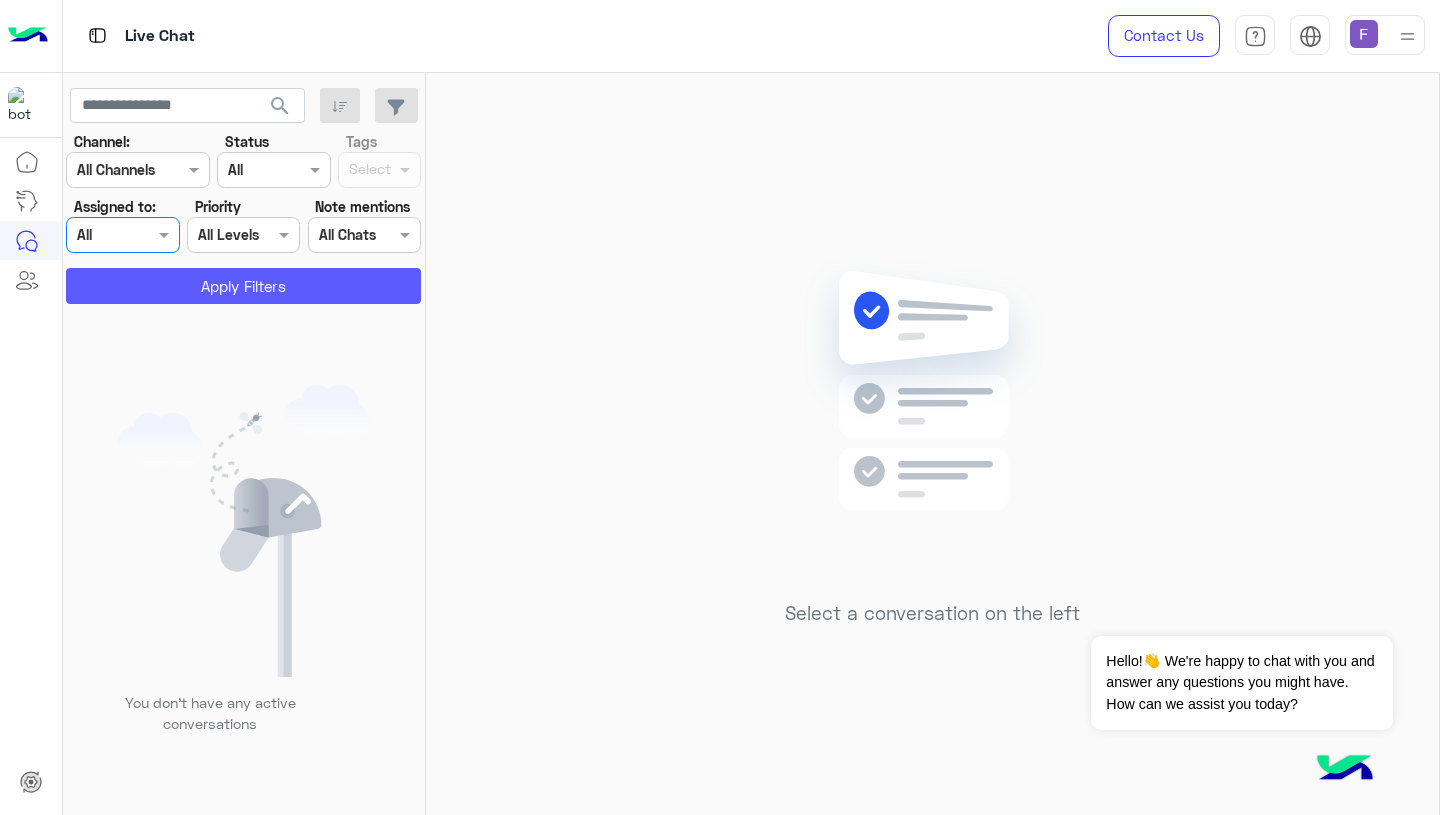 click on "Apply Filters" 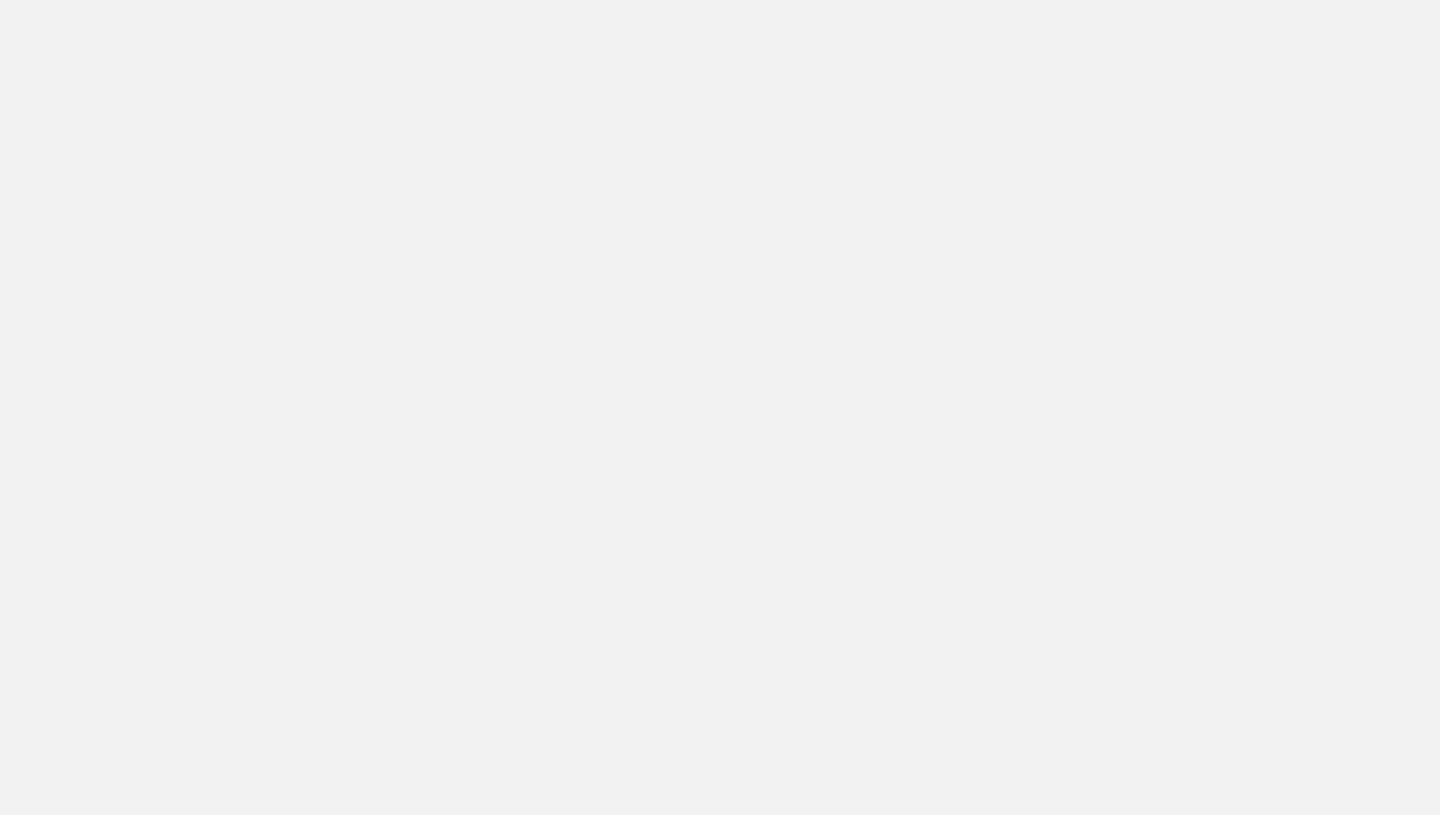 scroll, scrollTop: 0, scrollLeft: 0, axis: both 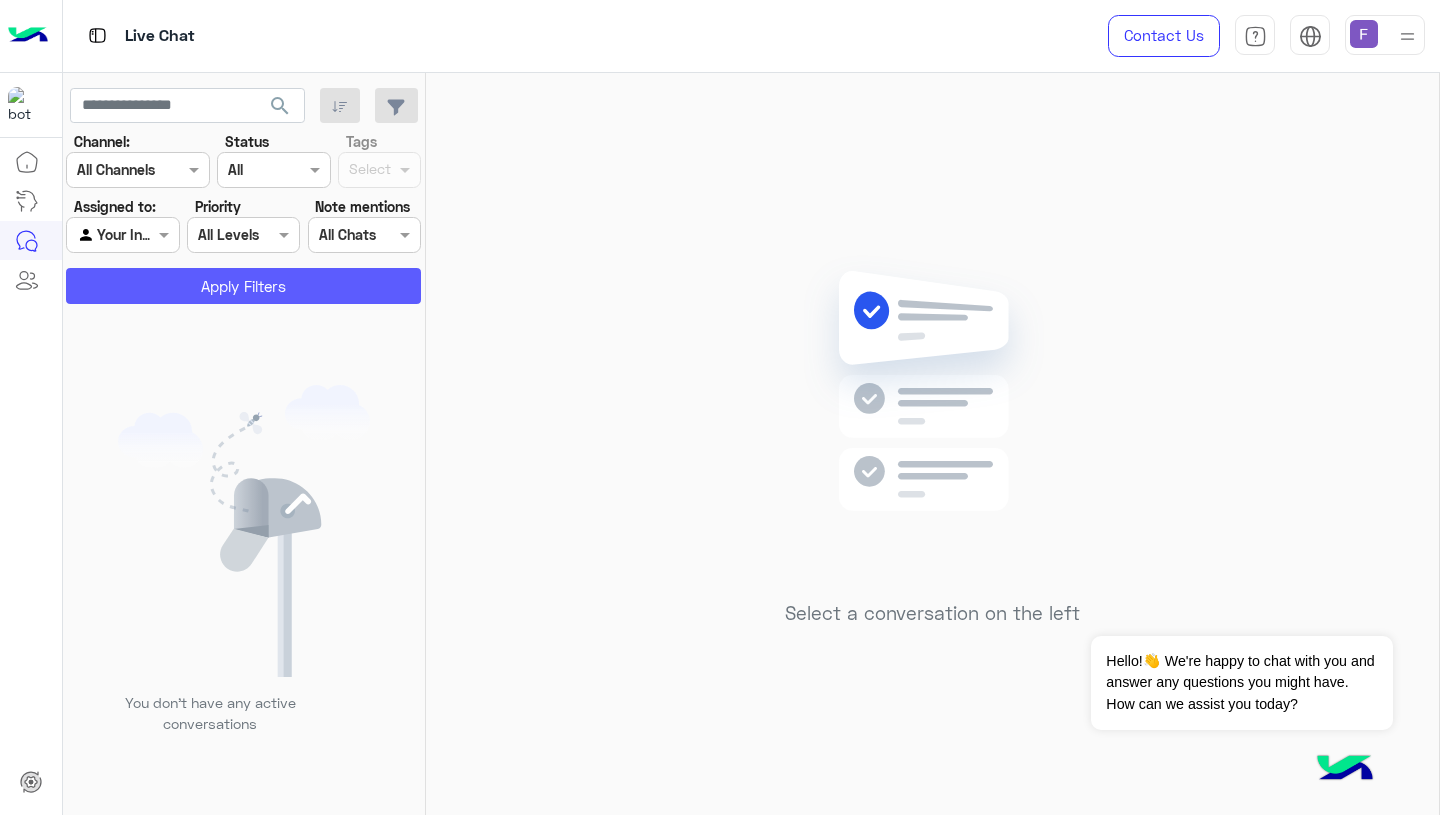 click on "Apply Filters" 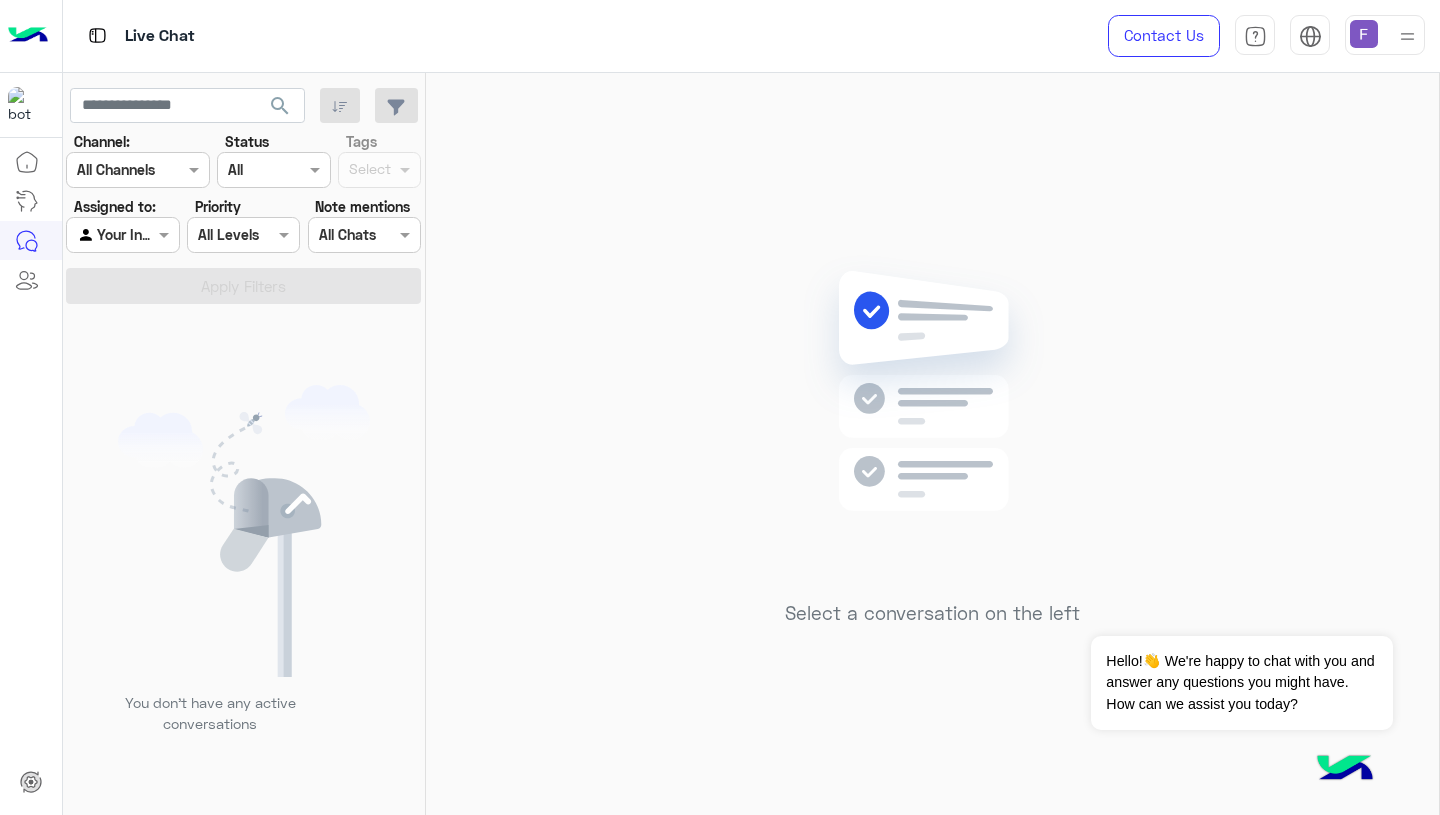 click at bounding box center [1364, 34] 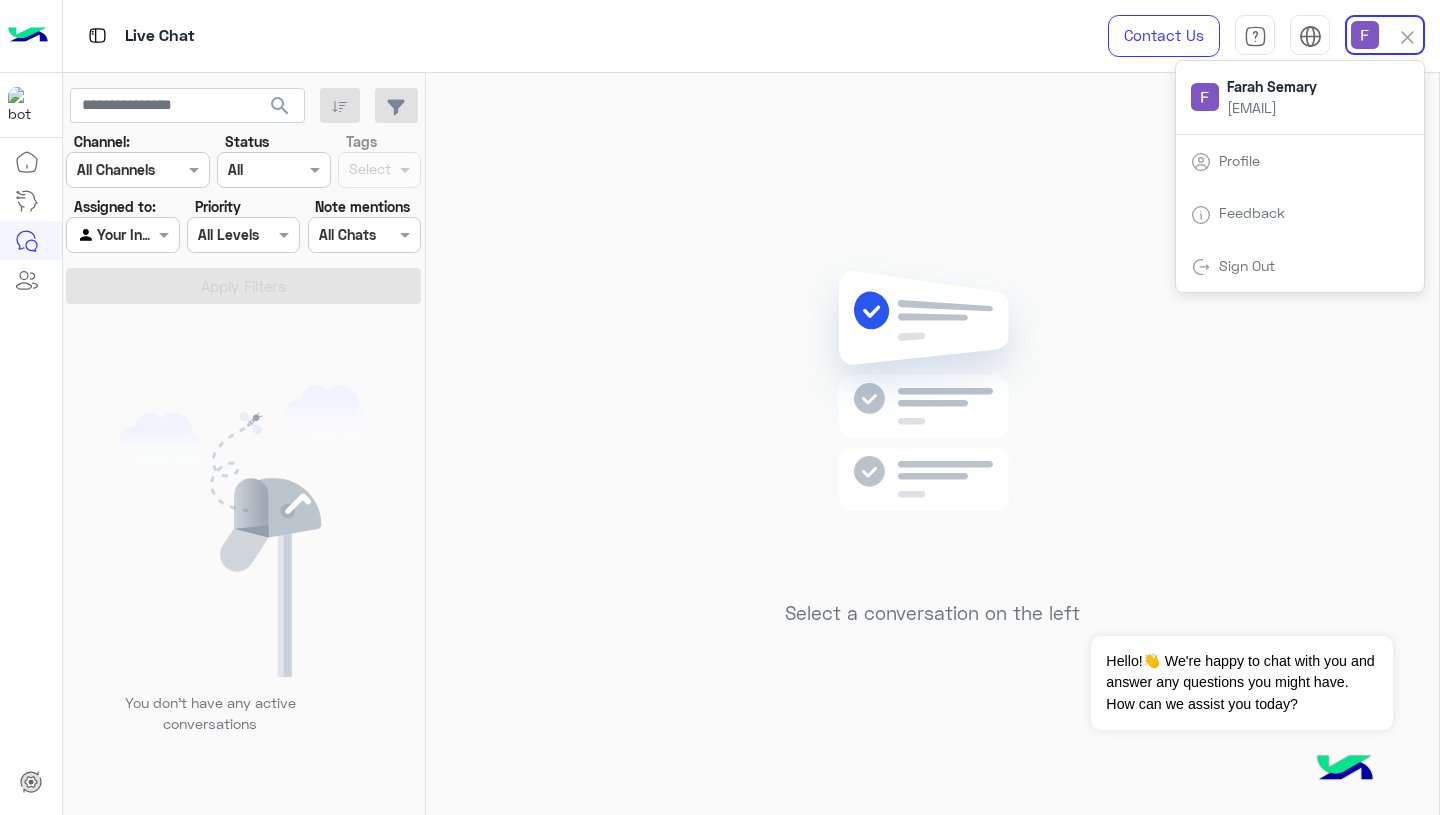 click at bounding box center (1205, 97) 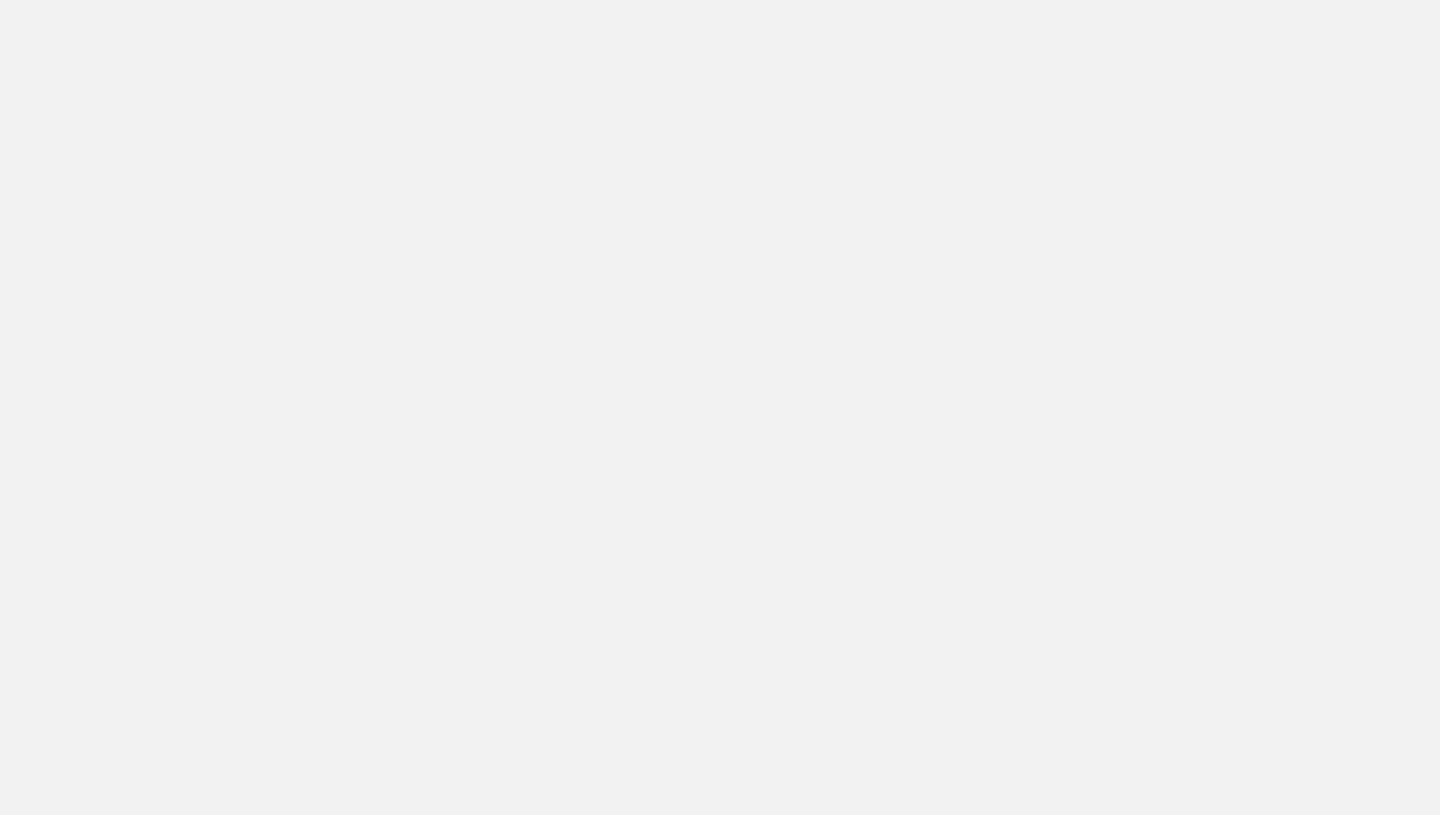 scroll, scrollTop: 0, scrollLeft: 0, axis: both 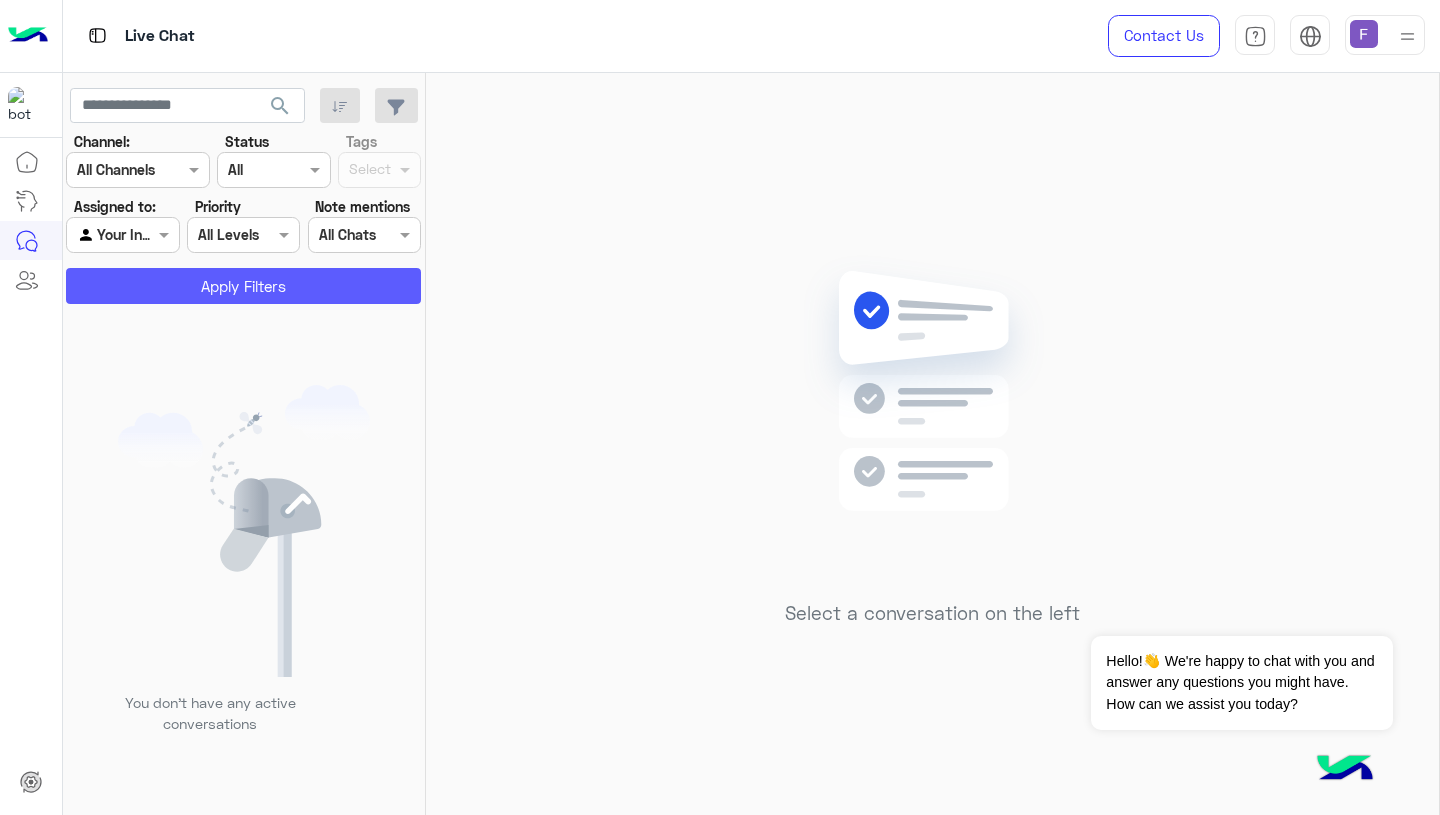 click on "Apply Filters" 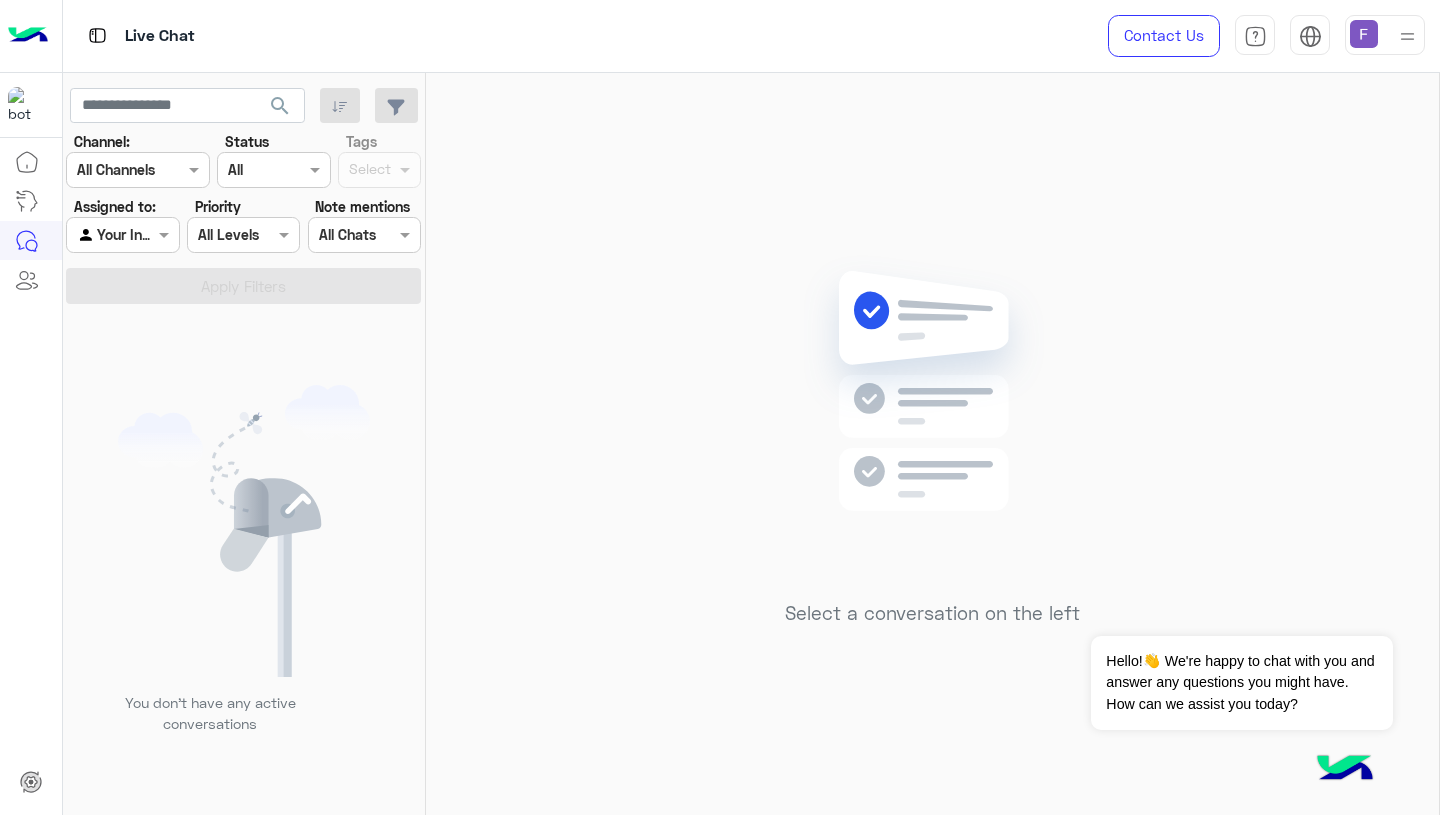 click at bounding box center [1364, 34] 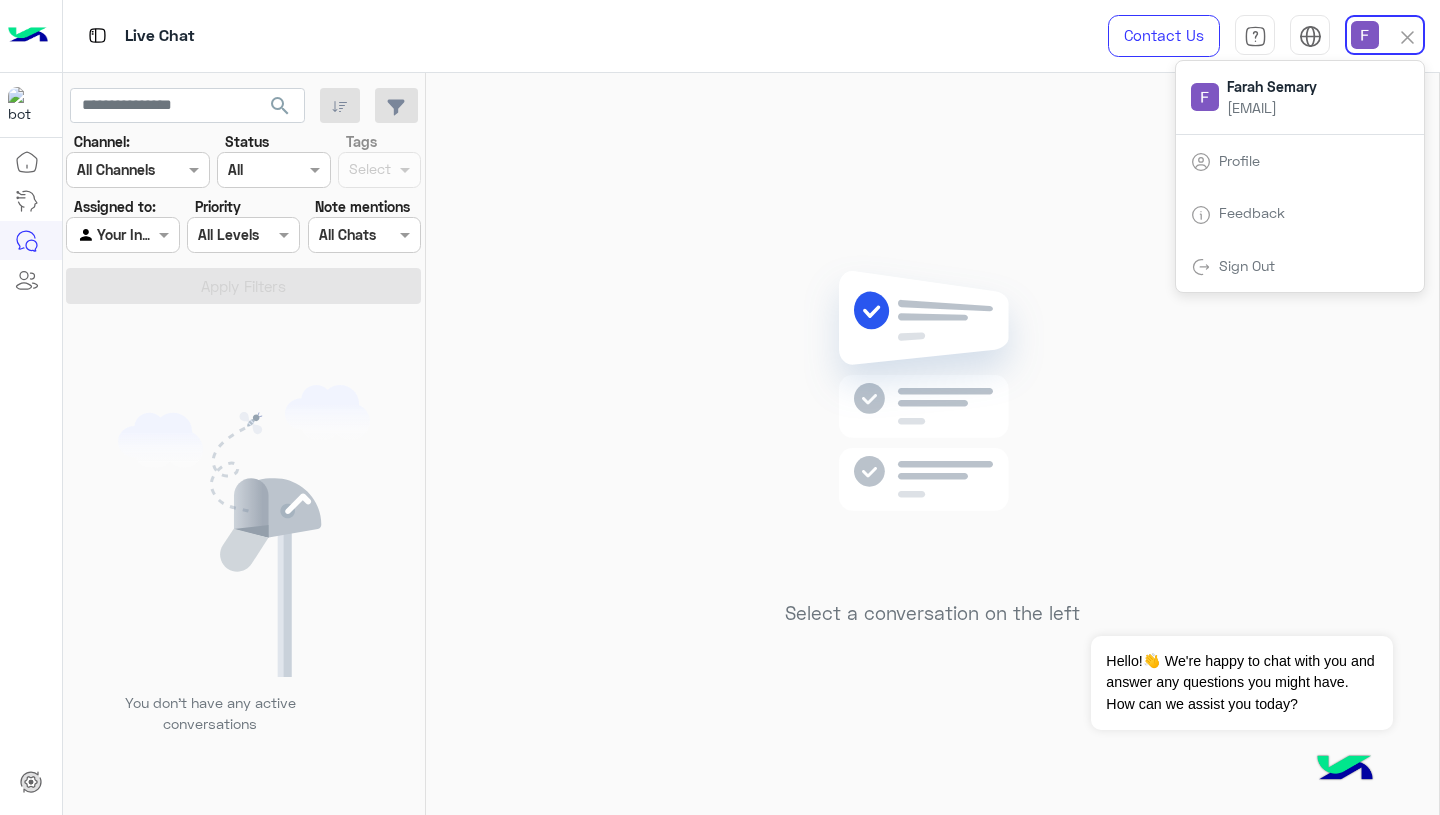click on "Select a conversation on the left" 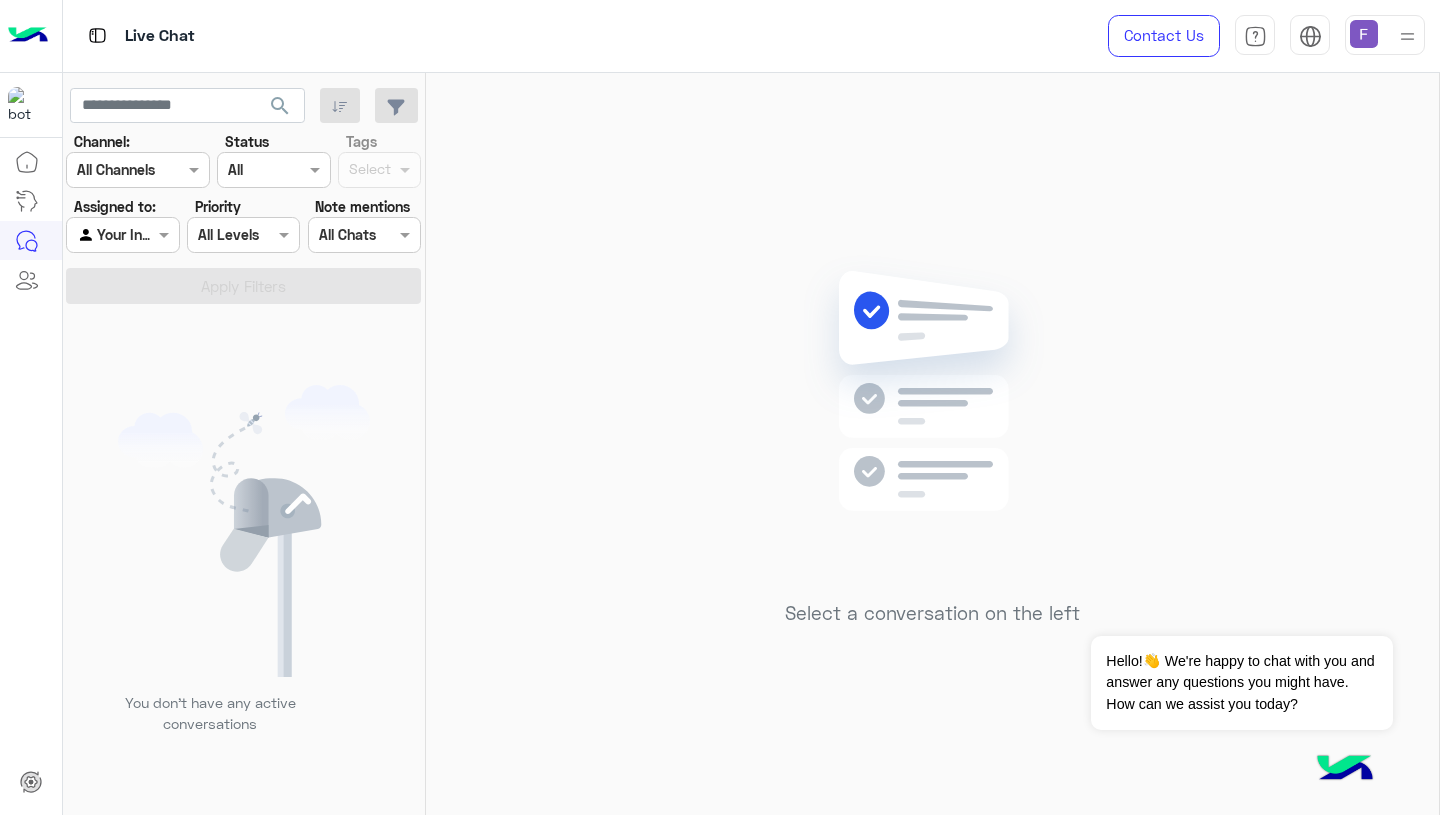 click at bounding box center (1364, 34) 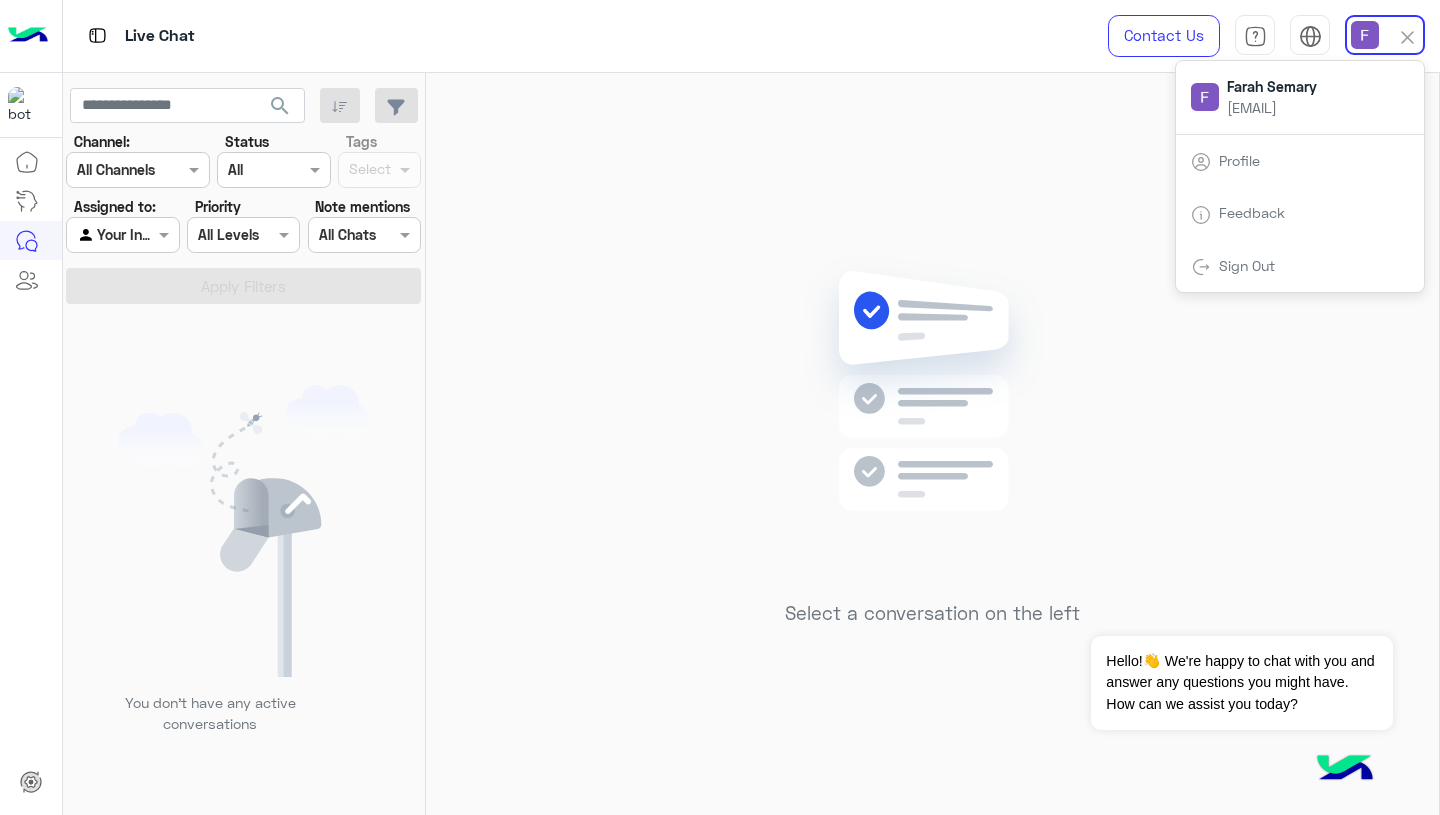 click on "Profile" at bounding box center [1239, 160] 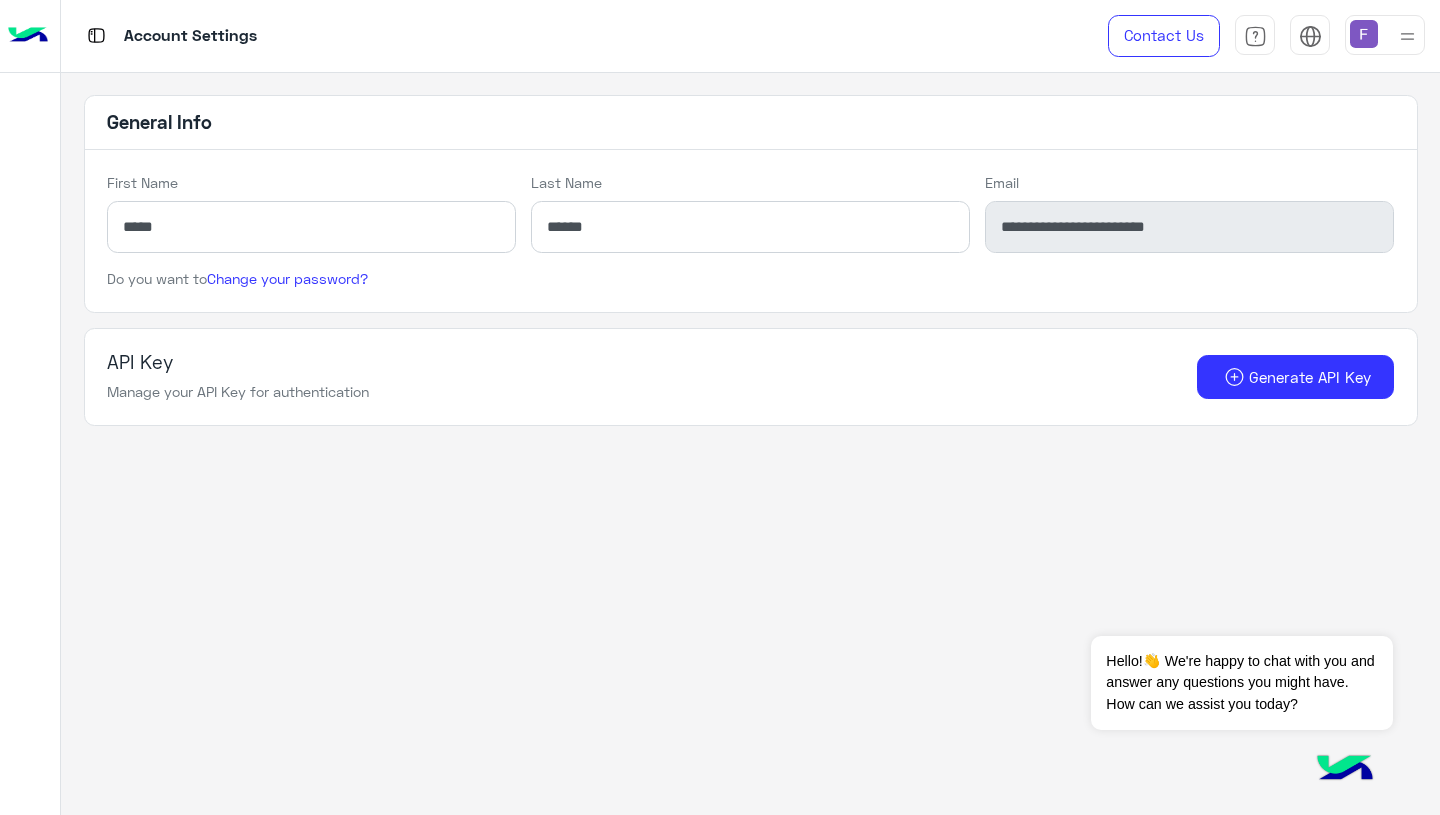 click at bounding box center [1364, 34] 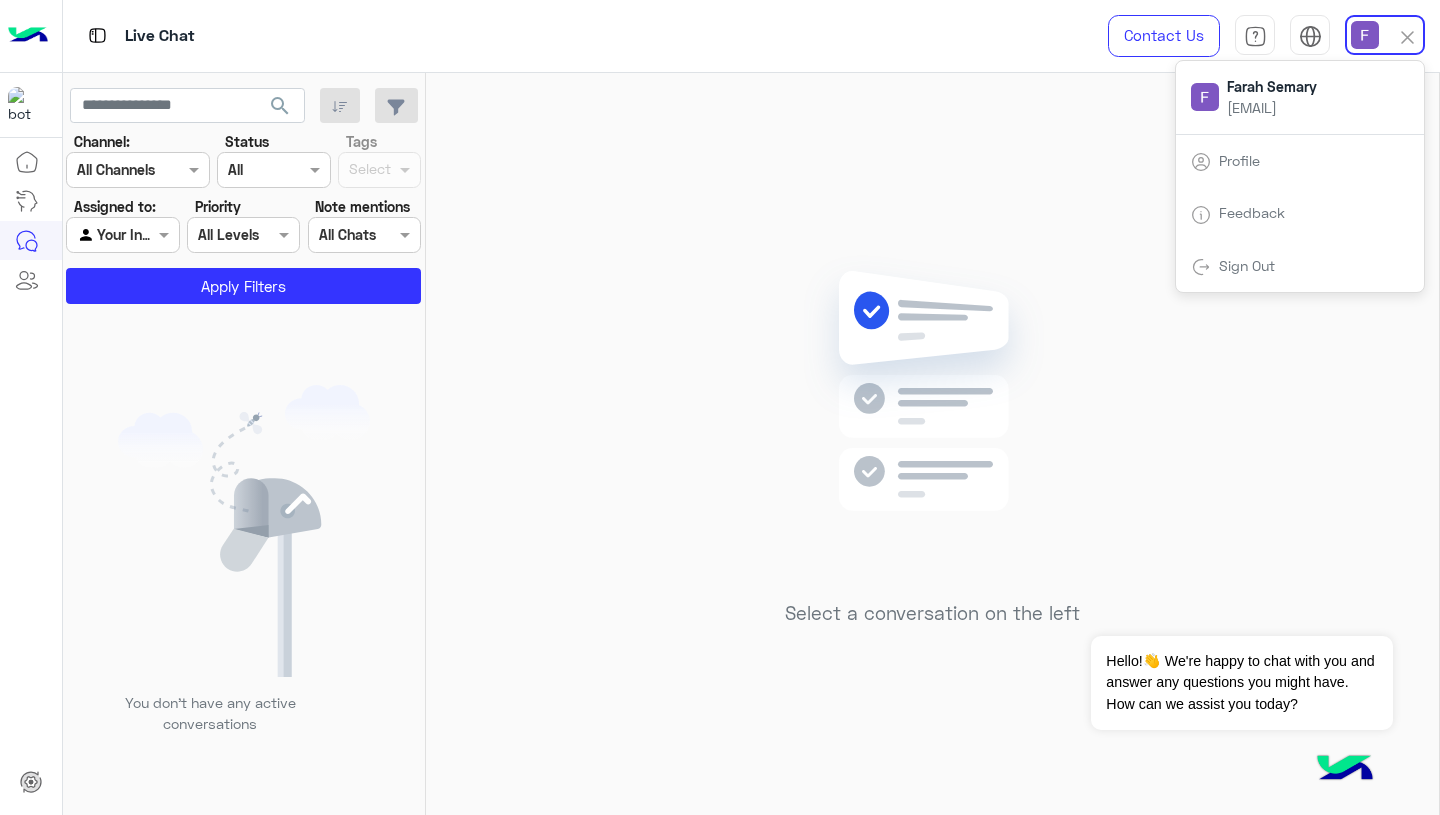 click on "Select a conversation on the left" 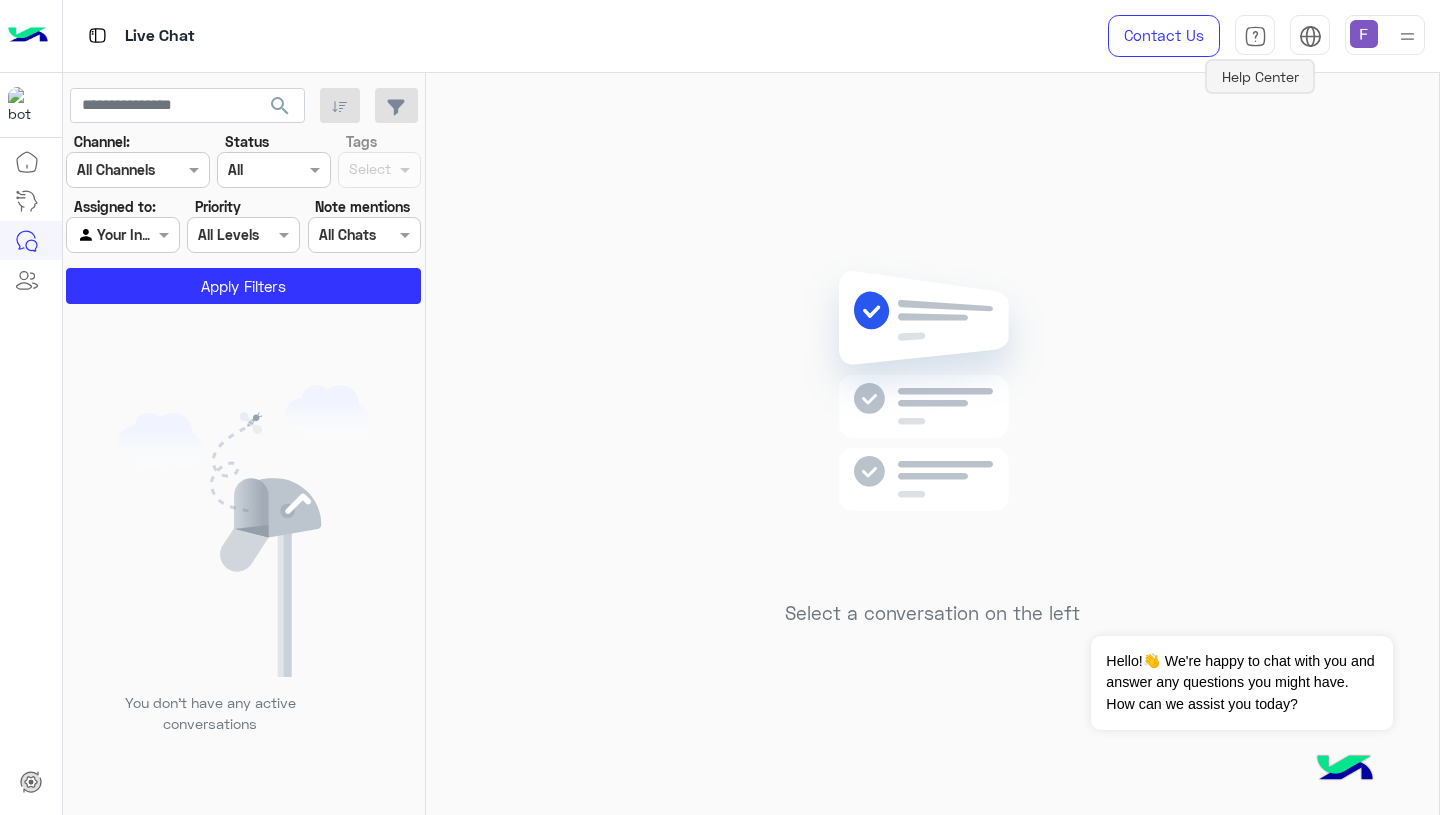 click at bounding box center (1255, 36) 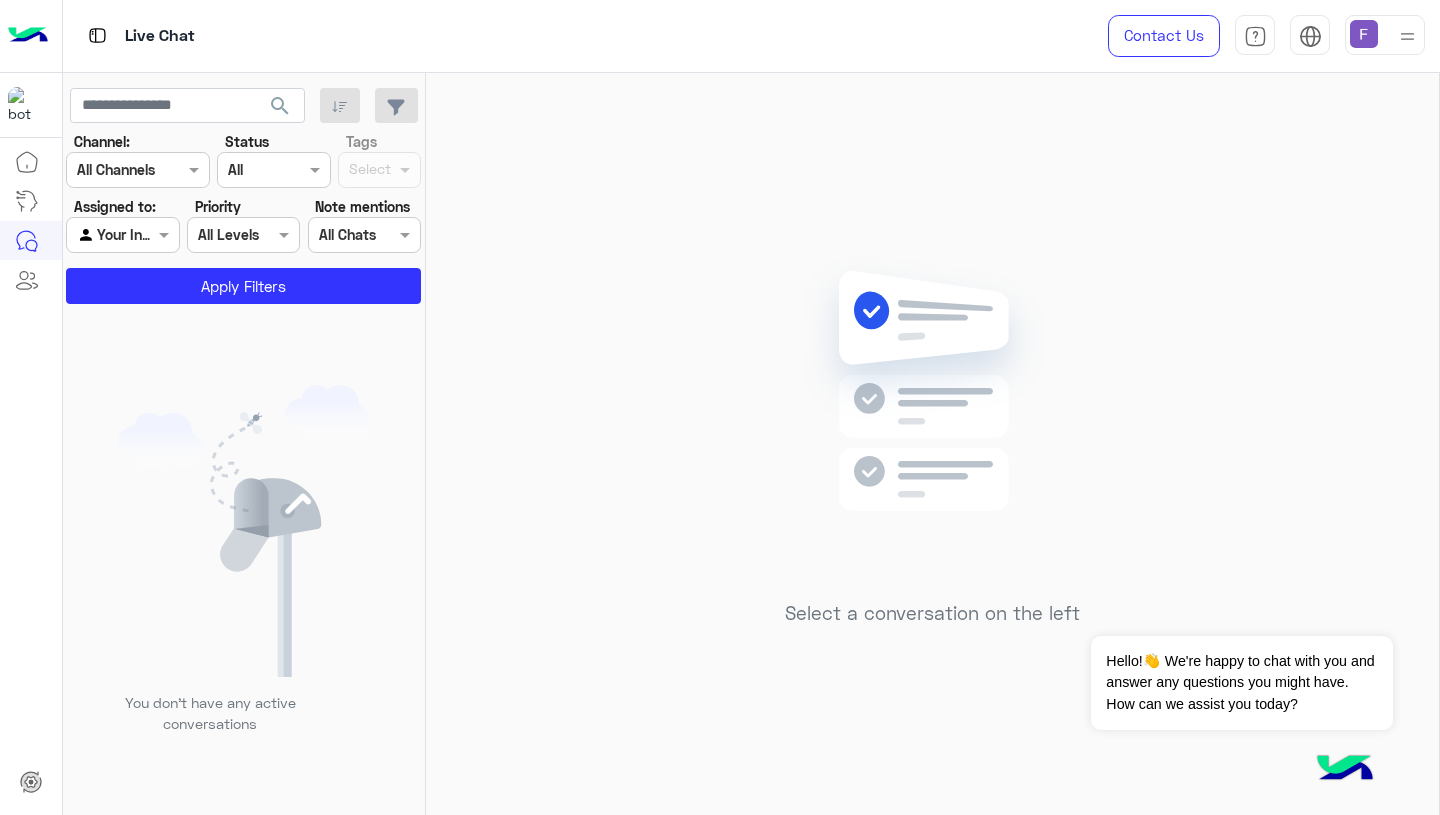 click at bounding box center (122, 234) 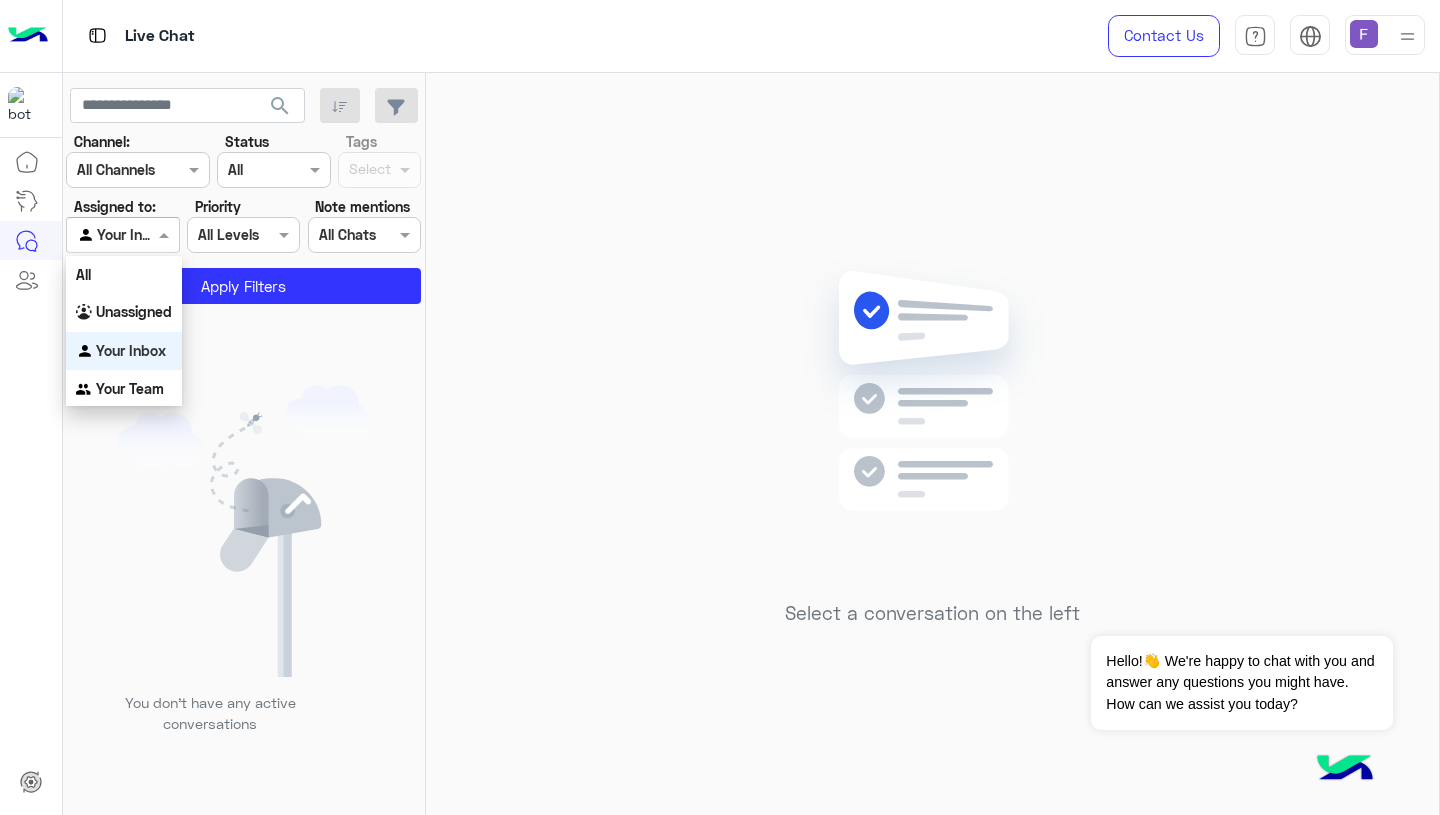 click 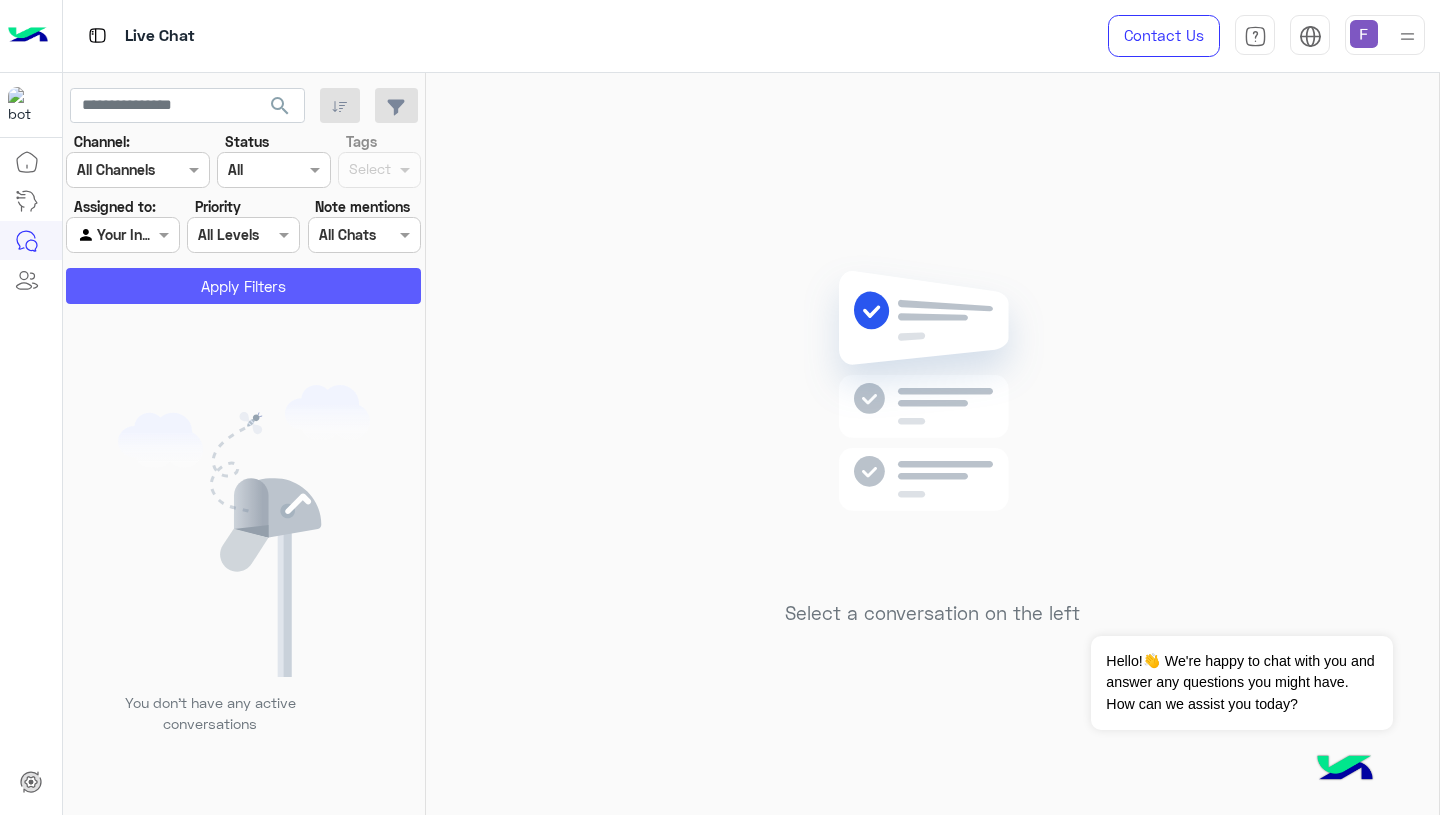 click on "Apply Filters" 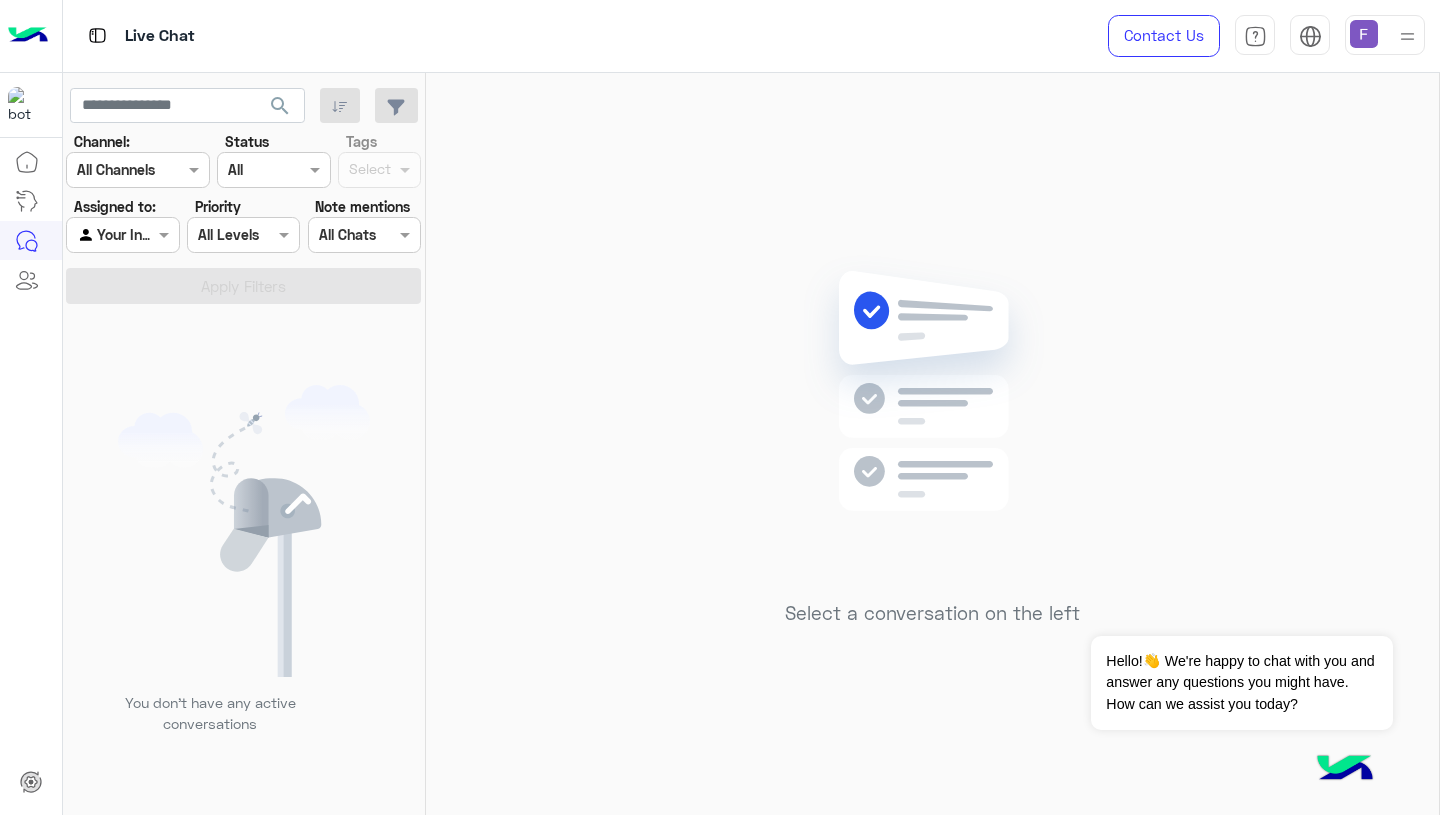 click at bounding box center [1364, 34] 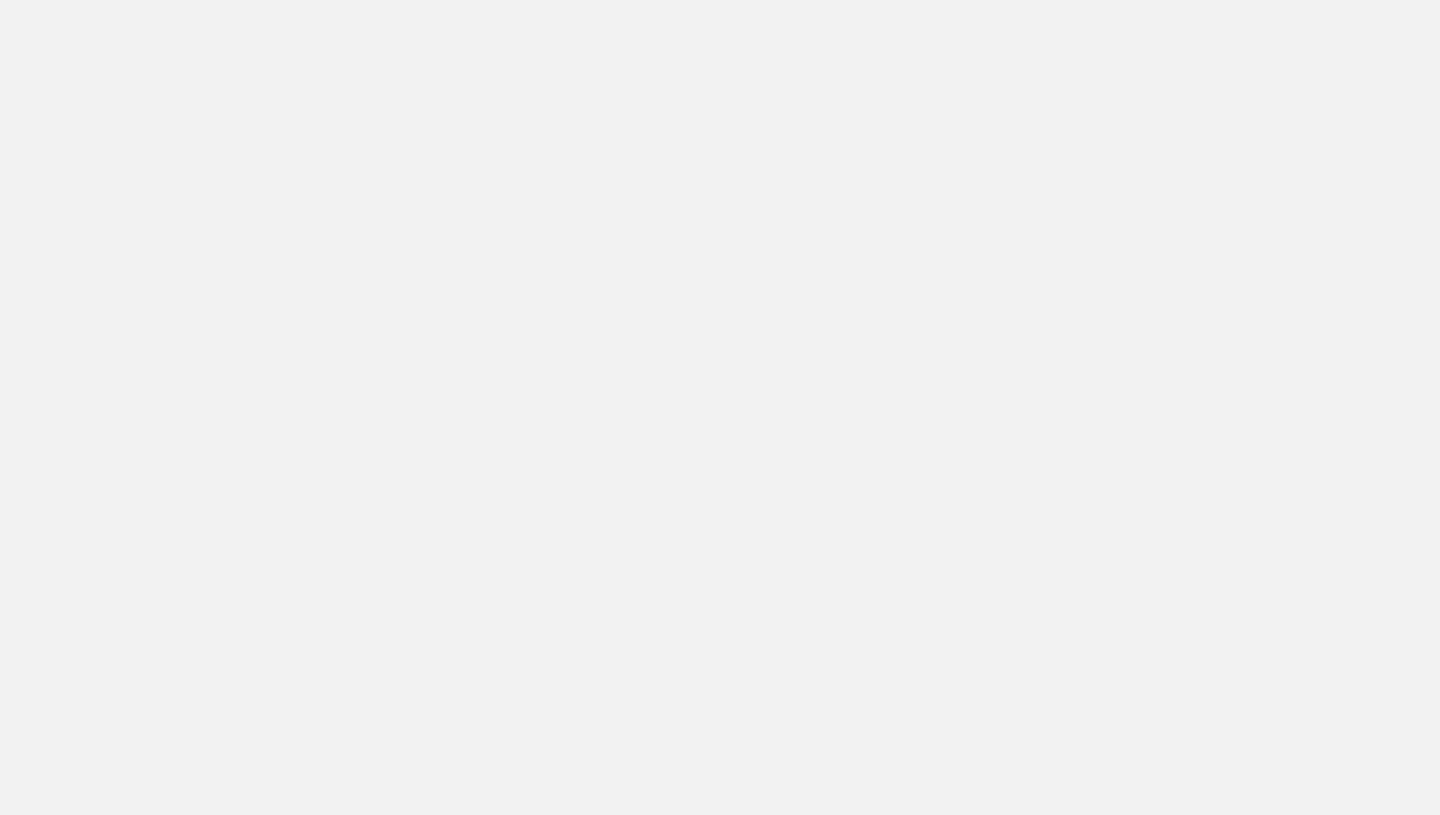 scroll, scrollTop: 0, scrollLeft: 0, axis: both 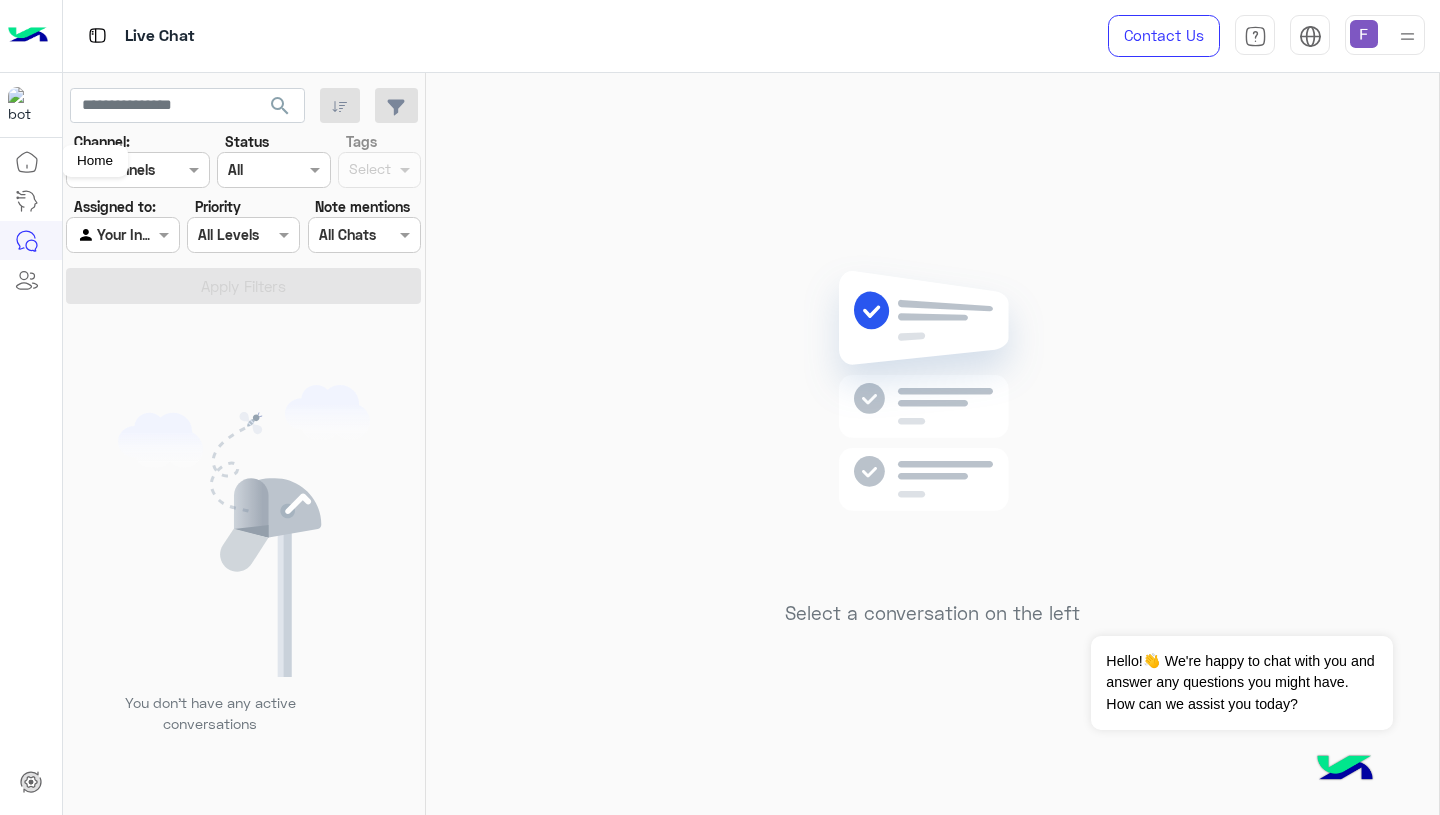 click at bounding box center [27, 162] 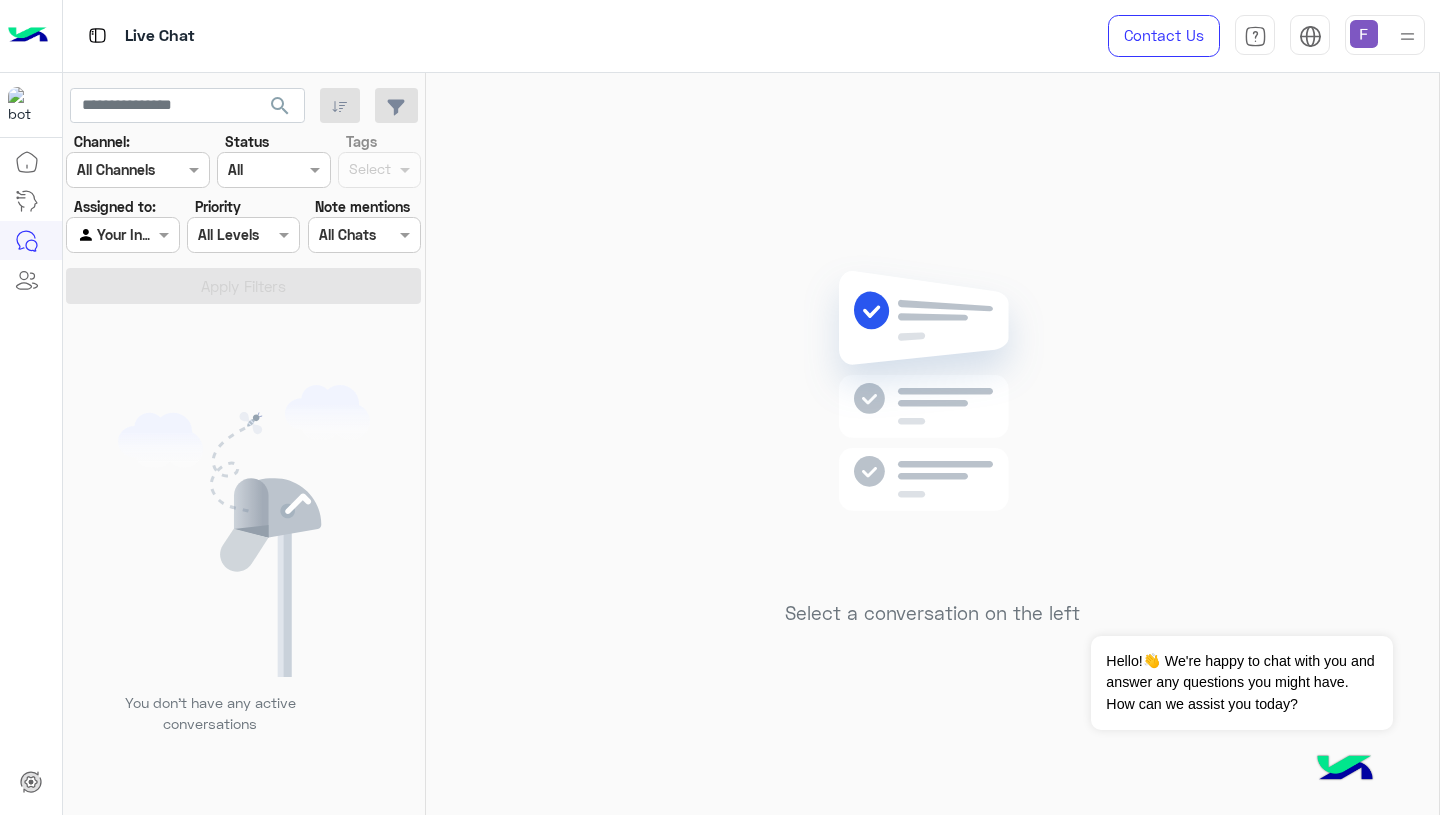 click 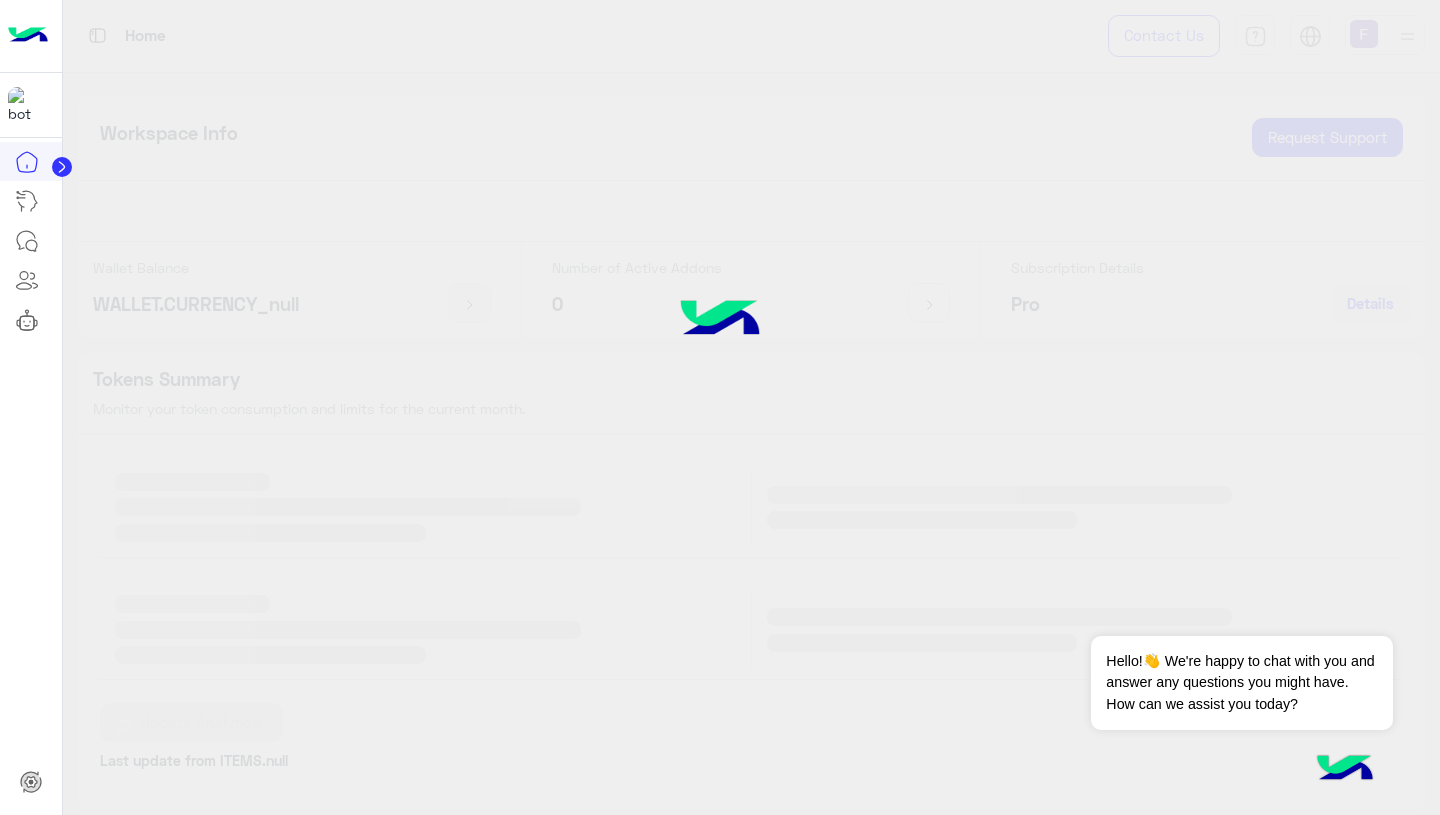 click 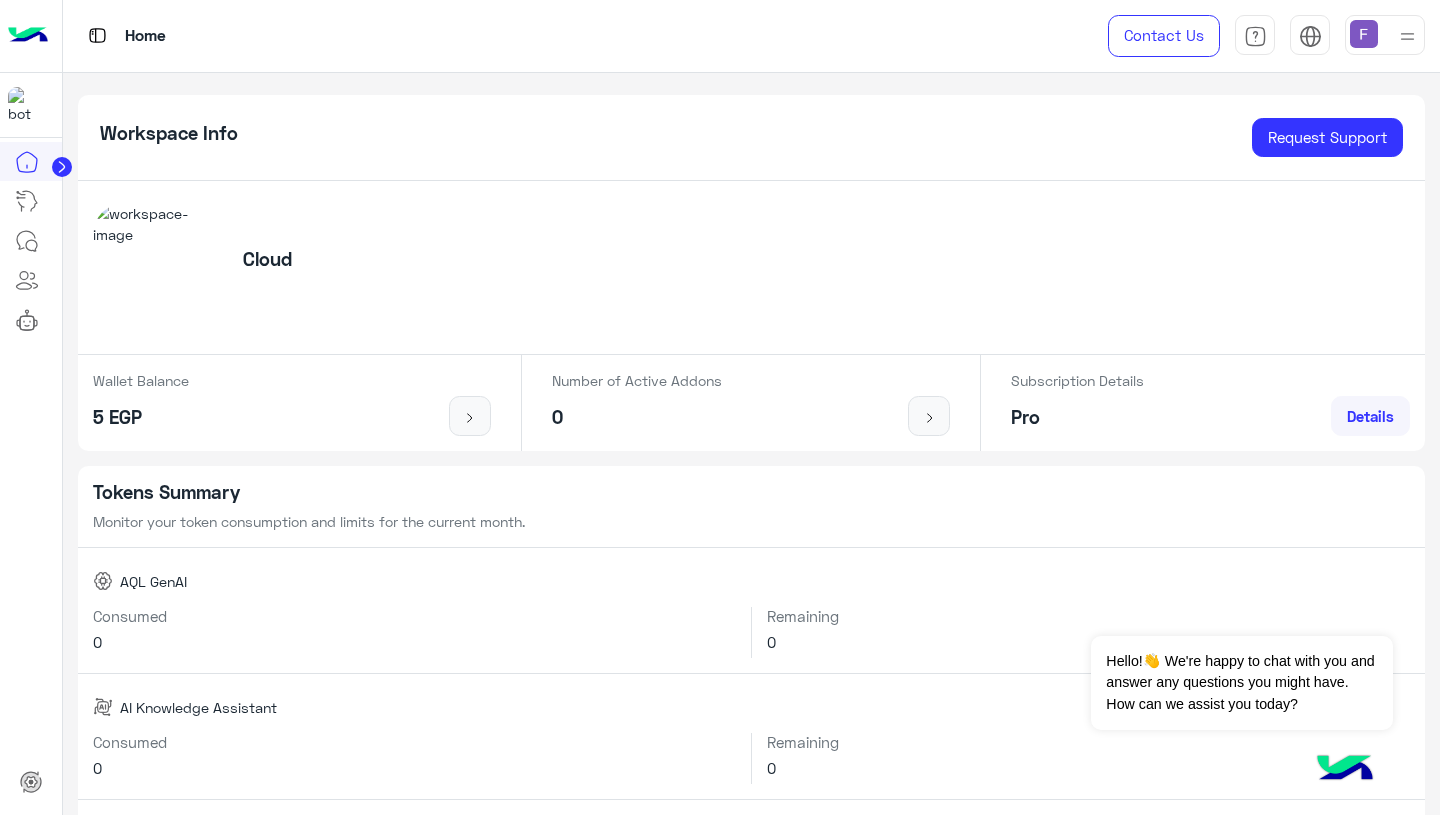 click 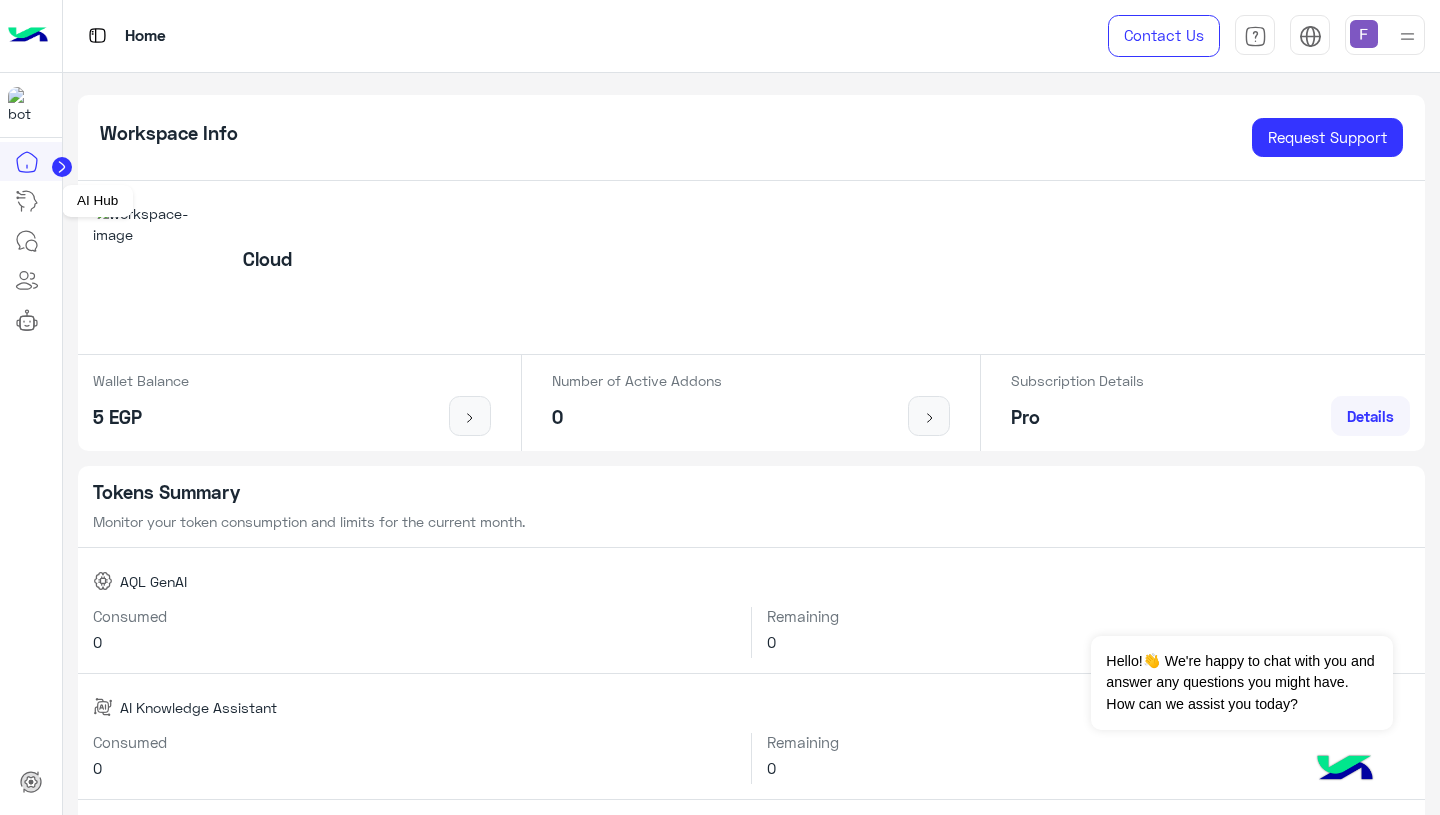 click 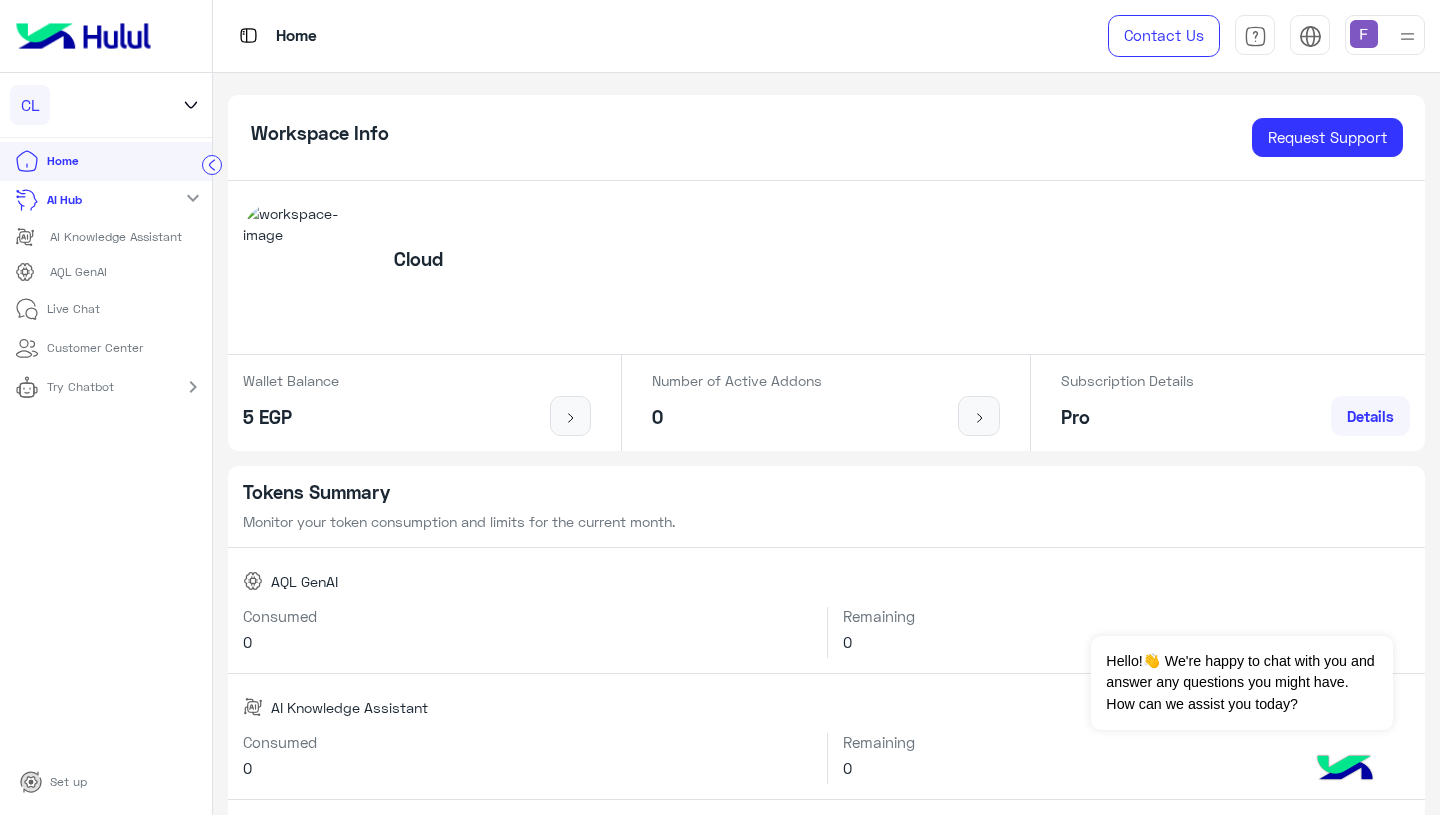 click 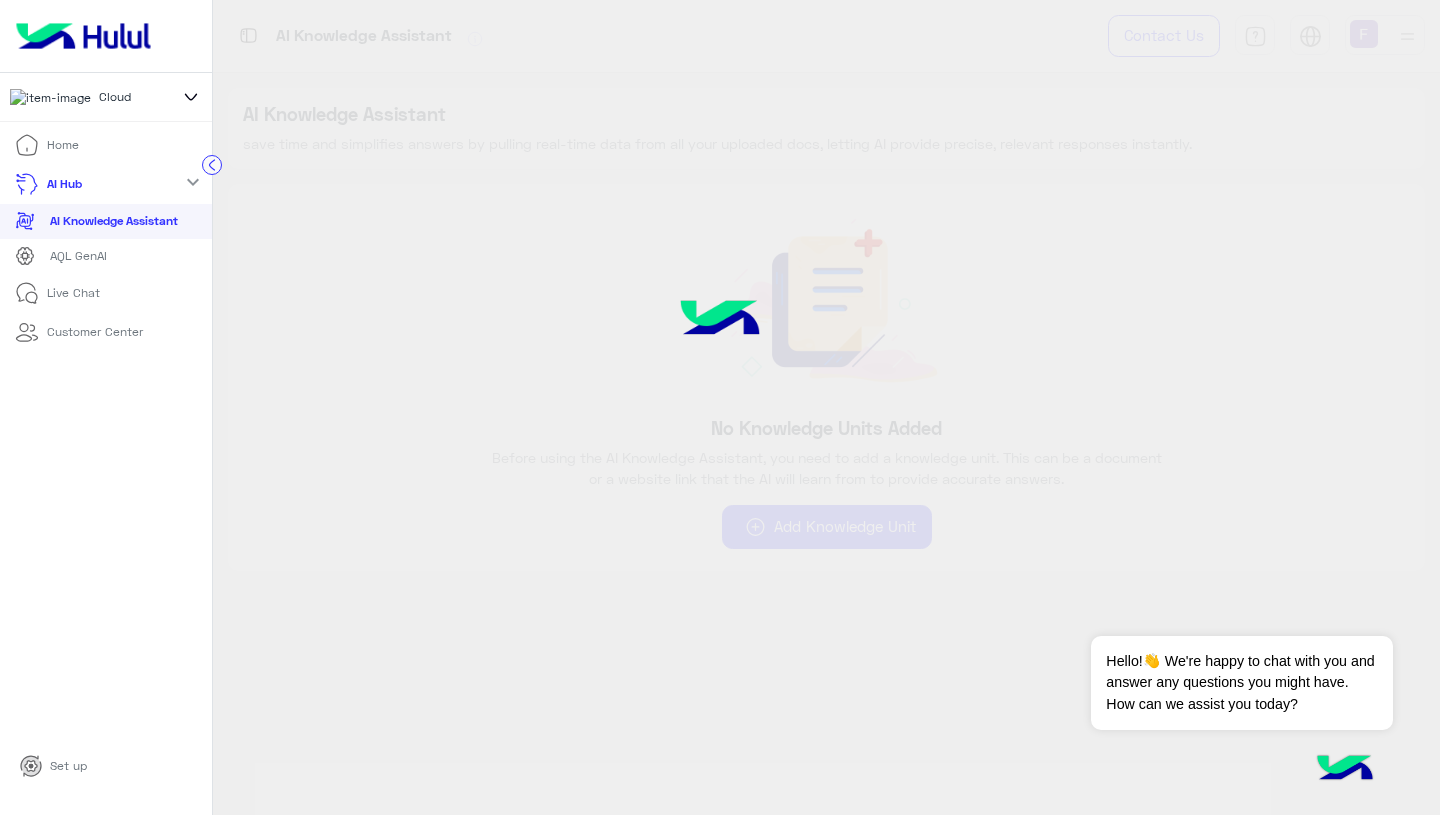 click 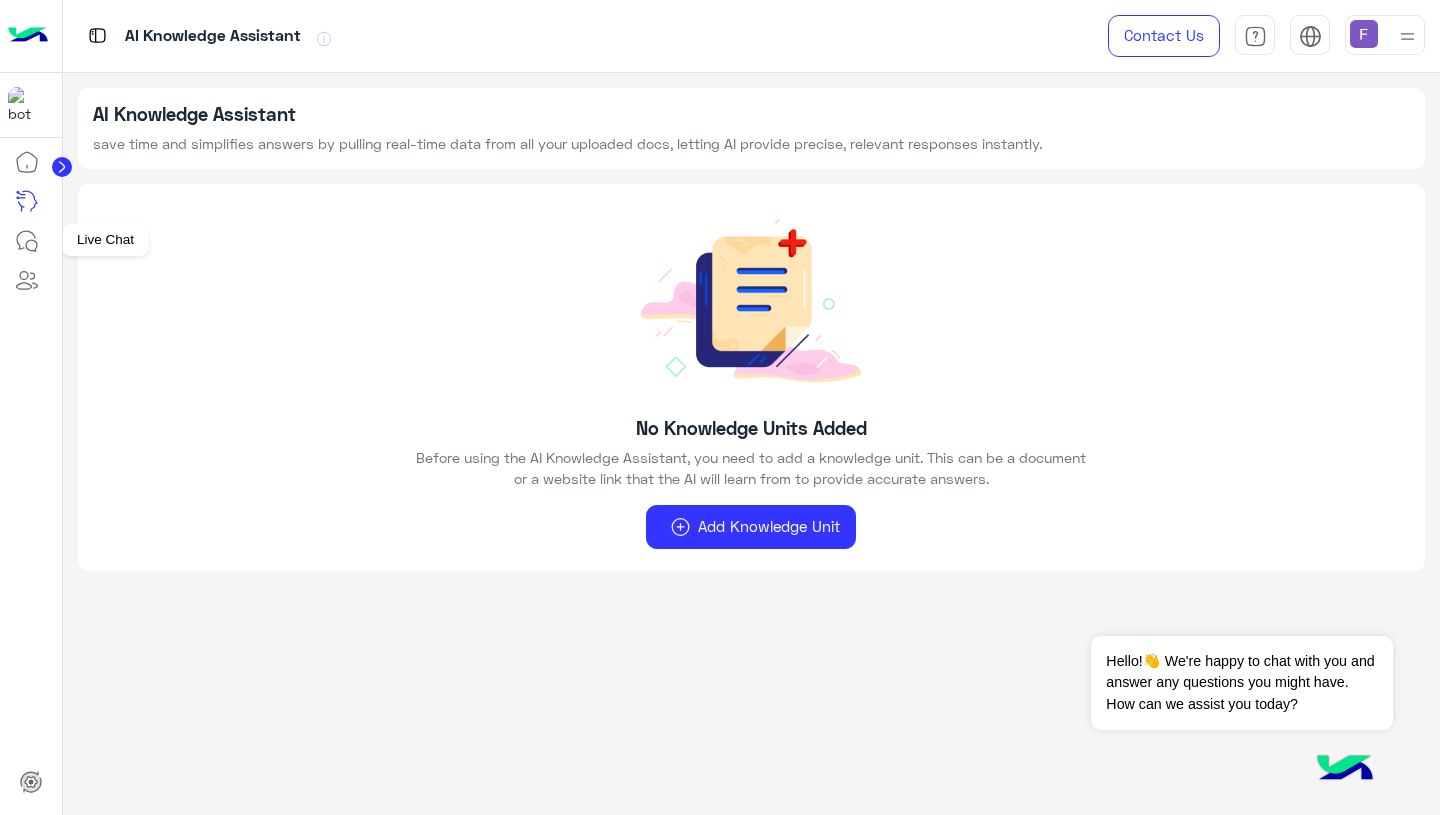 click 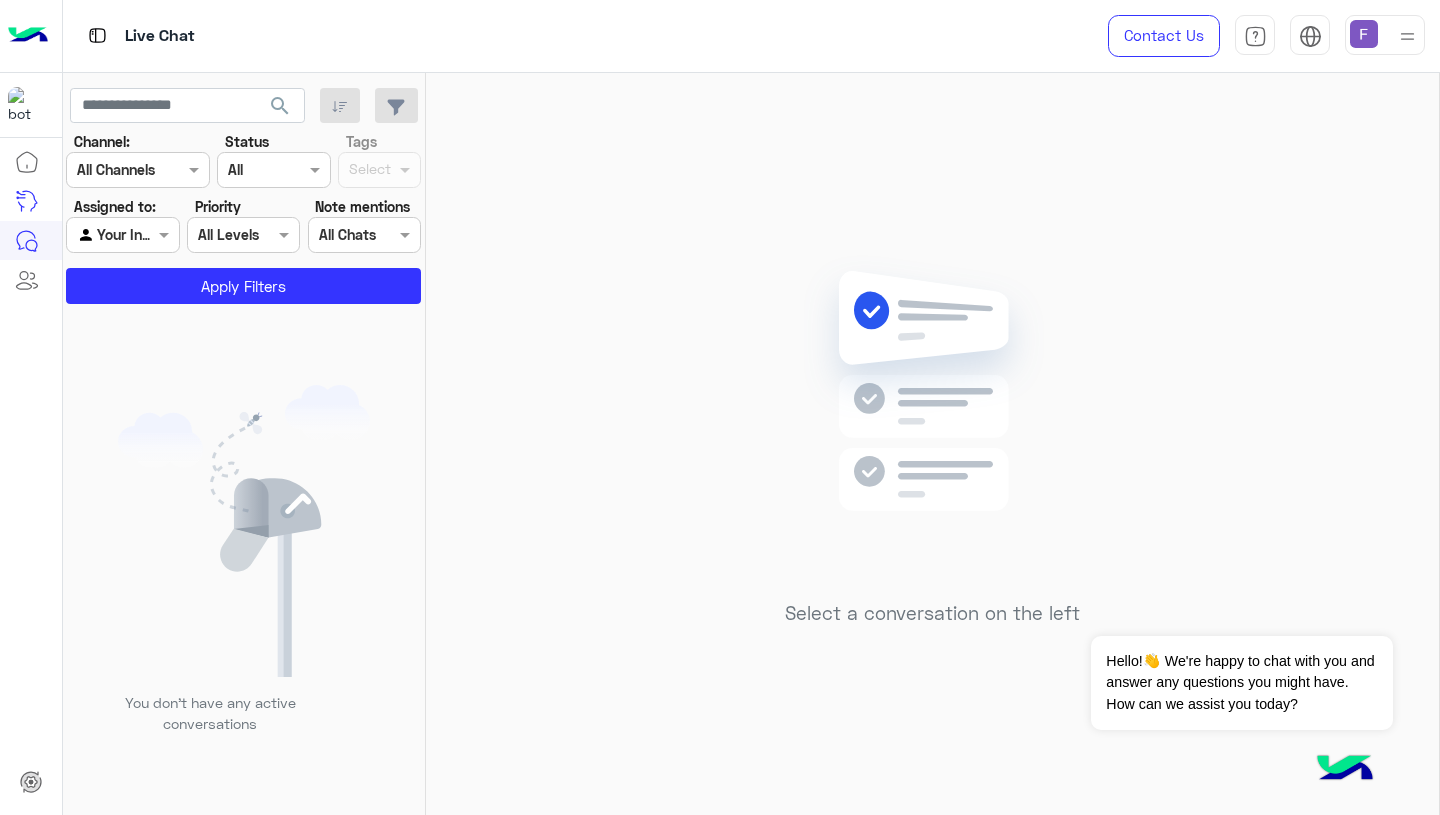 click at bounding box center (1364, 34) 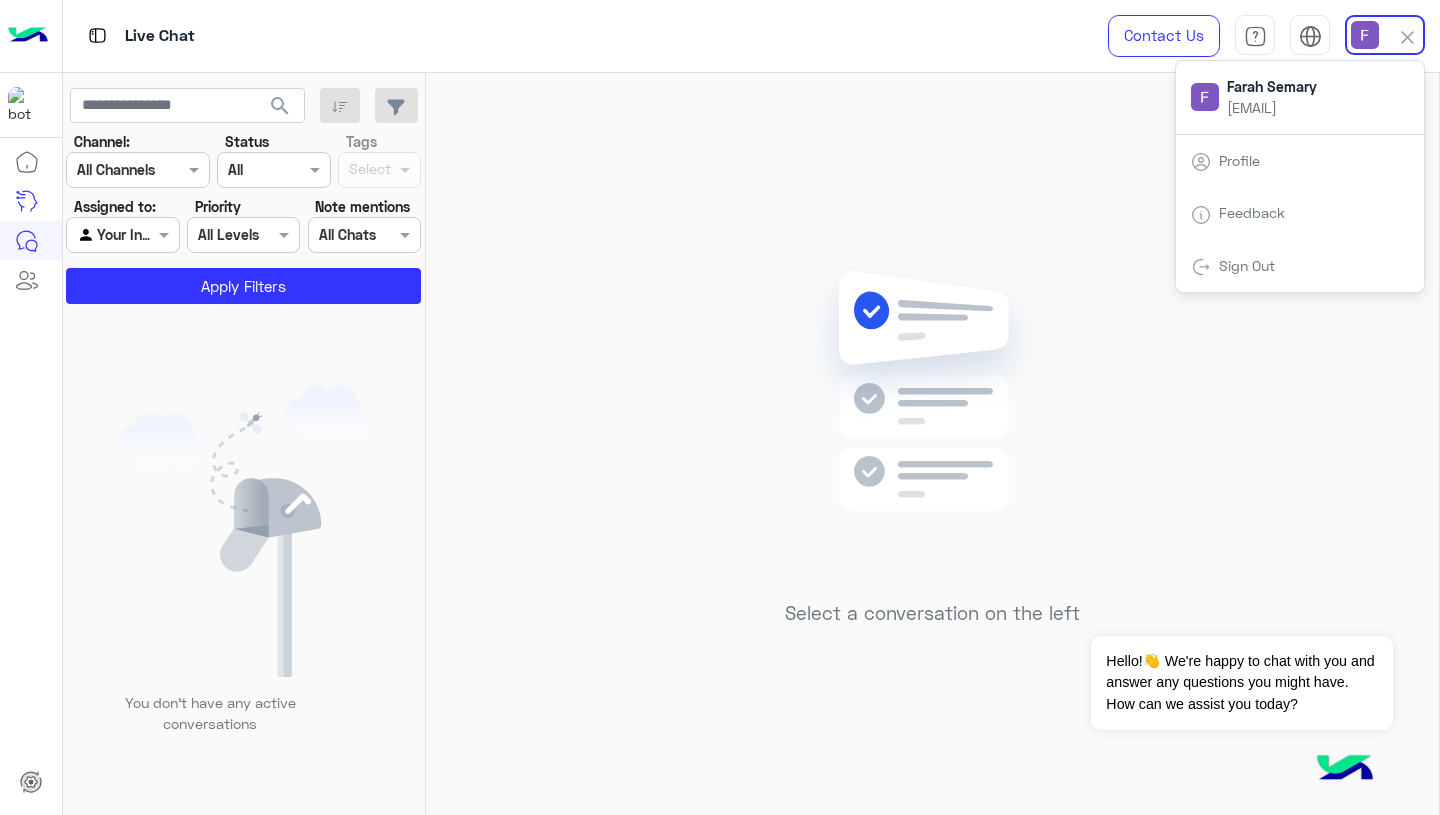 click on "Select a conversation on the left" 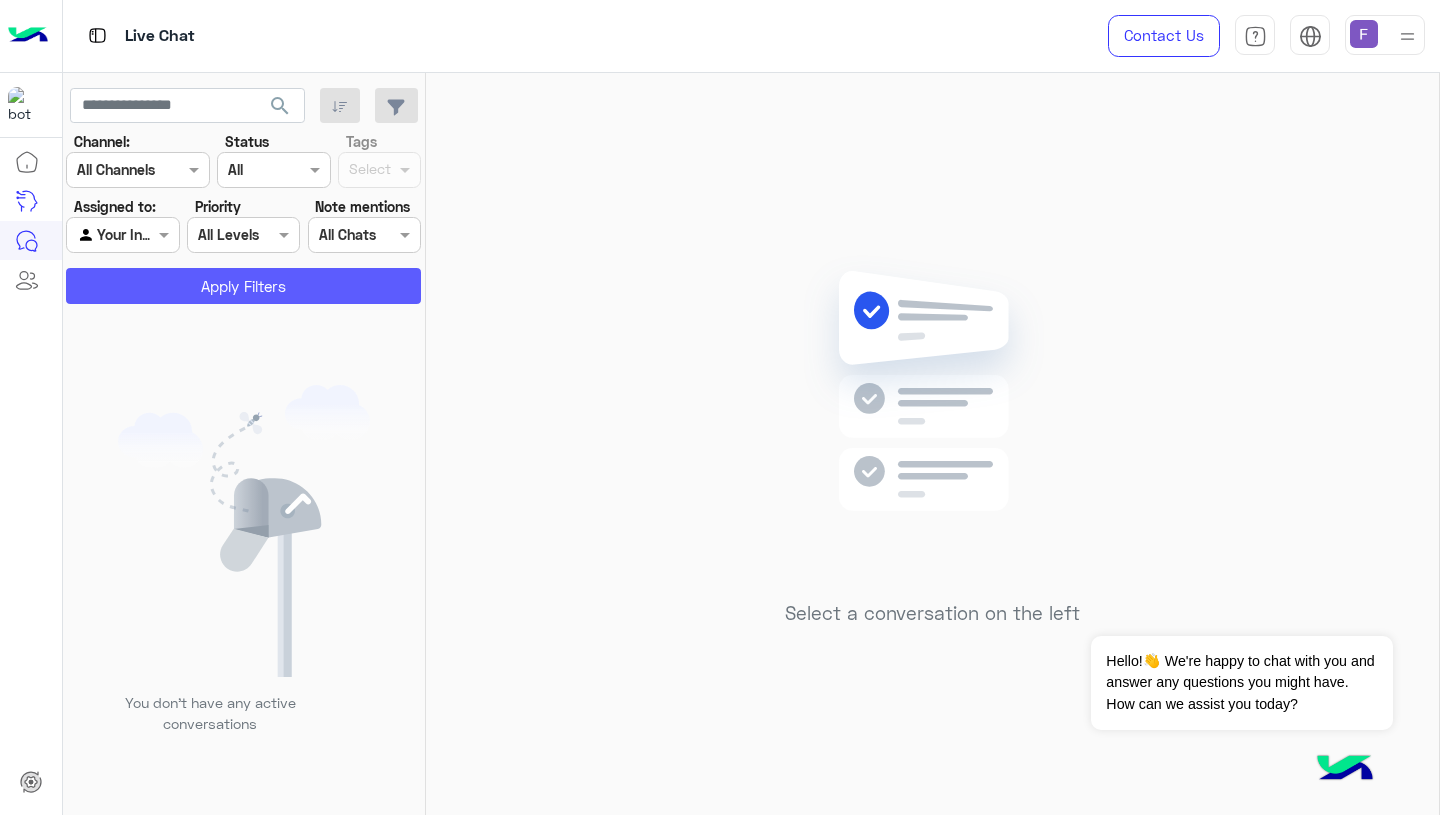 click on "Apply Filters" 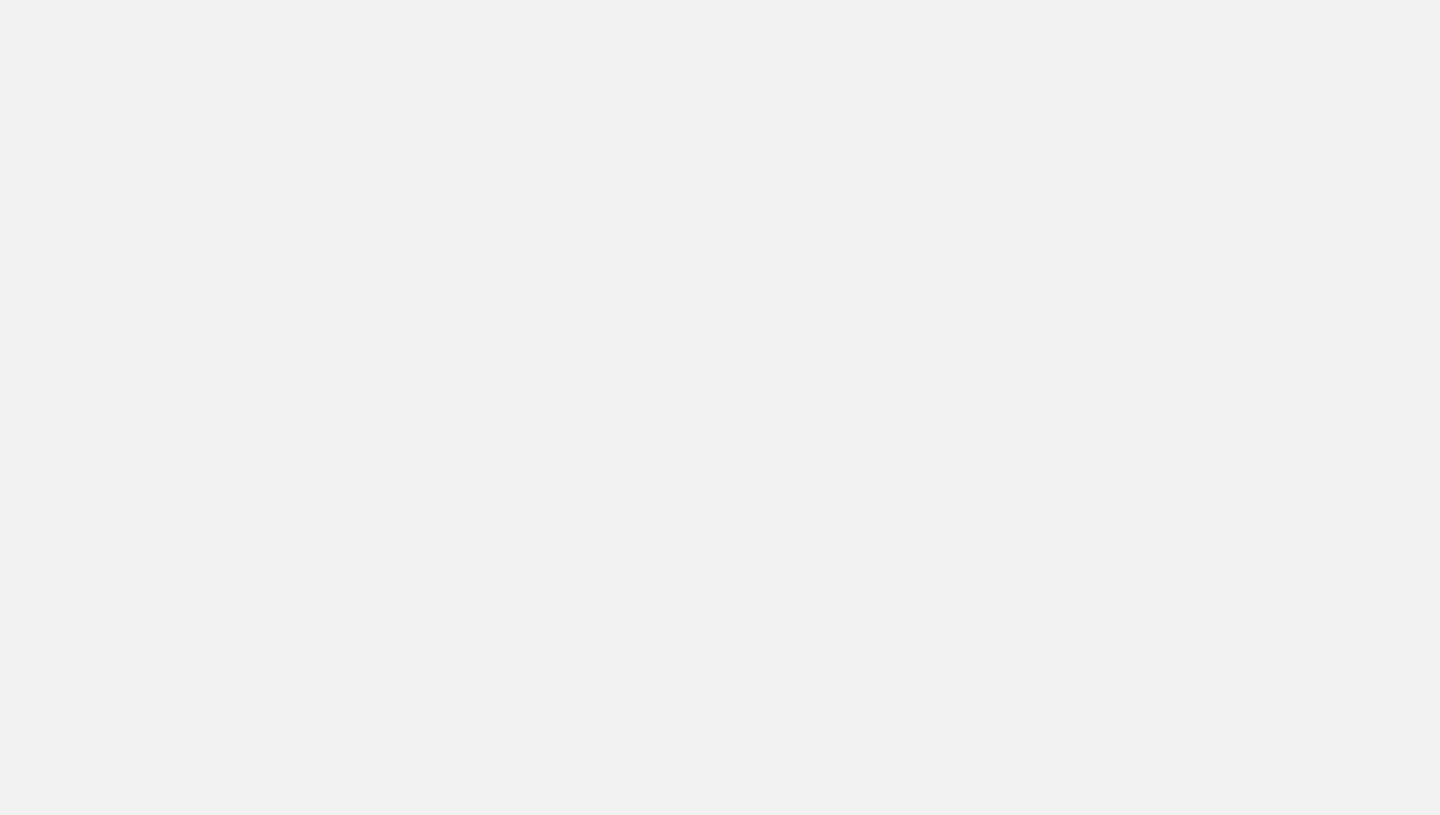scroll, scrollTop: 0, scrollLeft: 0, axis: both 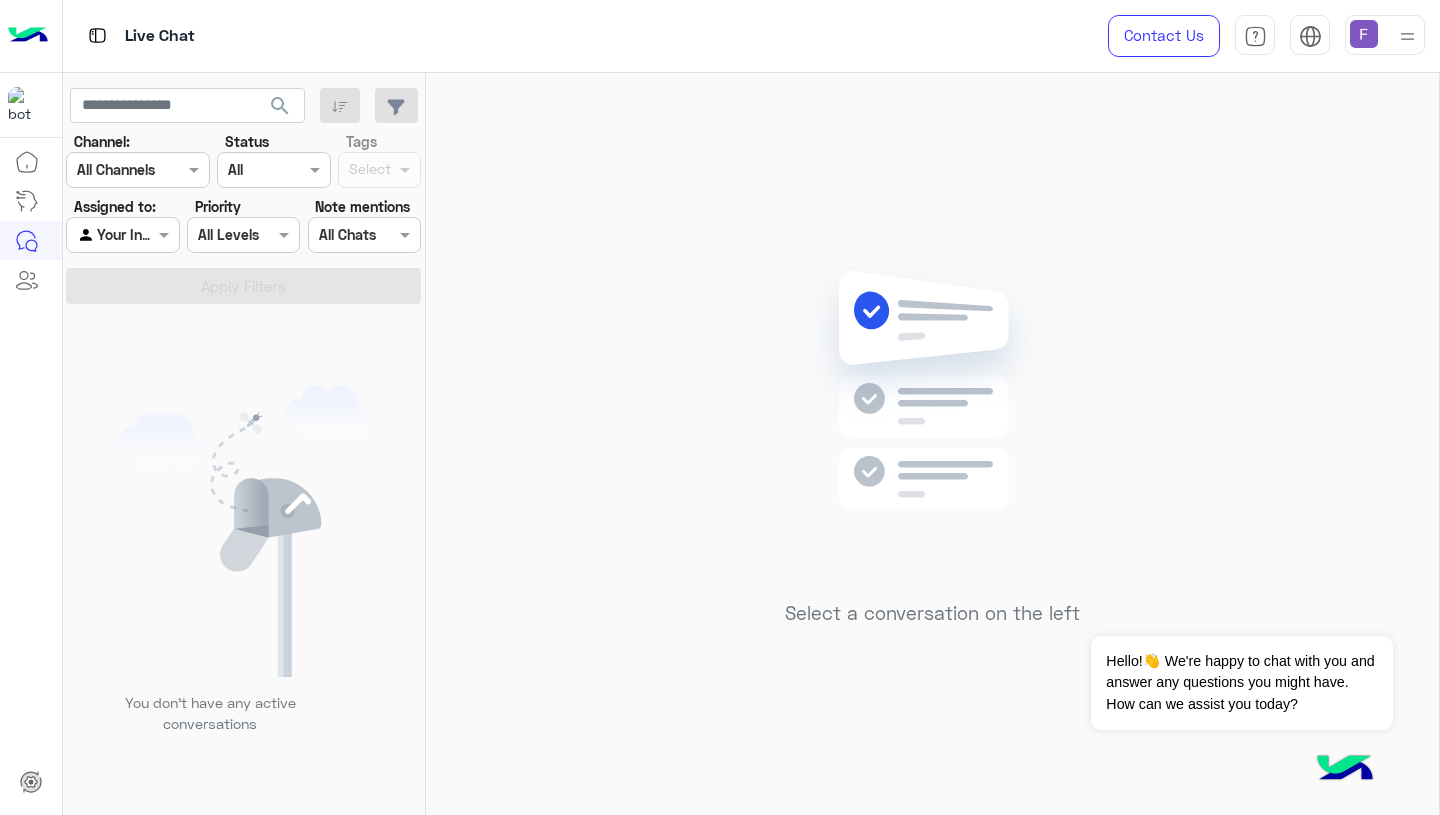 click at bounding box center (1364, 34) 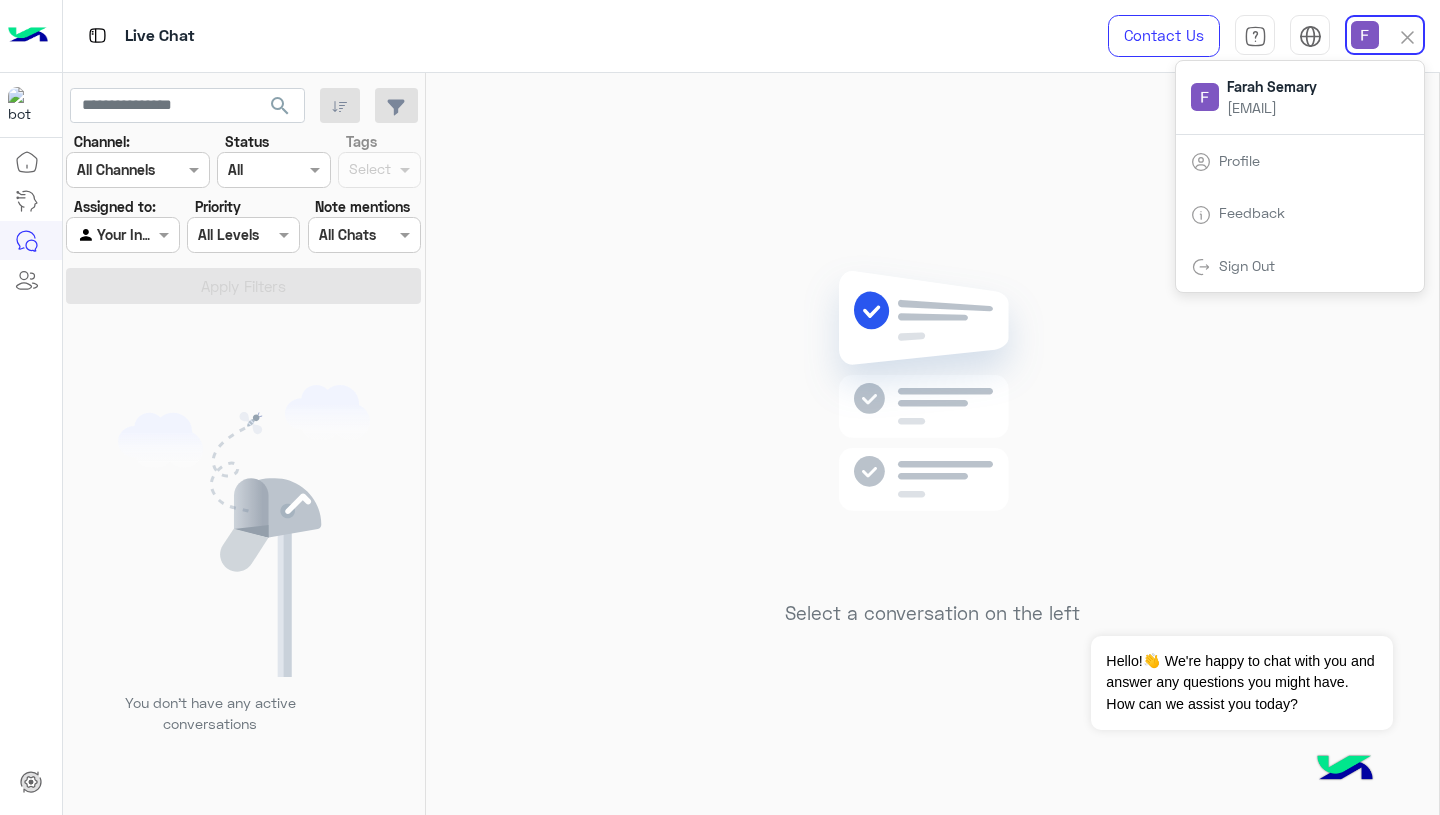 click on "Select a conversation on the left" 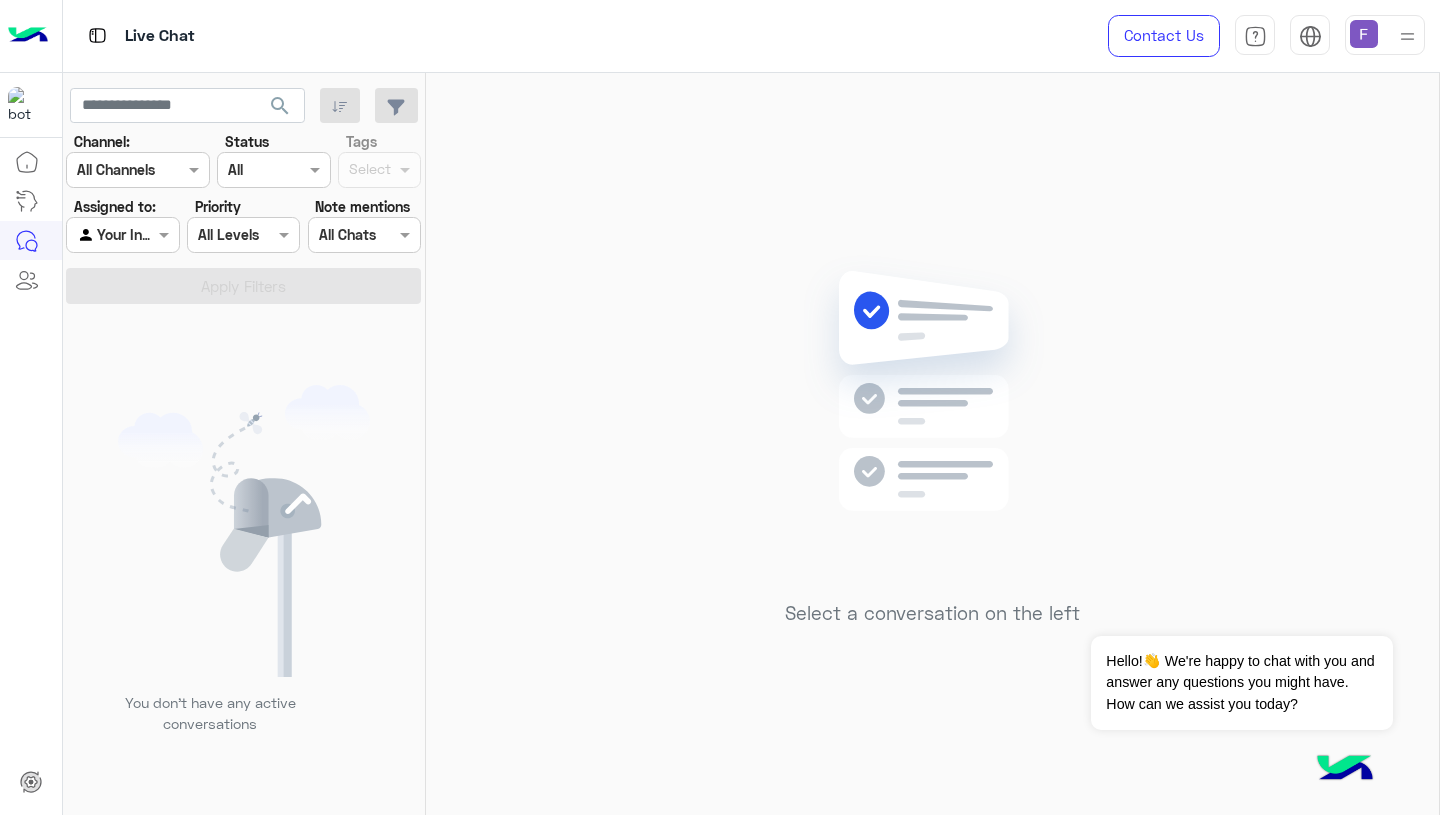 click at bounding box center [113, 170] 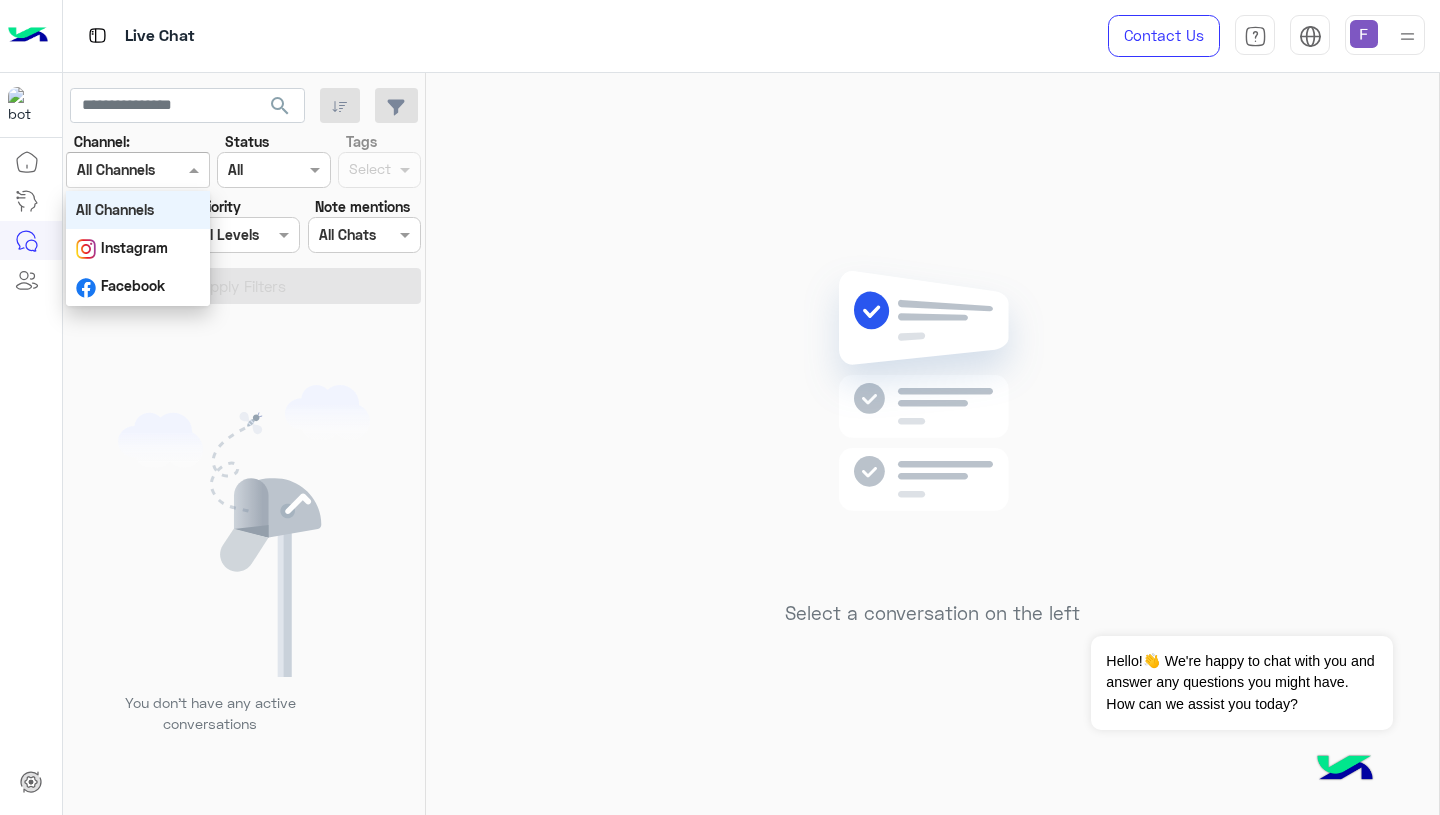 click on "Select a conversation on the left" 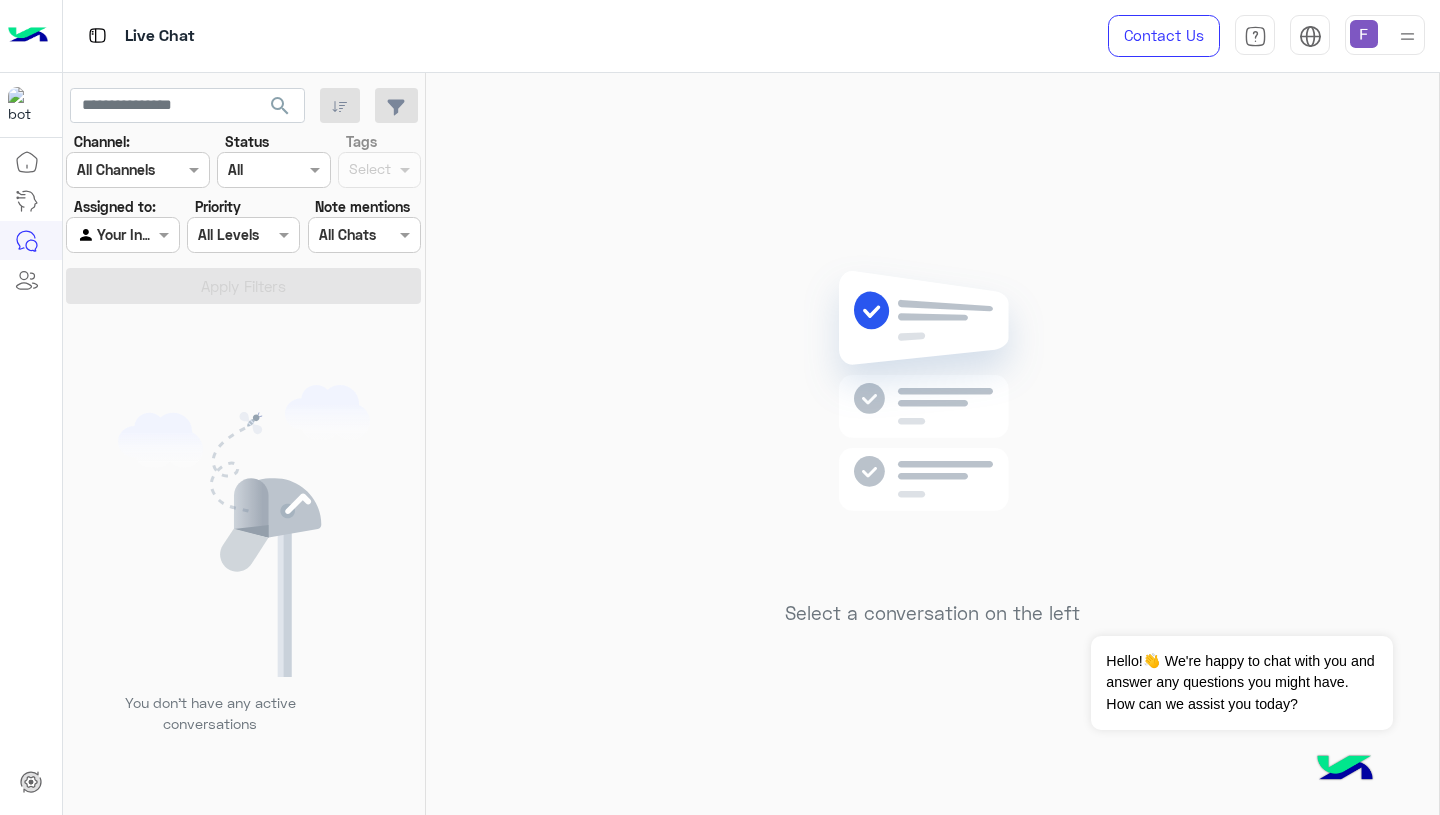 click at bounding box center (100, 235) 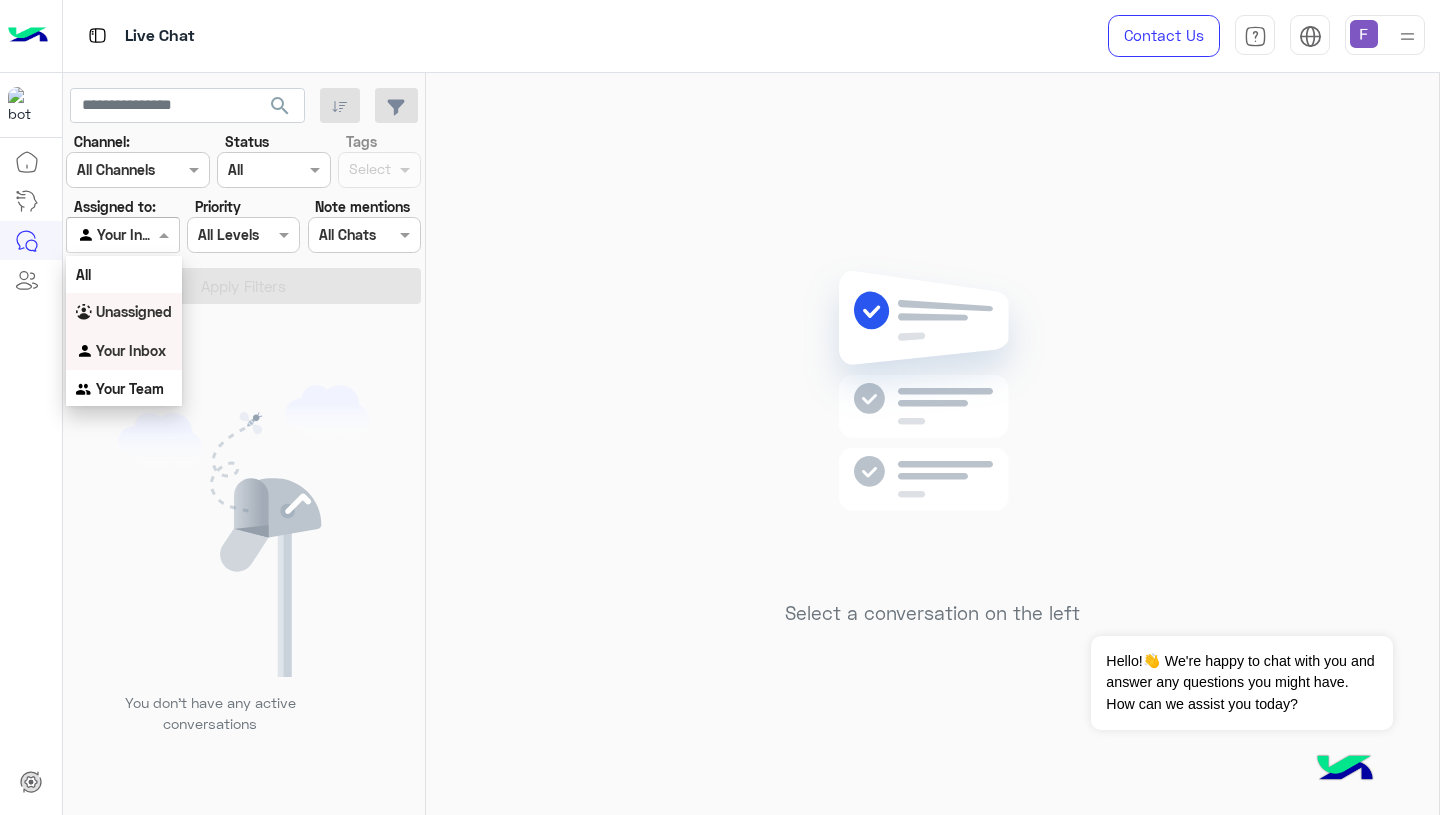 click on "Unassigned" at bounding box center [124, 312] 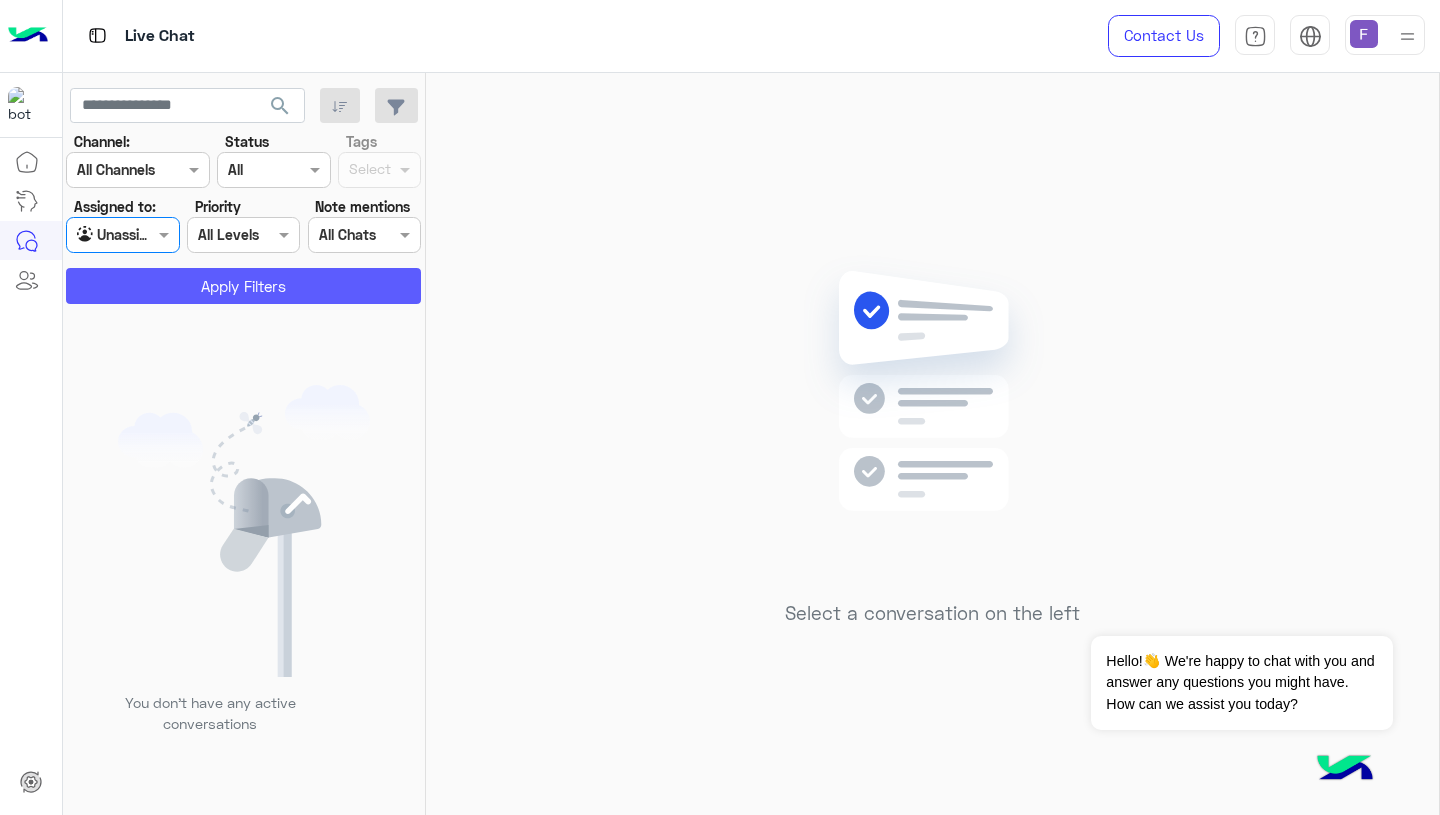 click on "Apply Filters" 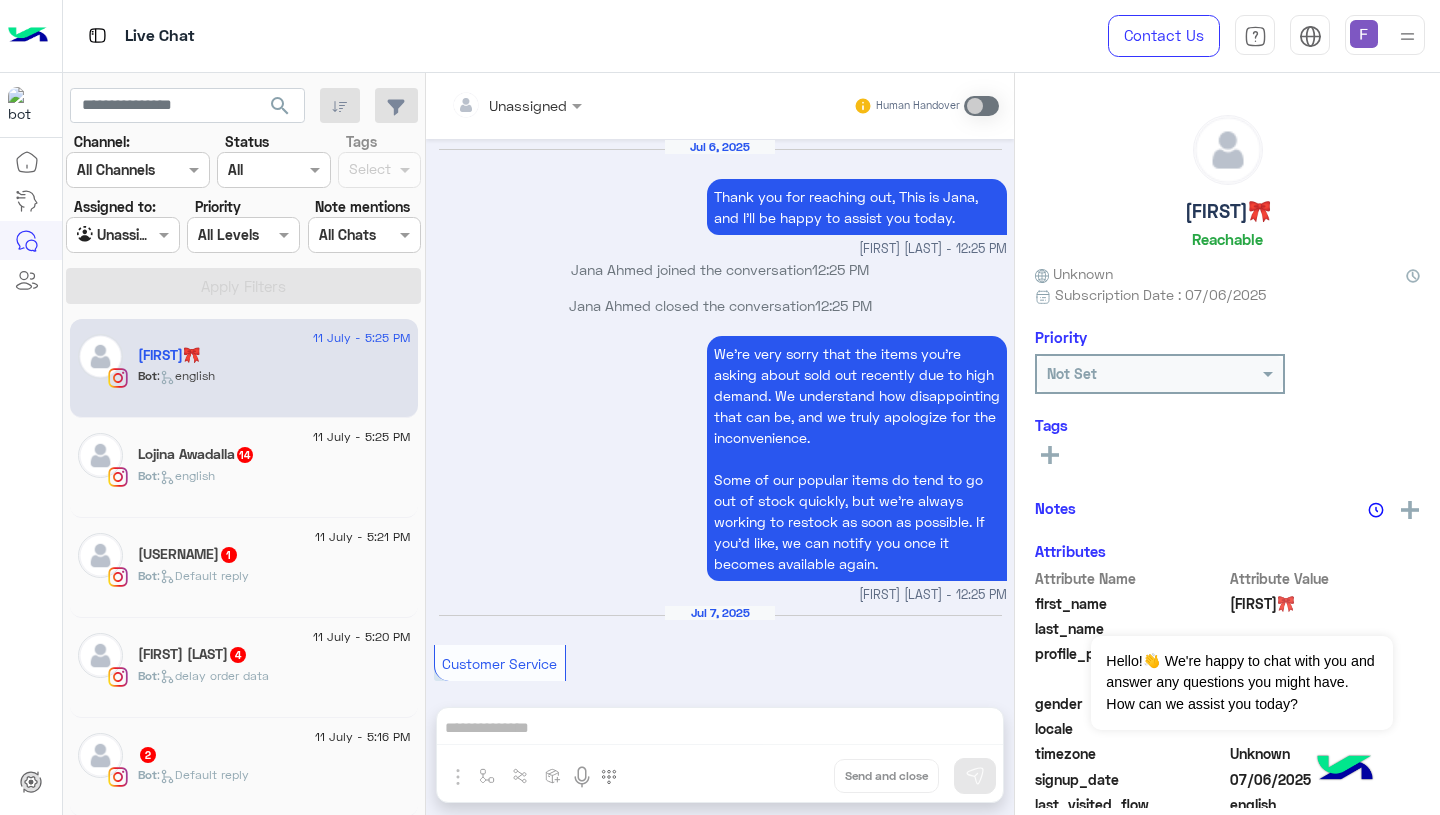 scroll, scrollTop: 2113, scrollLeft: 0, axis: vertical 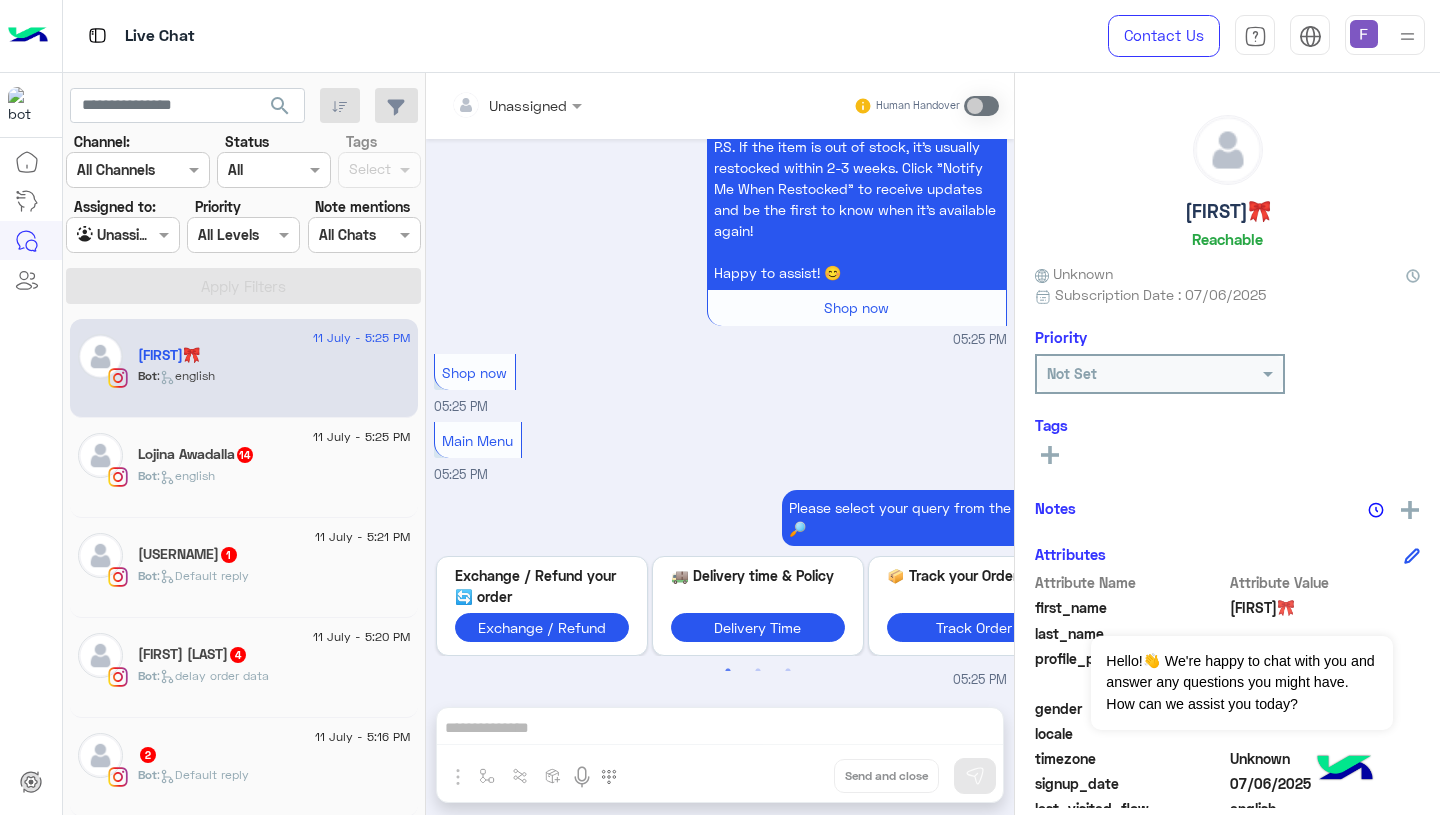click at bounding box center [100, 235] 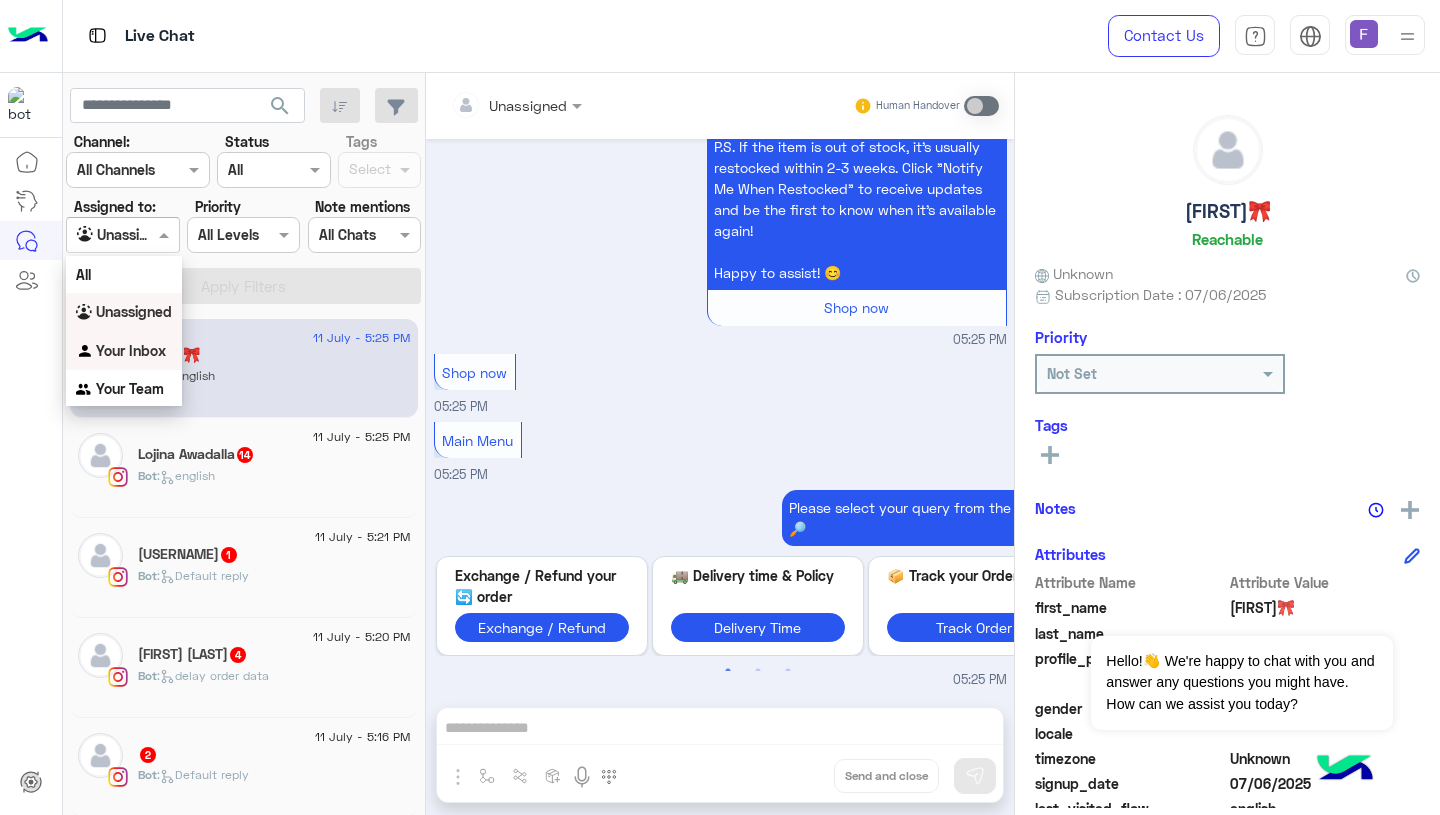click on "Your Inbox" at bounding box center (131, 350) 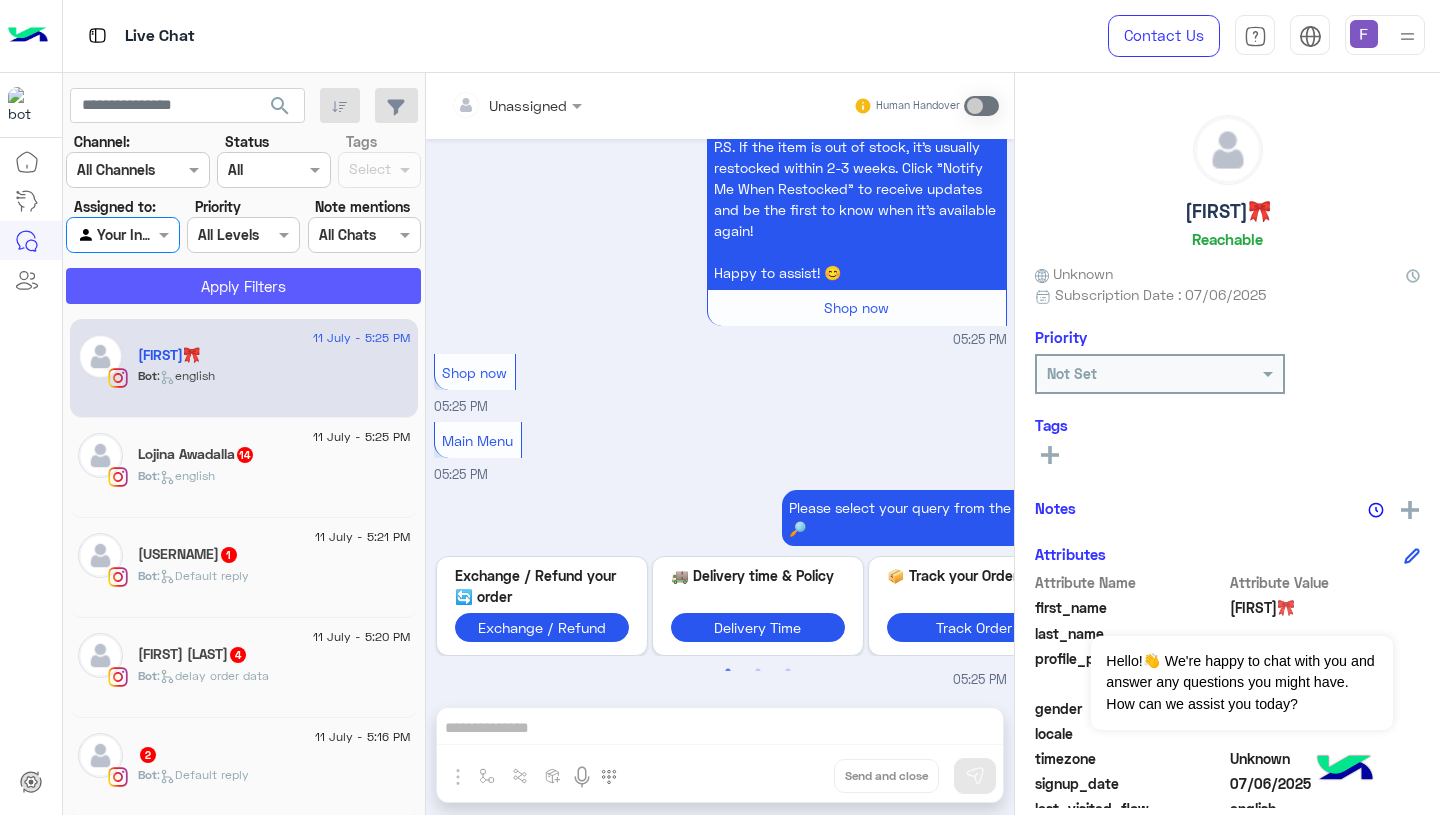 click on "Apply Filters" 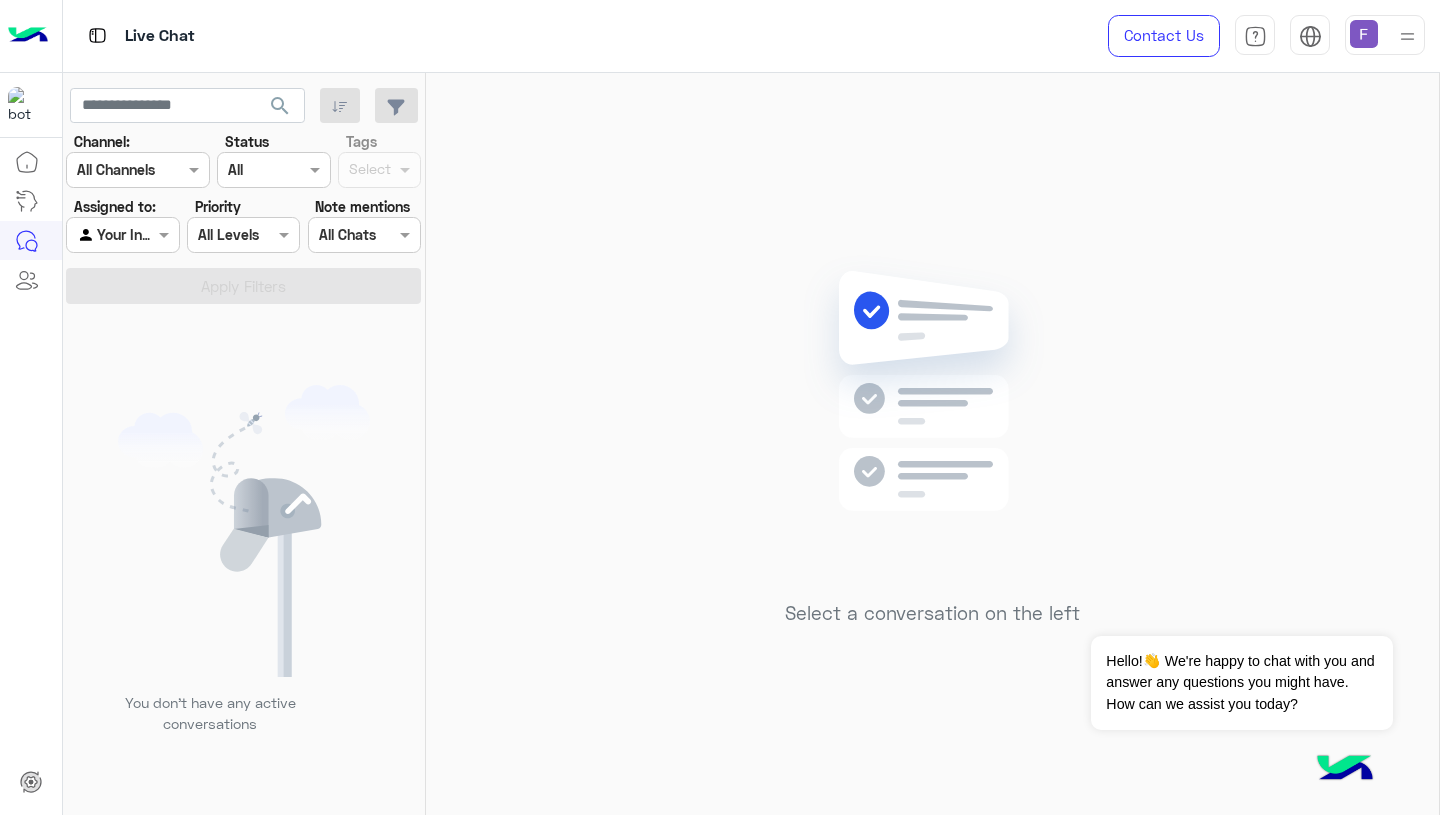 click at bounding box center [1364, 34] 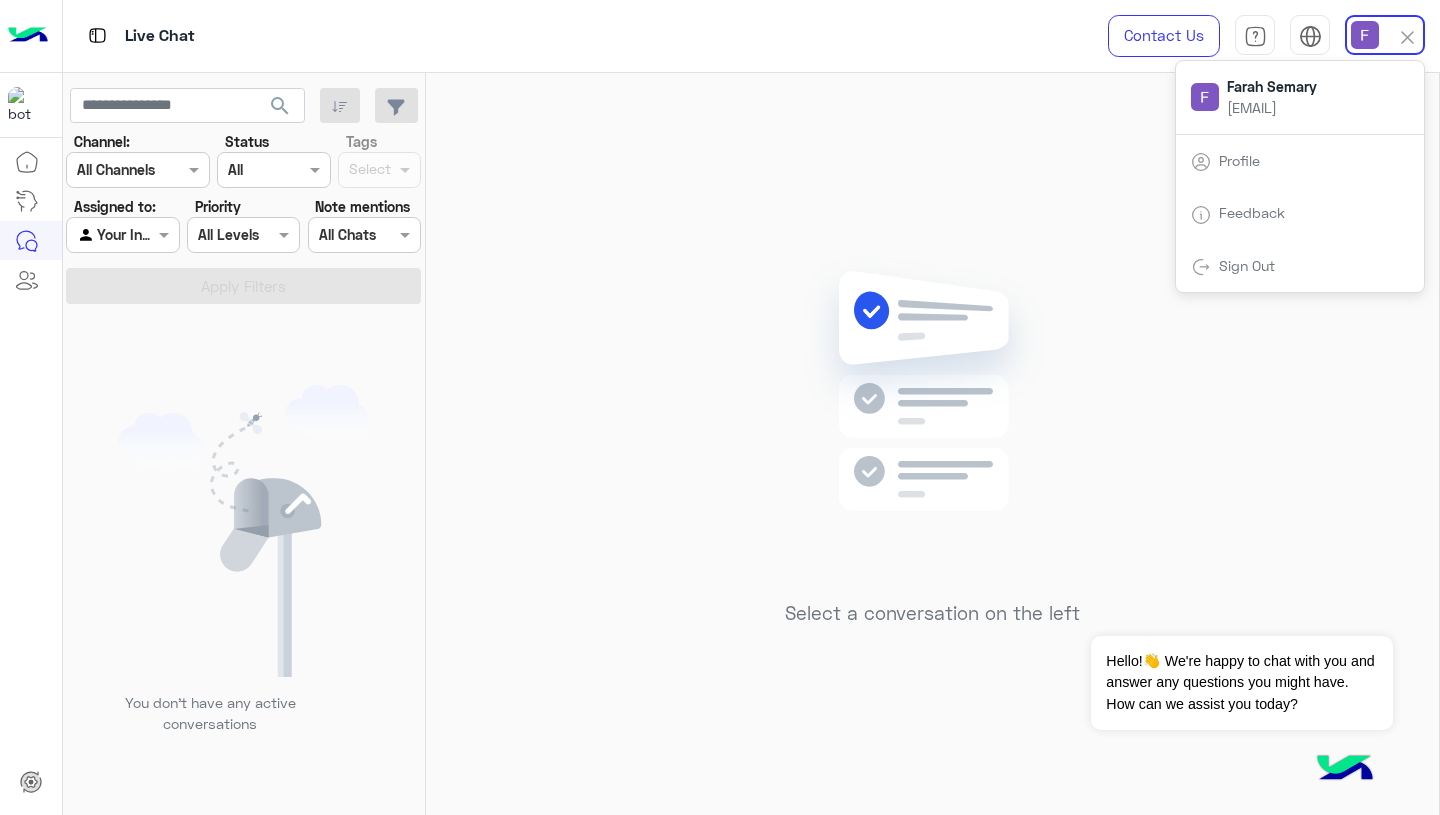 click at bounding box center (1205, 97) 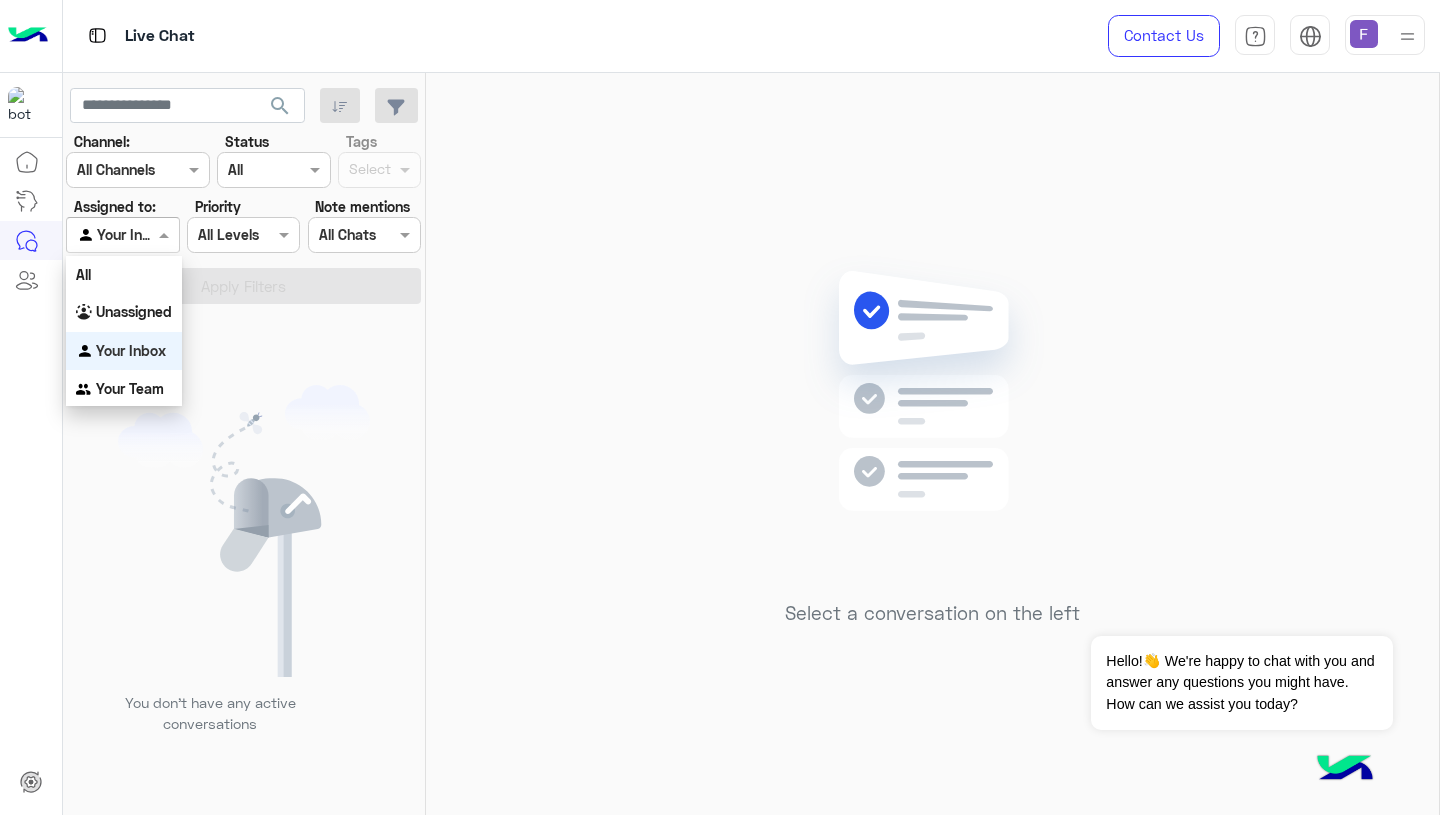 click at bounding box center (122, 234) 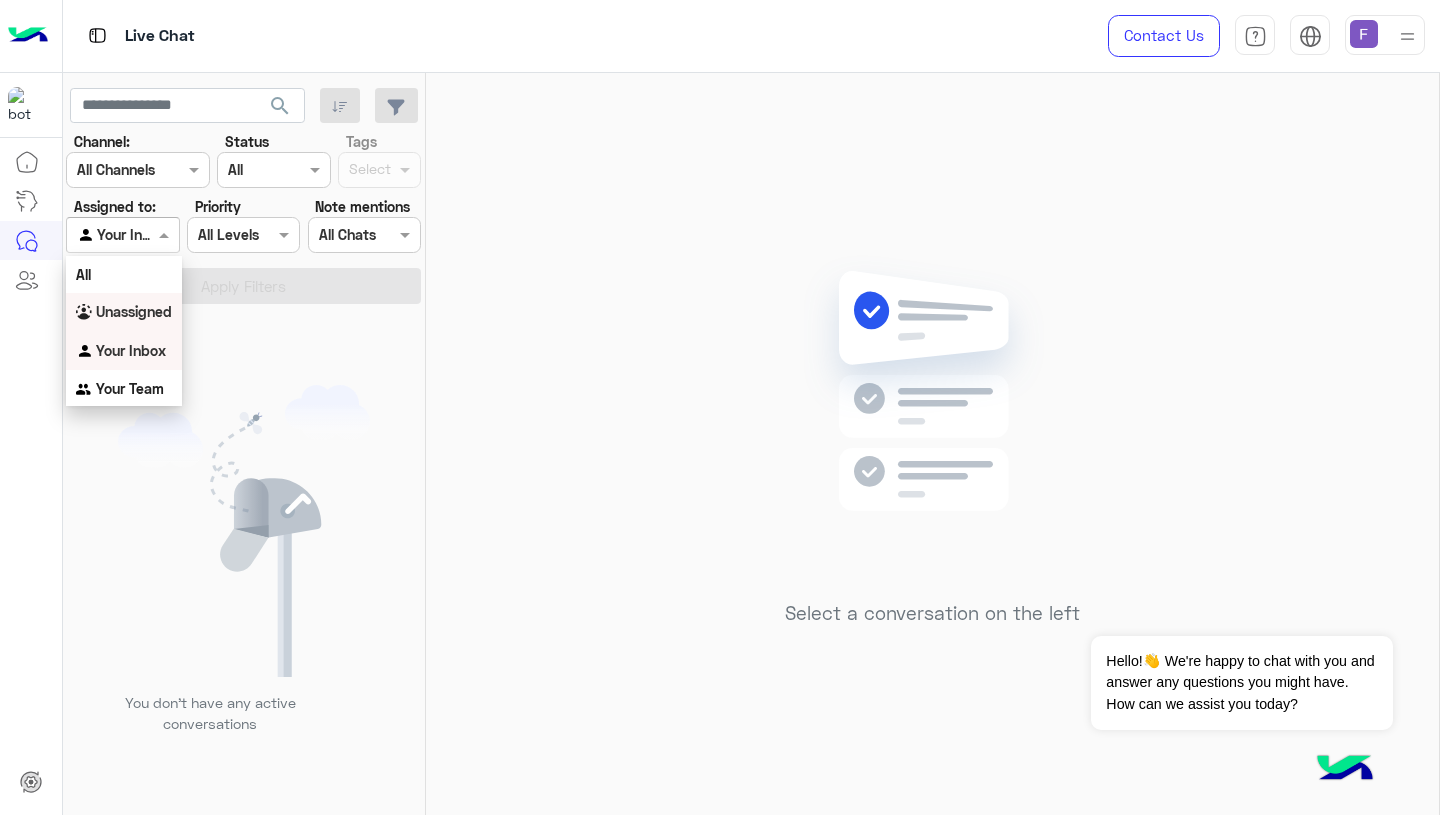 click on "Unassigned" at bounding box center [134, 311] 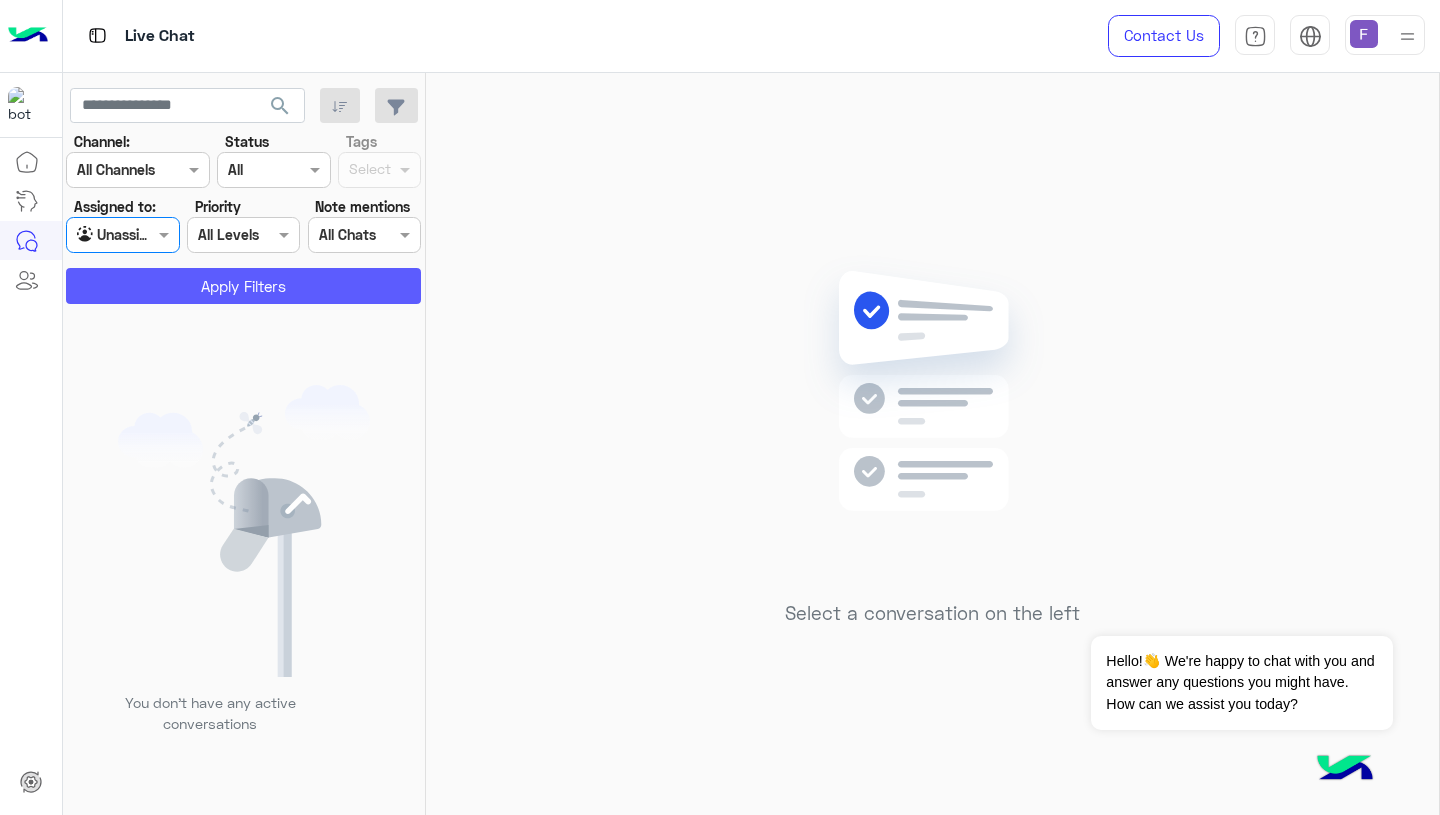 click on "Apply Filters" 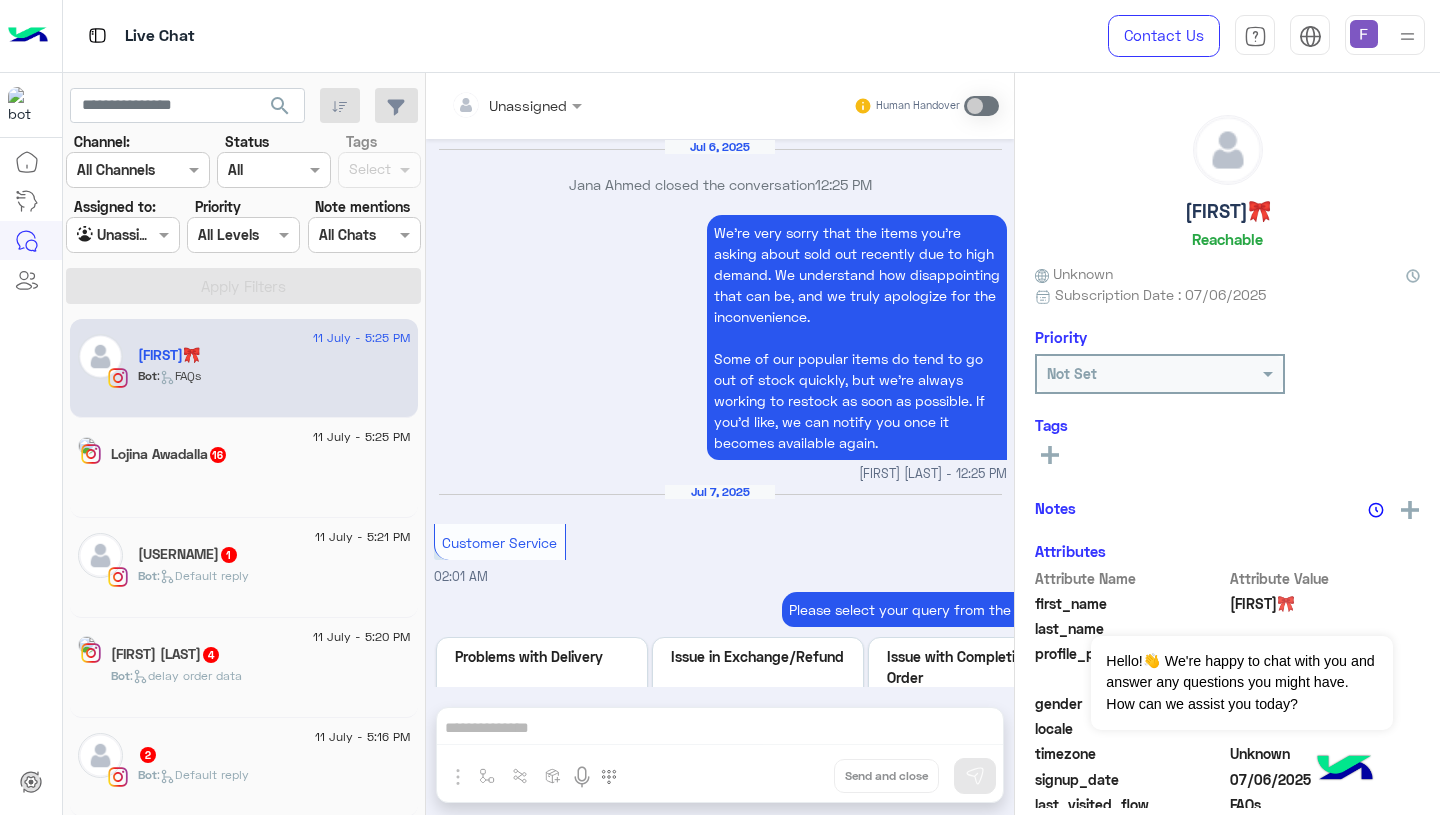 scroll, scrollTop: 2265, scrollLeft: 0, axis: vertical 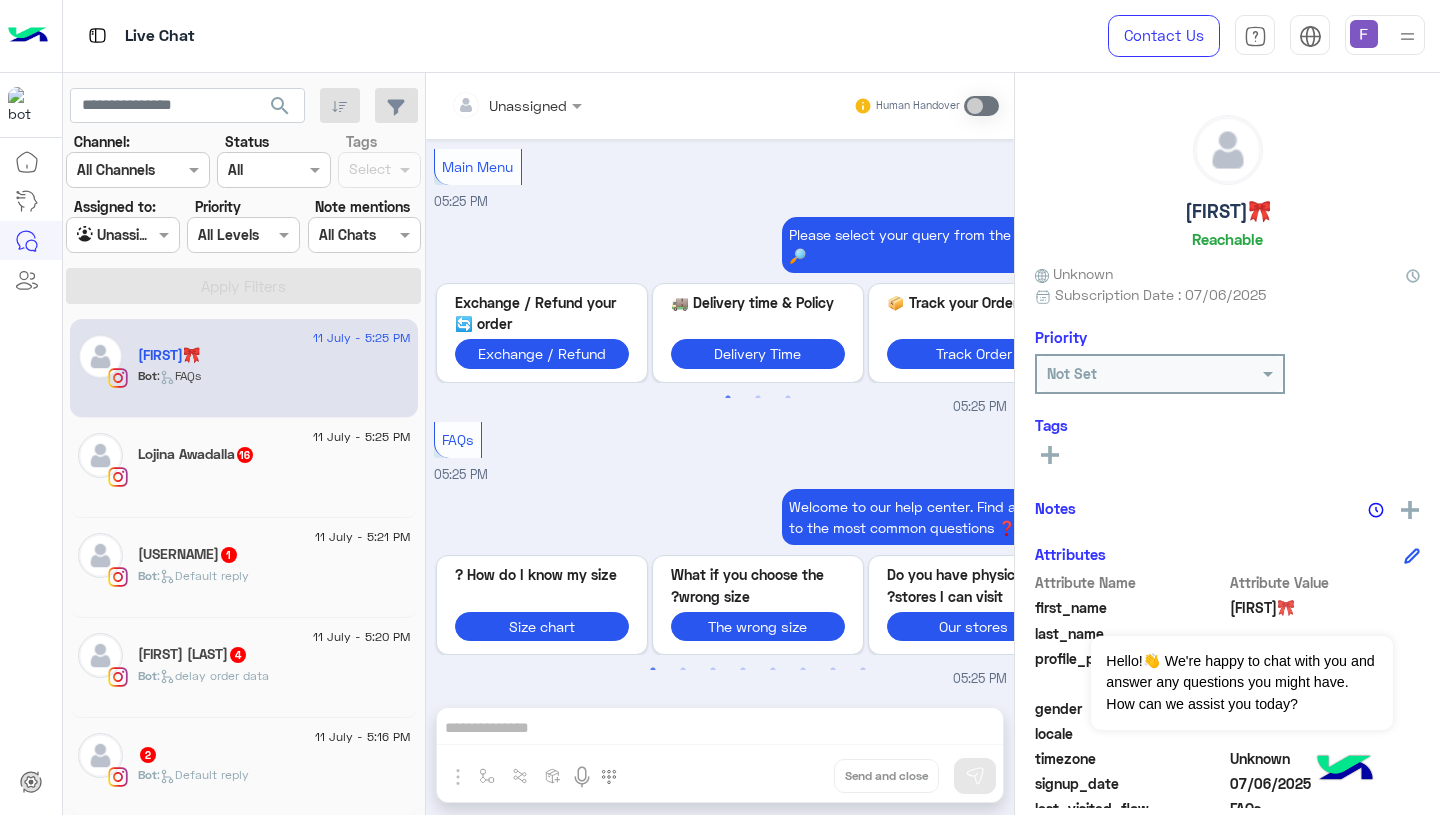 click on "11 July - 5:25 PM" 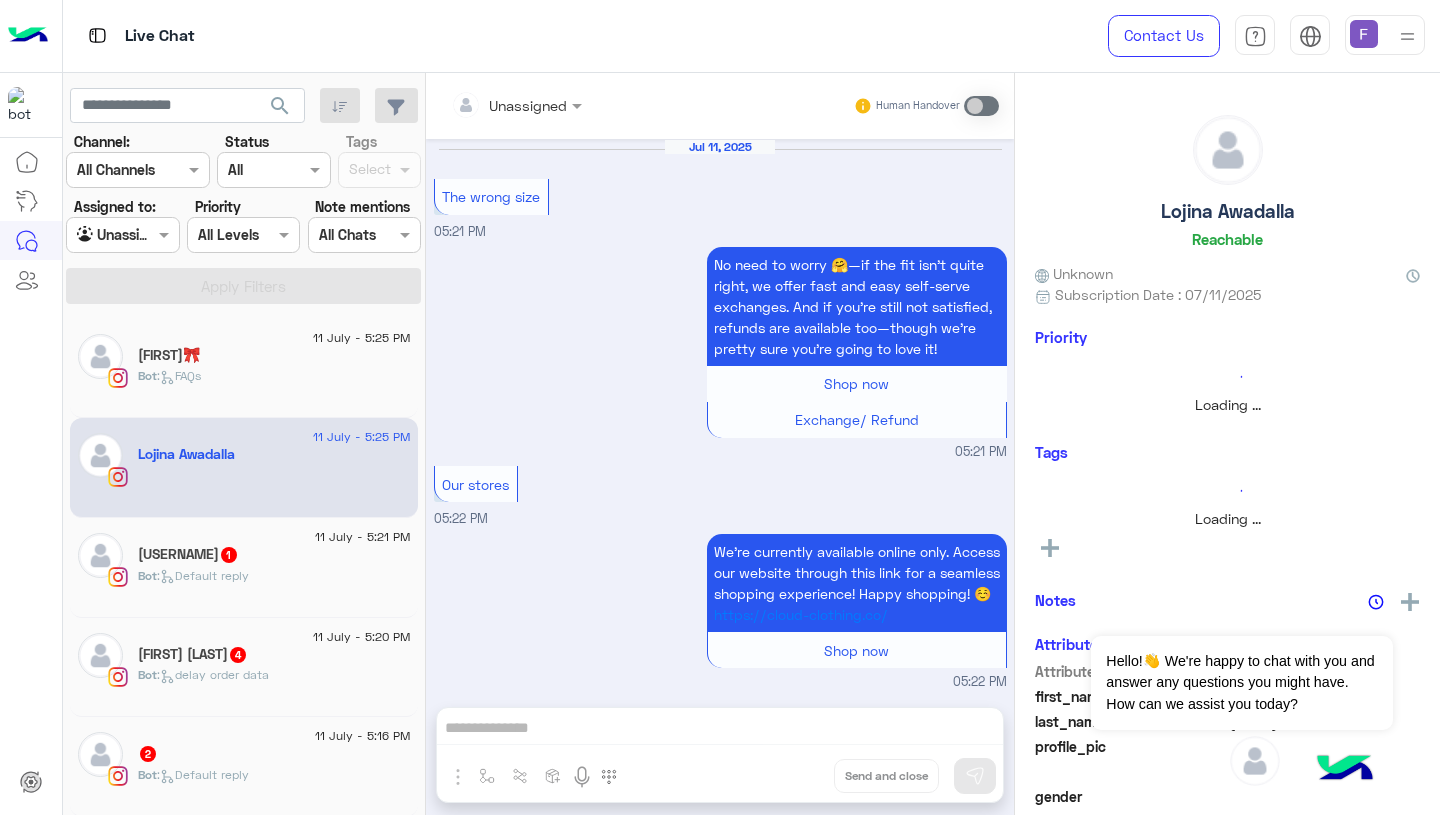 scroll, scrollTop: 2004, scrollLeft: 0, axis: vertical 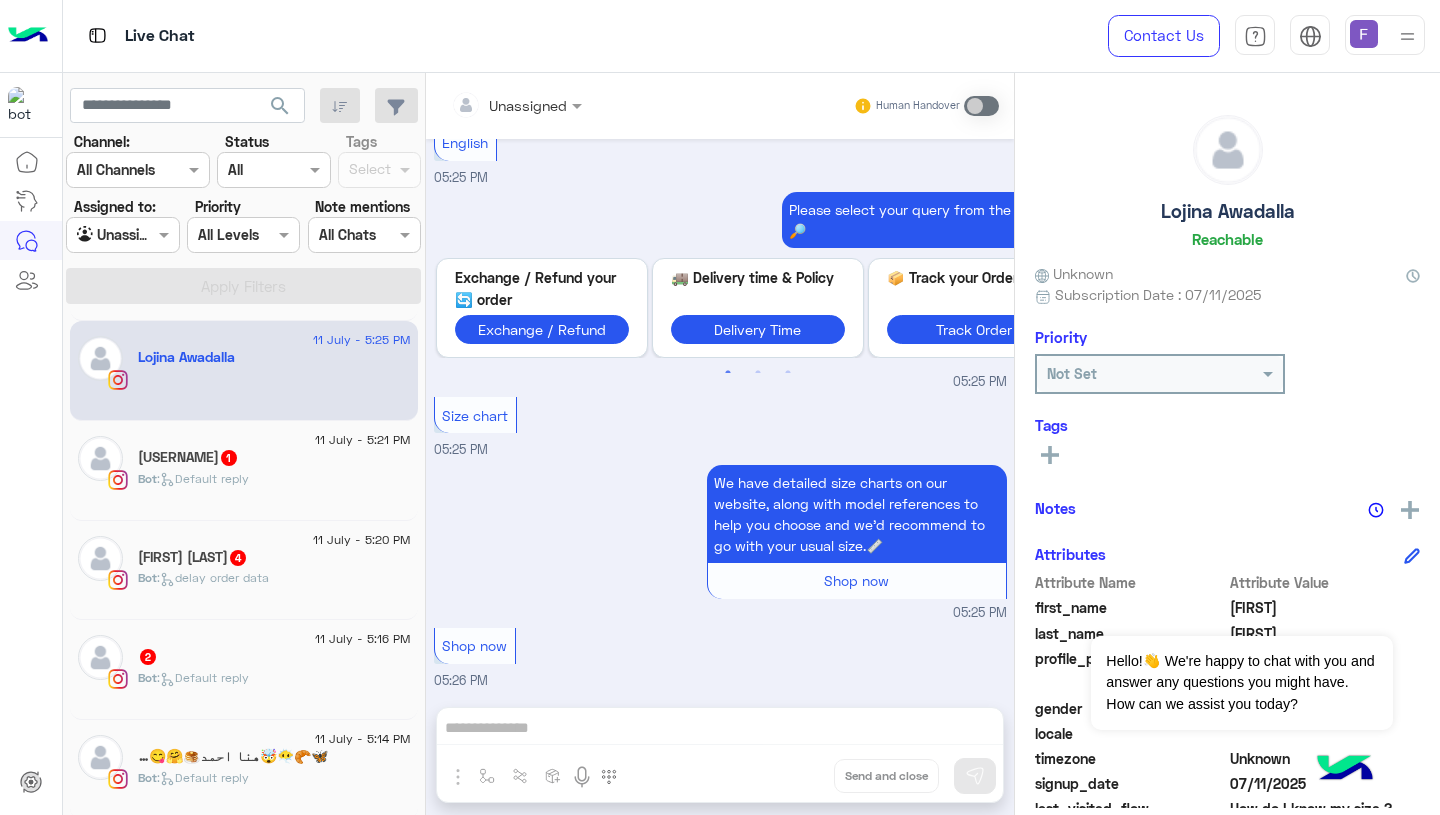 click on "11 July - 5:21 PM" 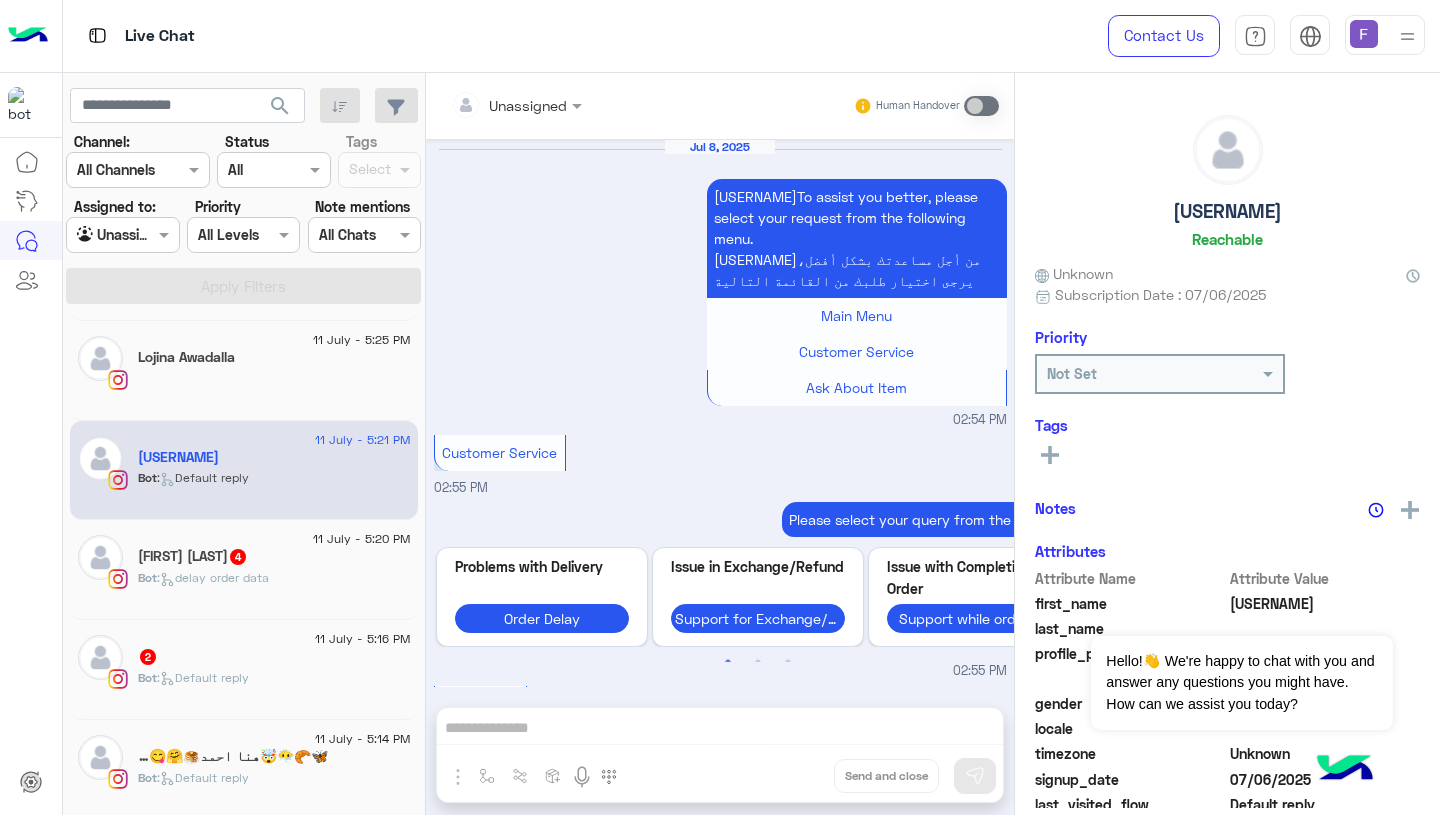scroll, scrollTop: 2011, scrollLeft: 0, axis: vertical 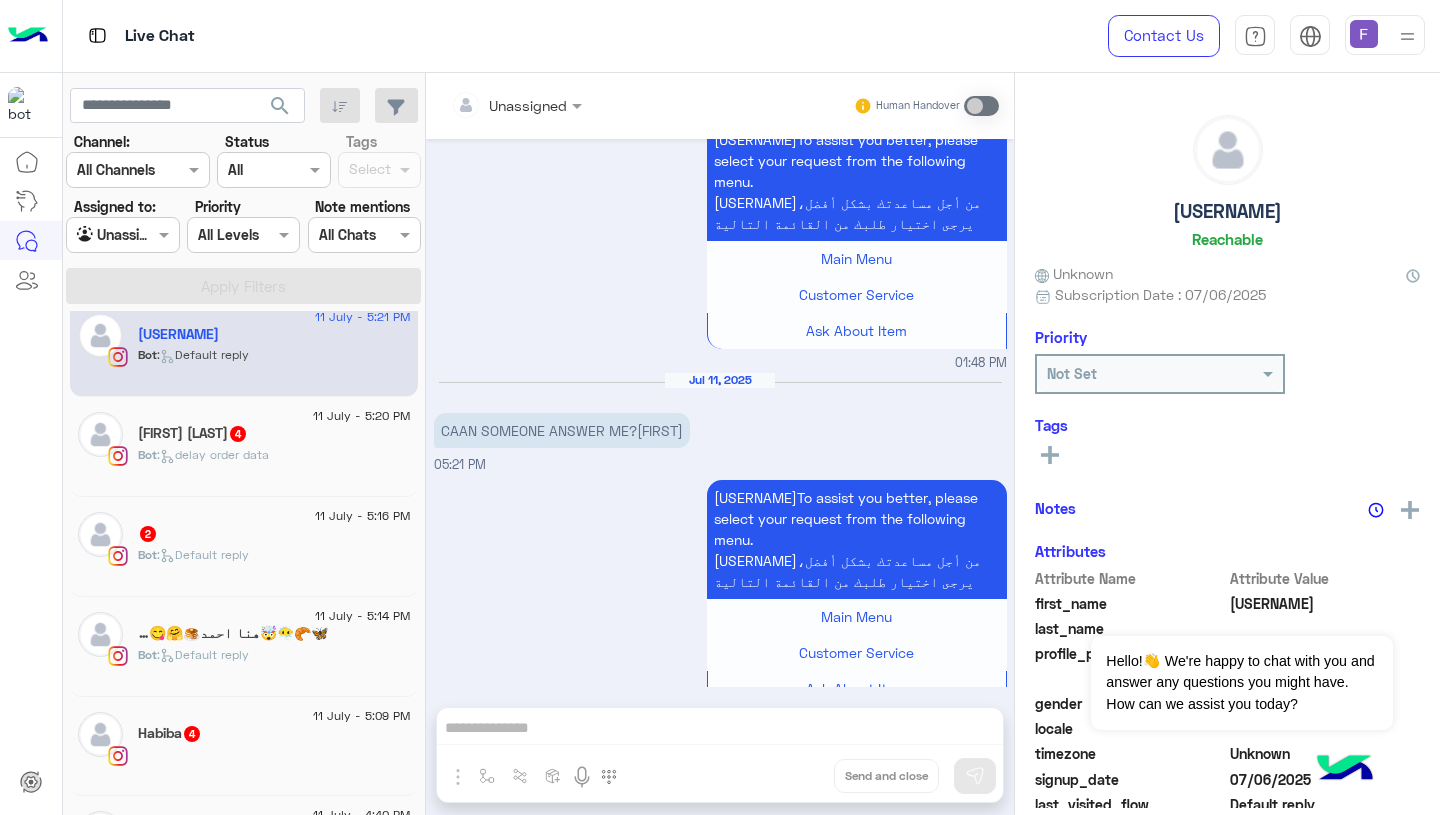 click on "Rosy Massabki  4" 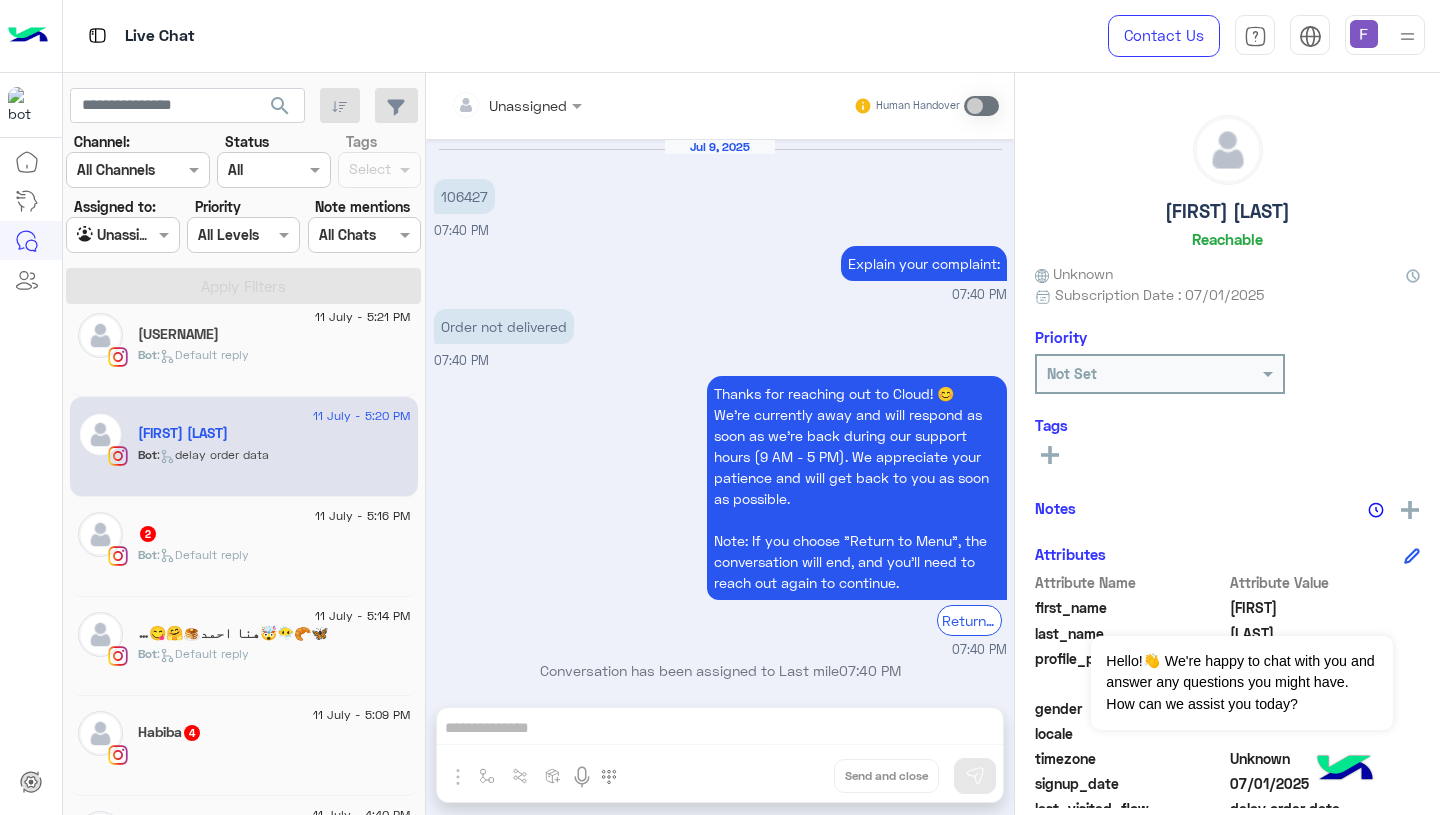 scroll, scrollTop: 1598, scrollLeft: 0, axis: vertical 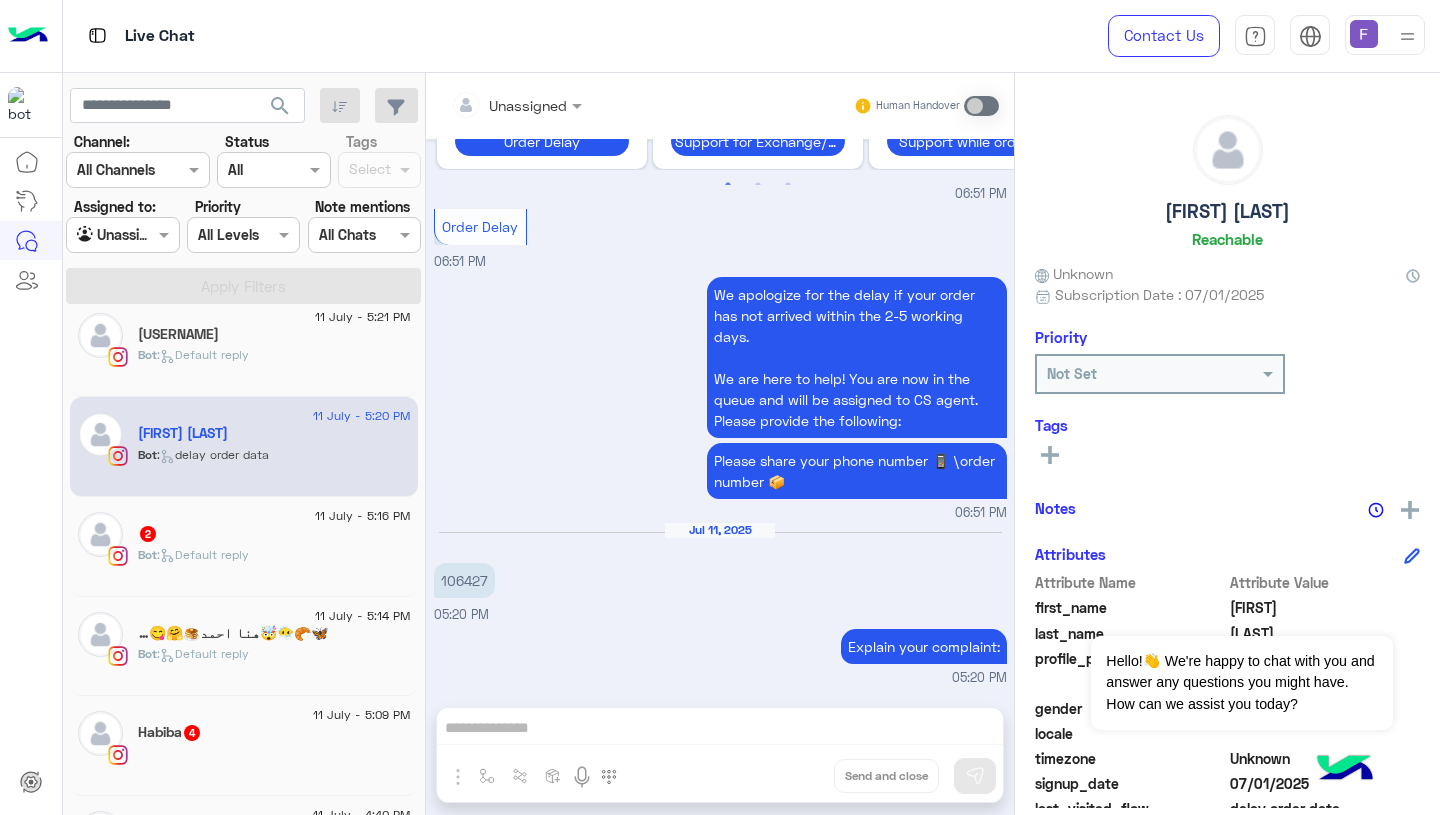 click on "106427" at bounding box center (464, 580) 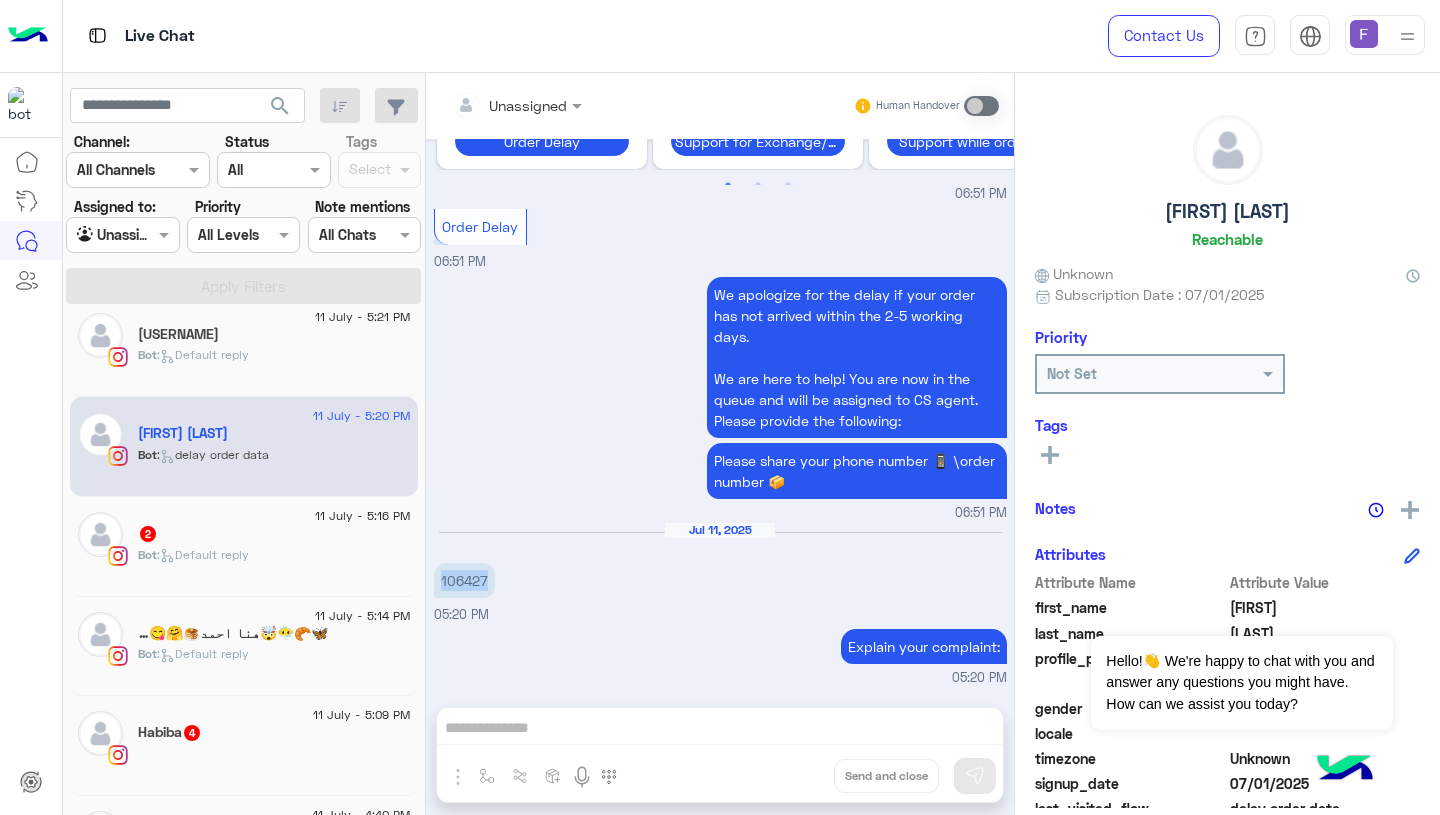 copy on "106427" 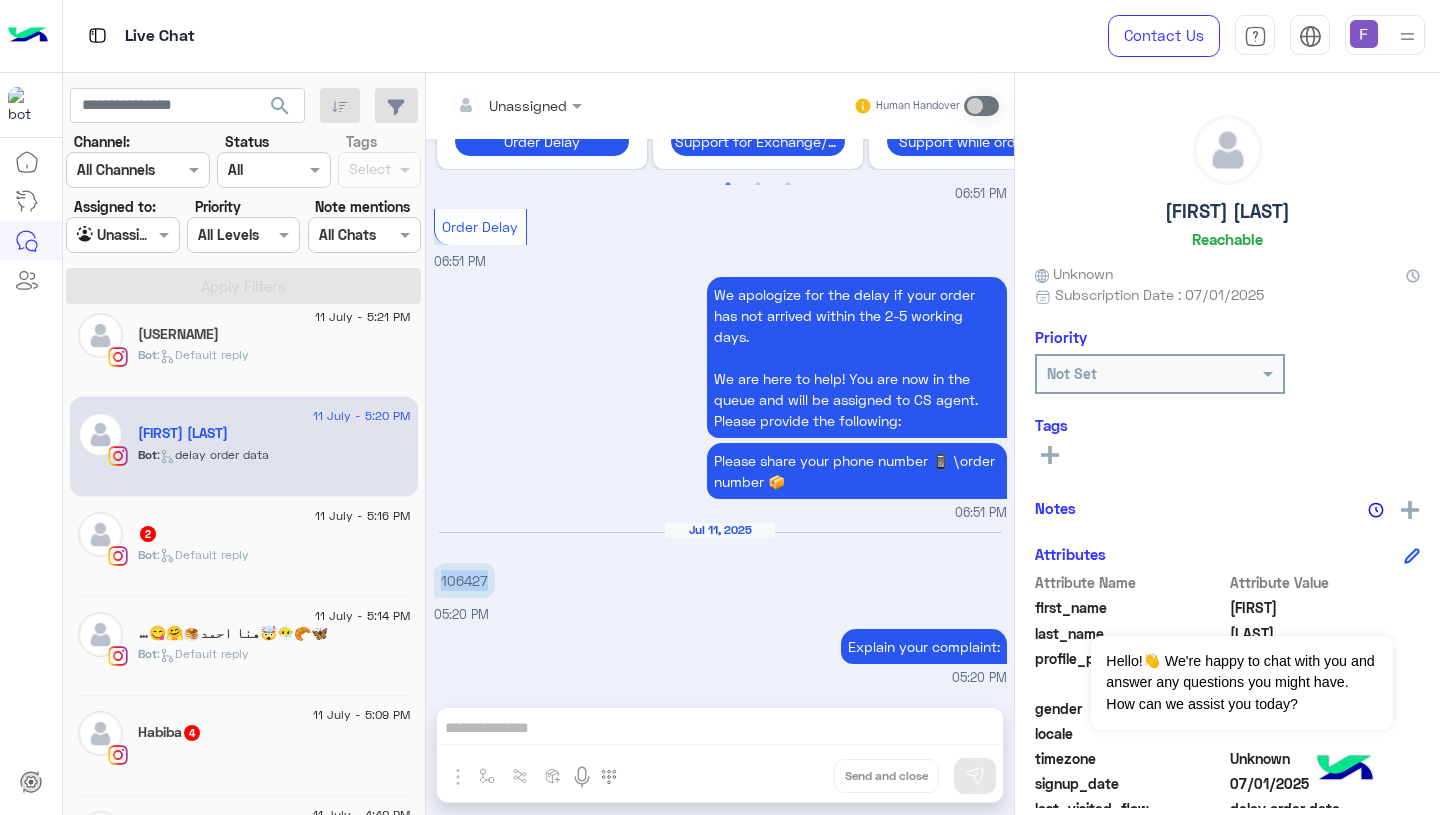 click on "We apologize for the delay if your order has not arrived within the 2-5 working days. We are here to help! You are now in the queue and will be assigned to CS agent. Please provide the following: Please share your phone number 📱 \order number 📦    06:51 PM" at bounding box center [720, 397] 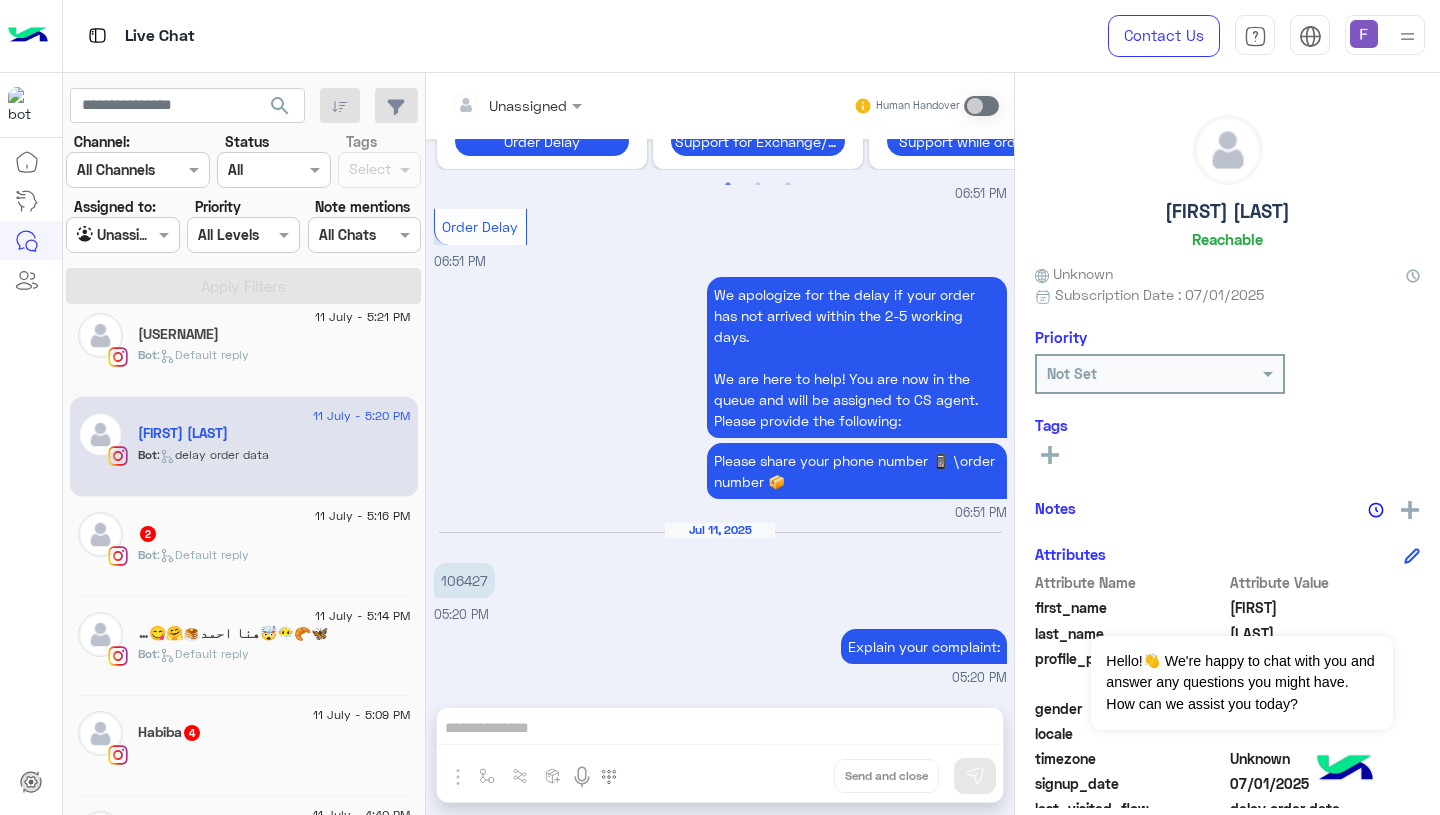 click on ":   Default reply" 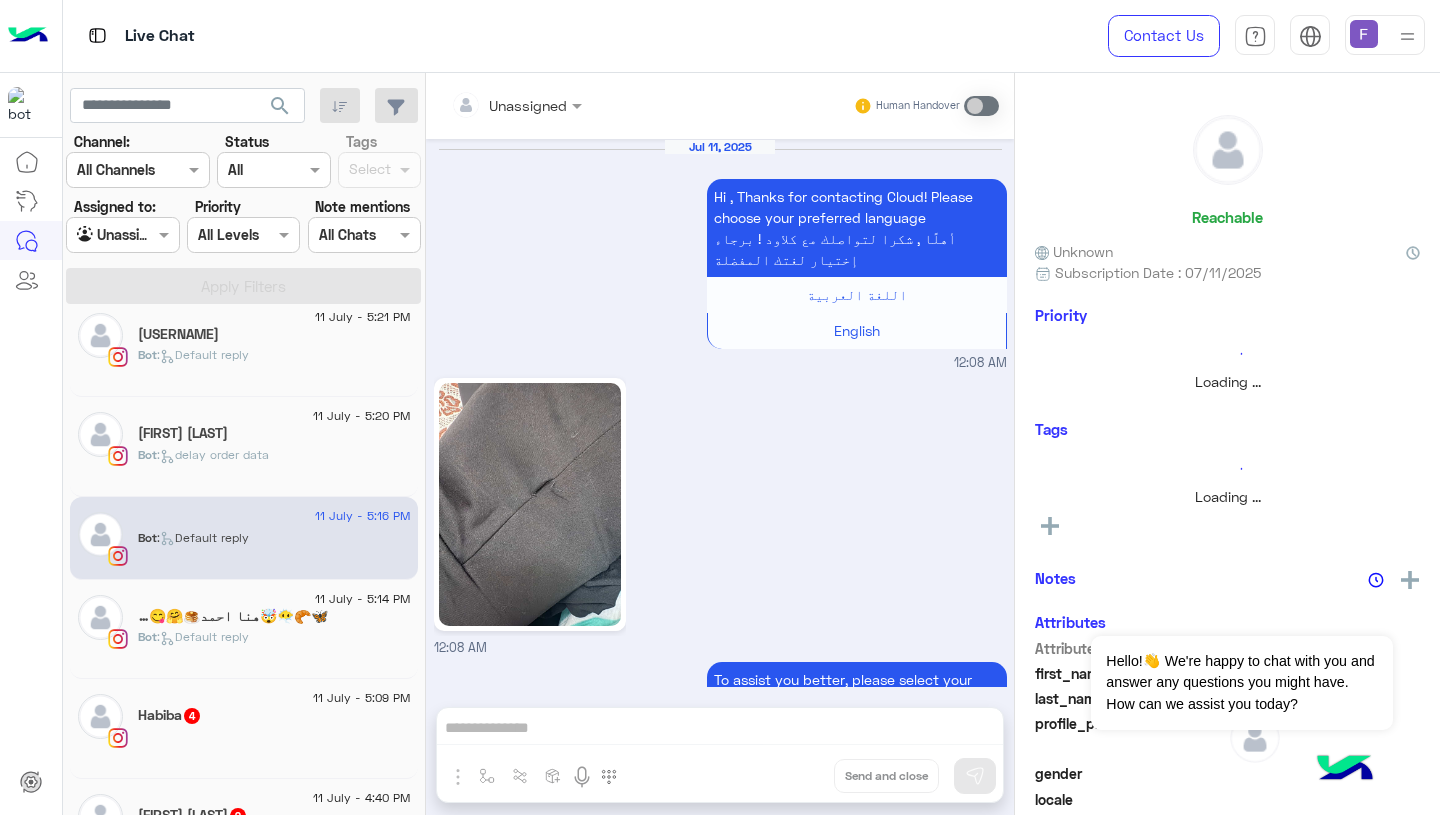 scroll, scrollTop: 3014, scrollLeft: 0, axis: vertical 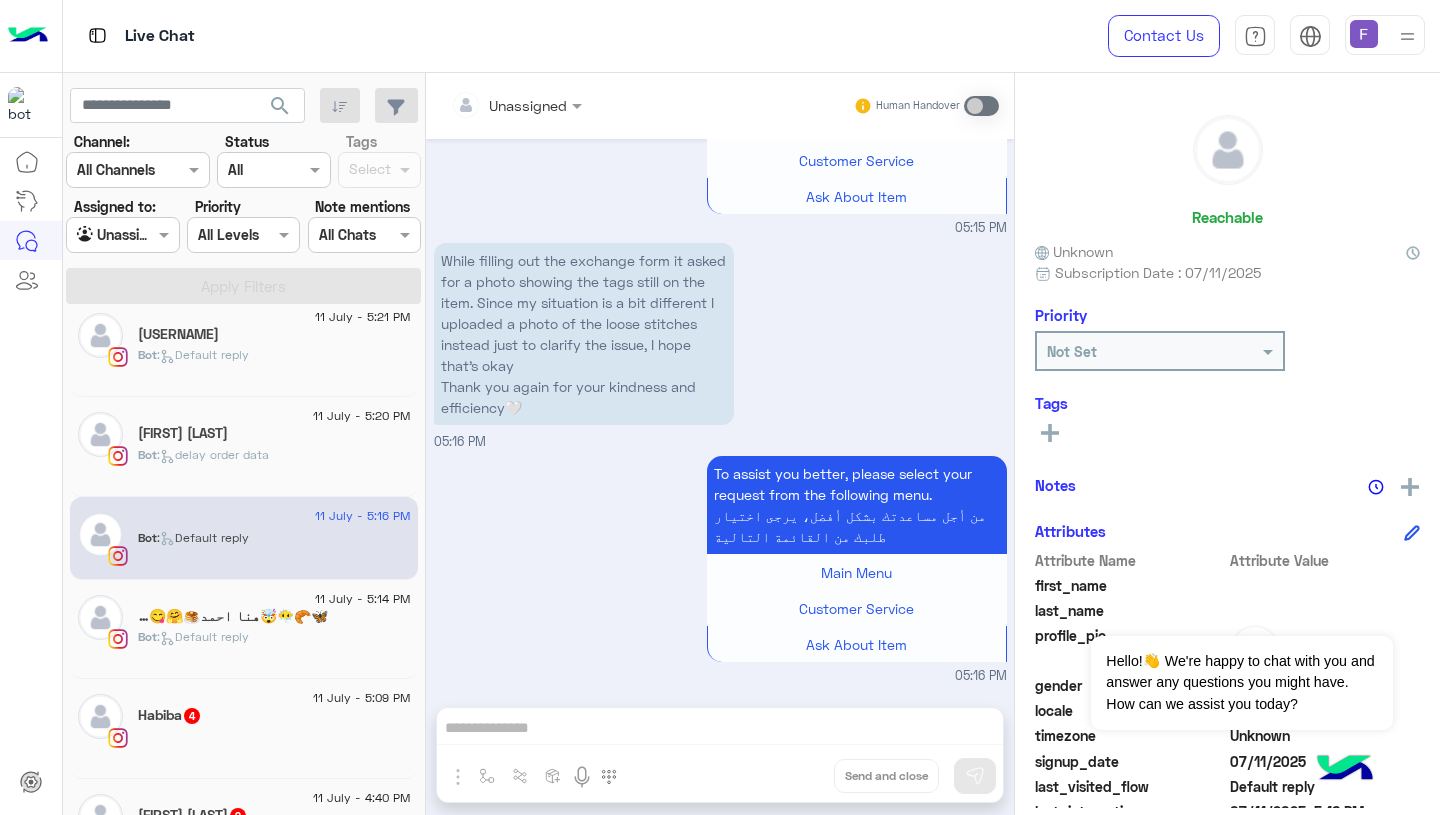 click on "To assist you better, please select your request from the following menu. من أجل مساعدتك بشكل أفضل، يرجى اختيار طلبك من القائمة التالية  Main Menu   Customer Service   Ask About Item     05:16 PM" at bounding box center (720, 568) 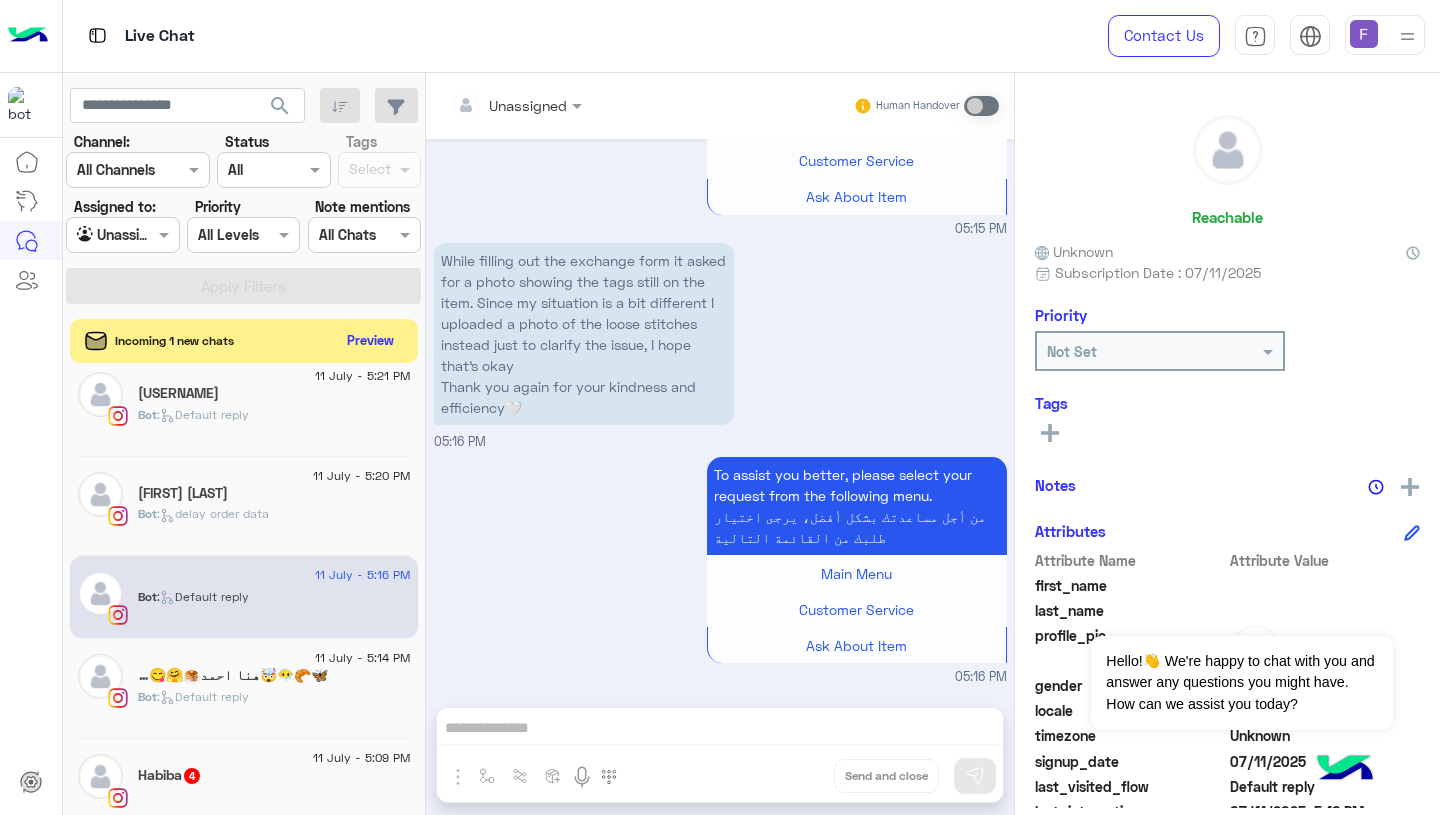 scroll, scrollTop: 3374, scrollLeft: 0, axis: vertical 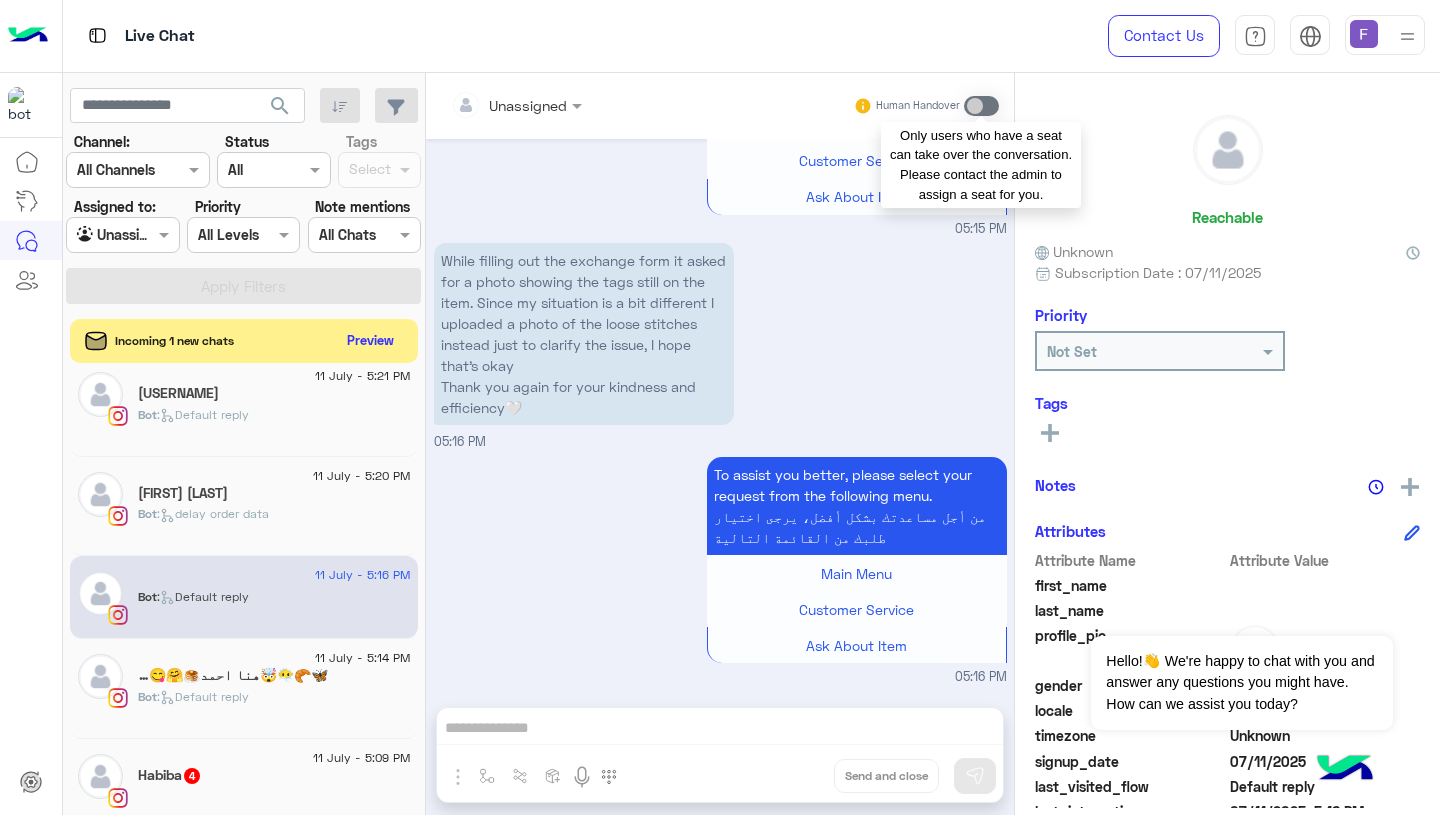 click at bounding box center (981, 106) 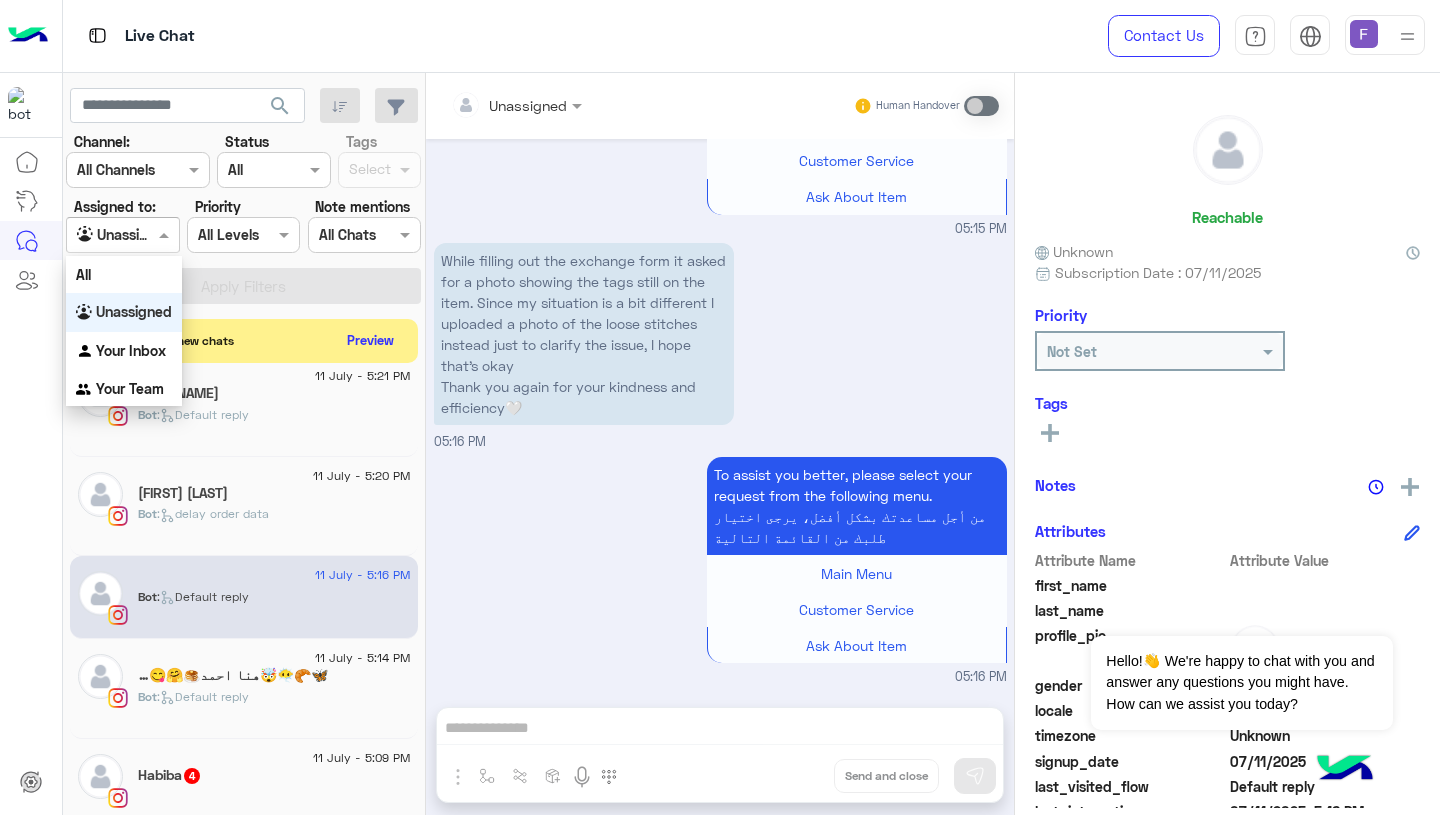 click at bounding box center [100, 235] 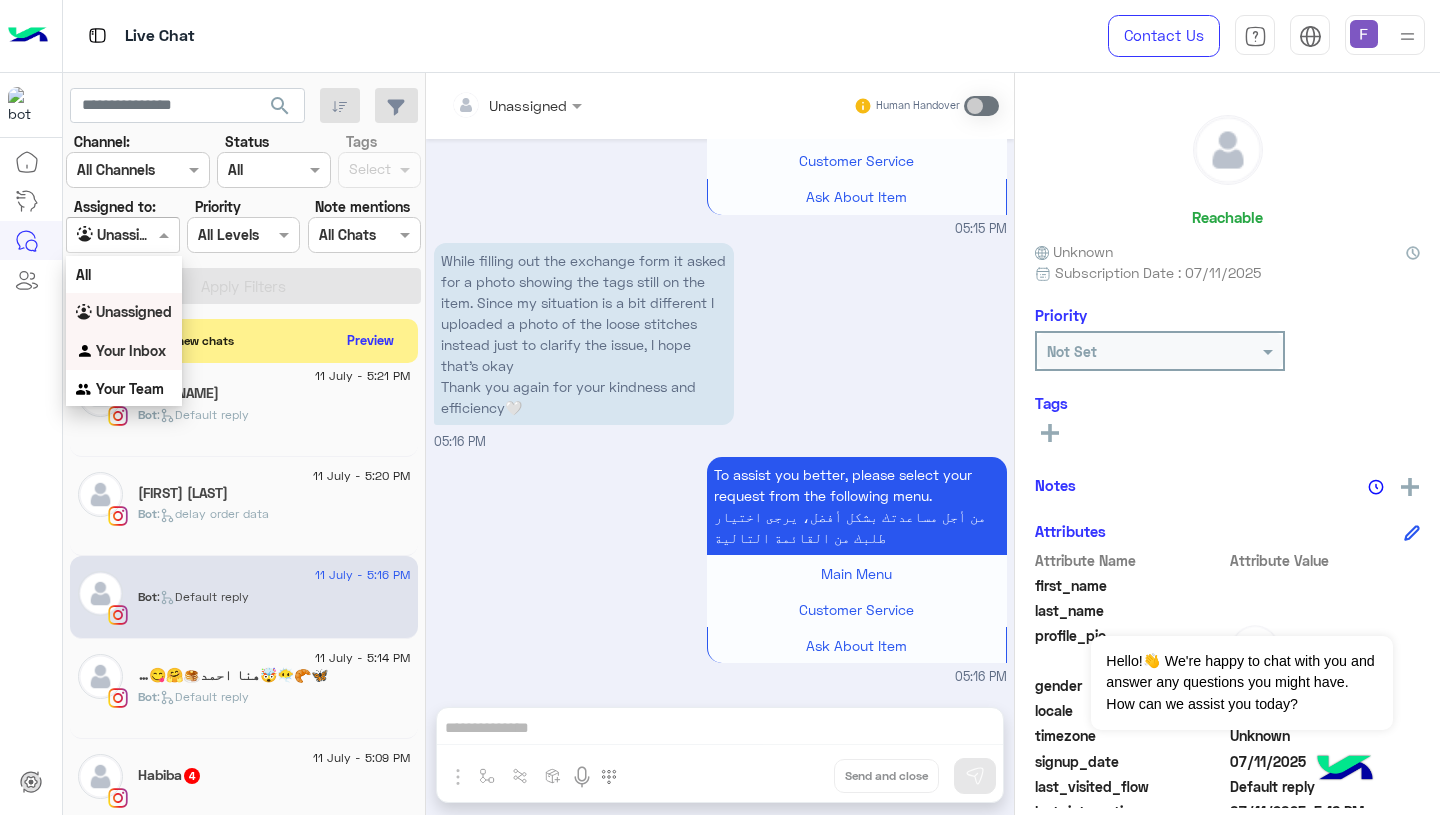 click on "Your Inbox" at bounding box center [131, 350] 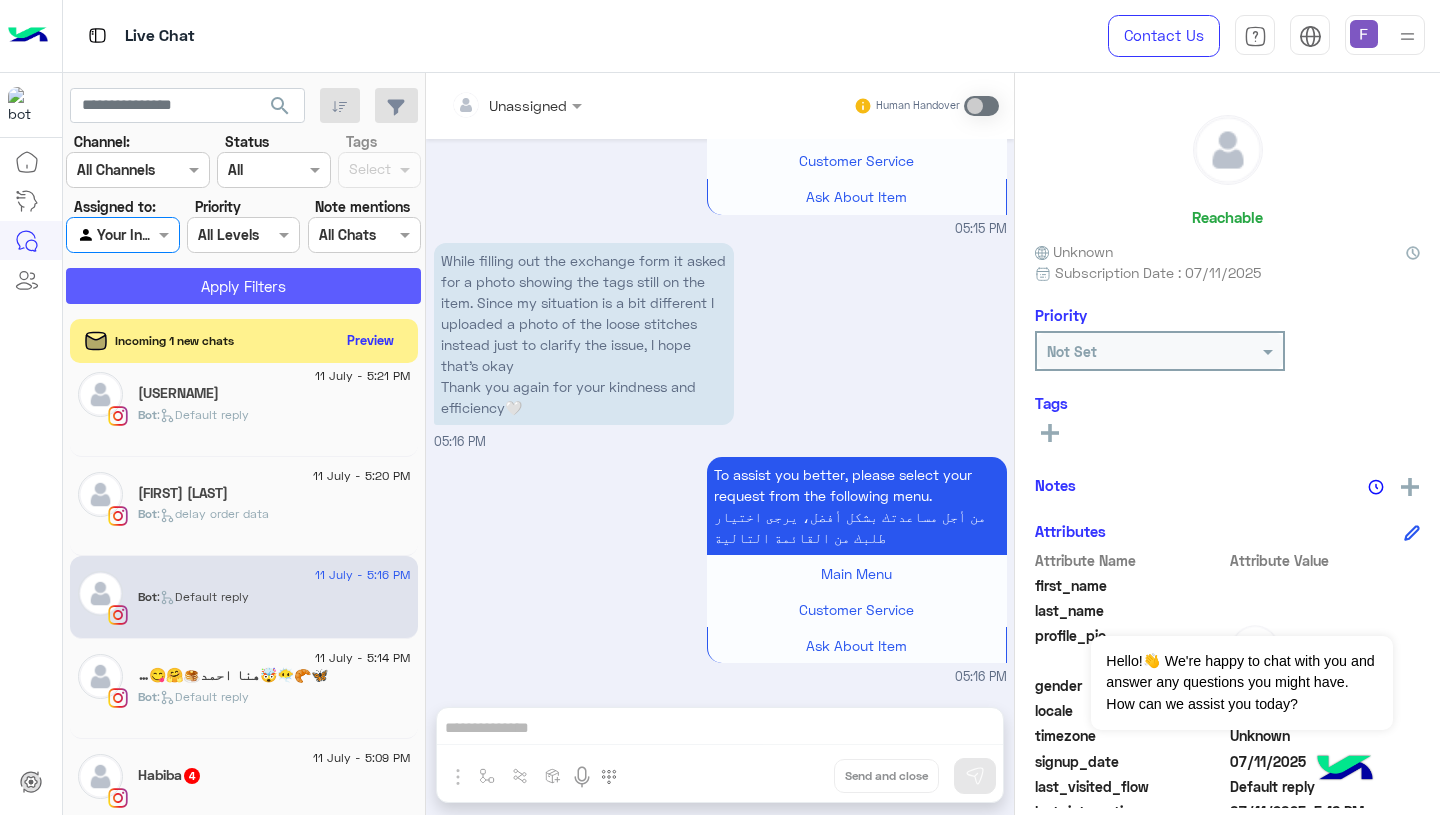 click on "Apply Filters" 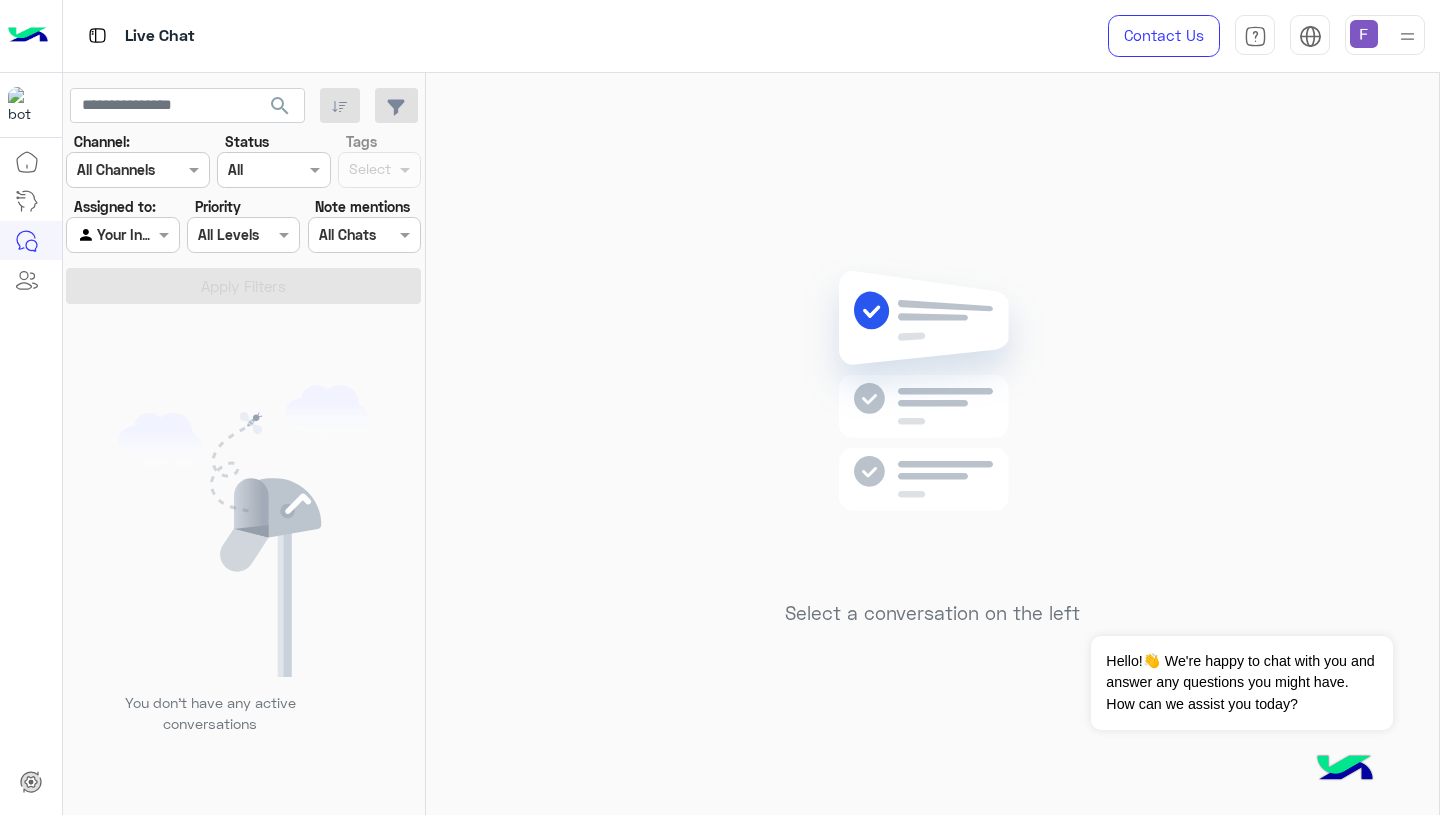 click on "Contact Us  Help Center عربي English" at bounding box center (1259, 36) 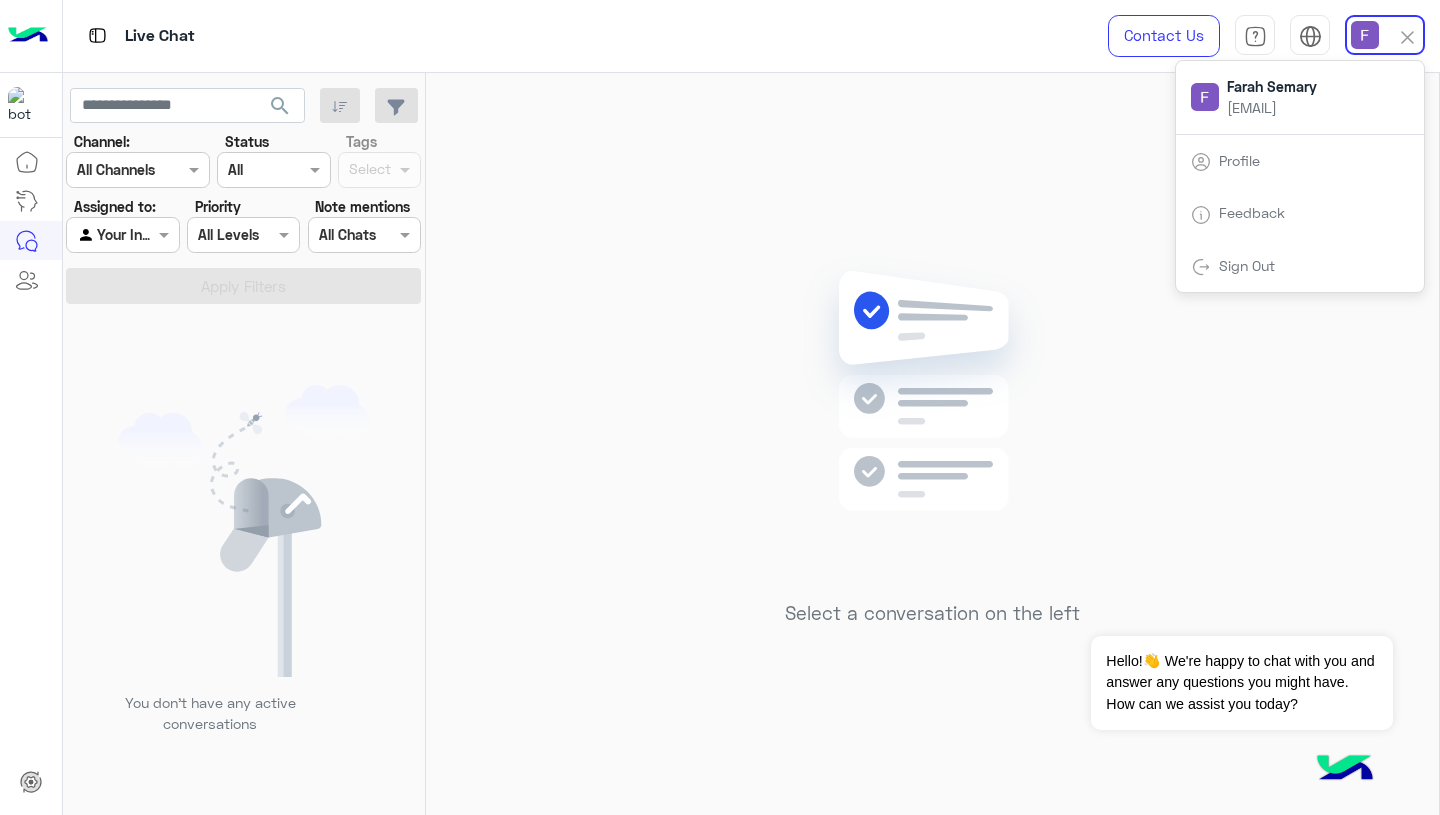 click 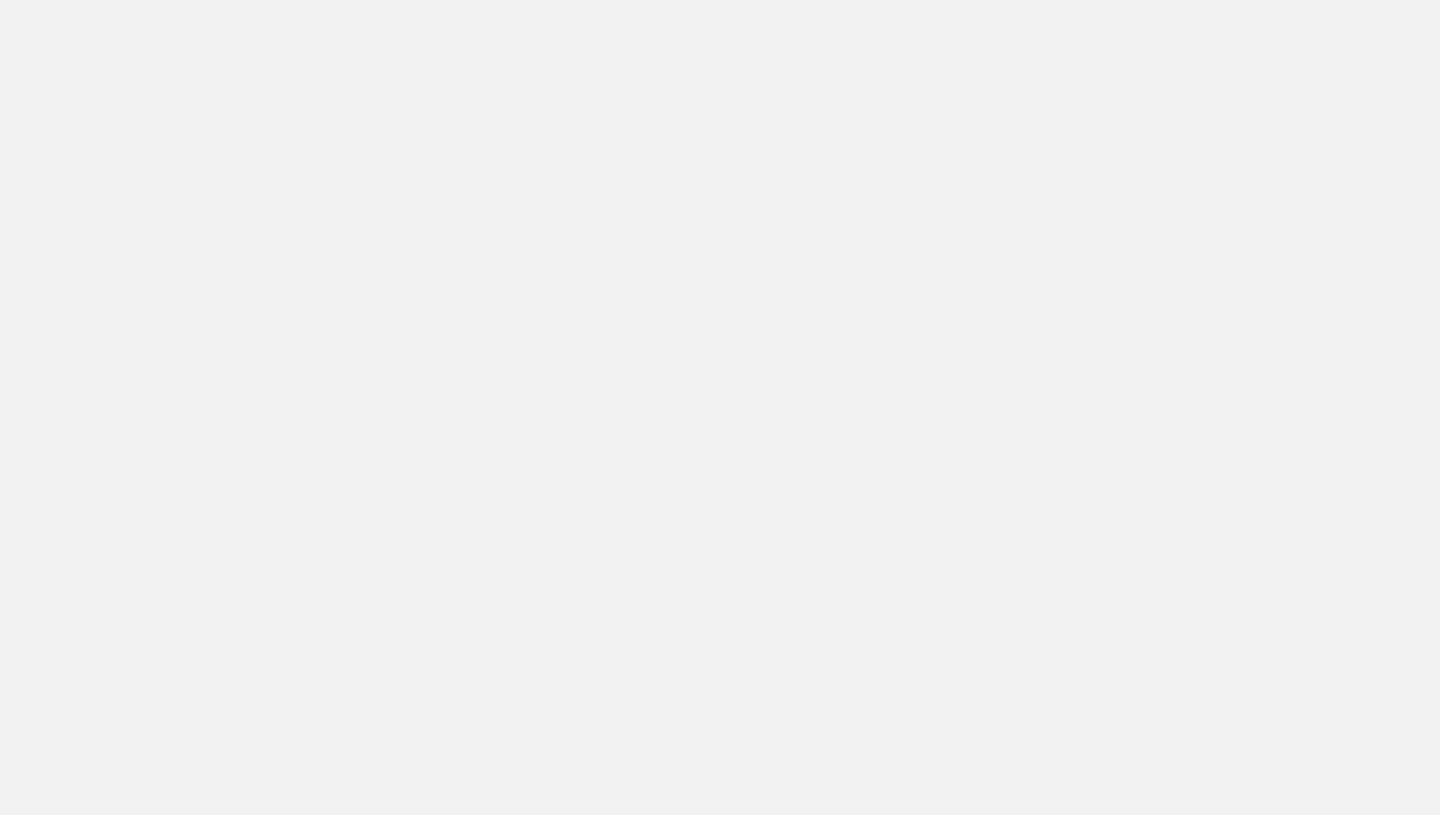 scroll, scrollTop: 0, scrollLeft: 0, axis: both 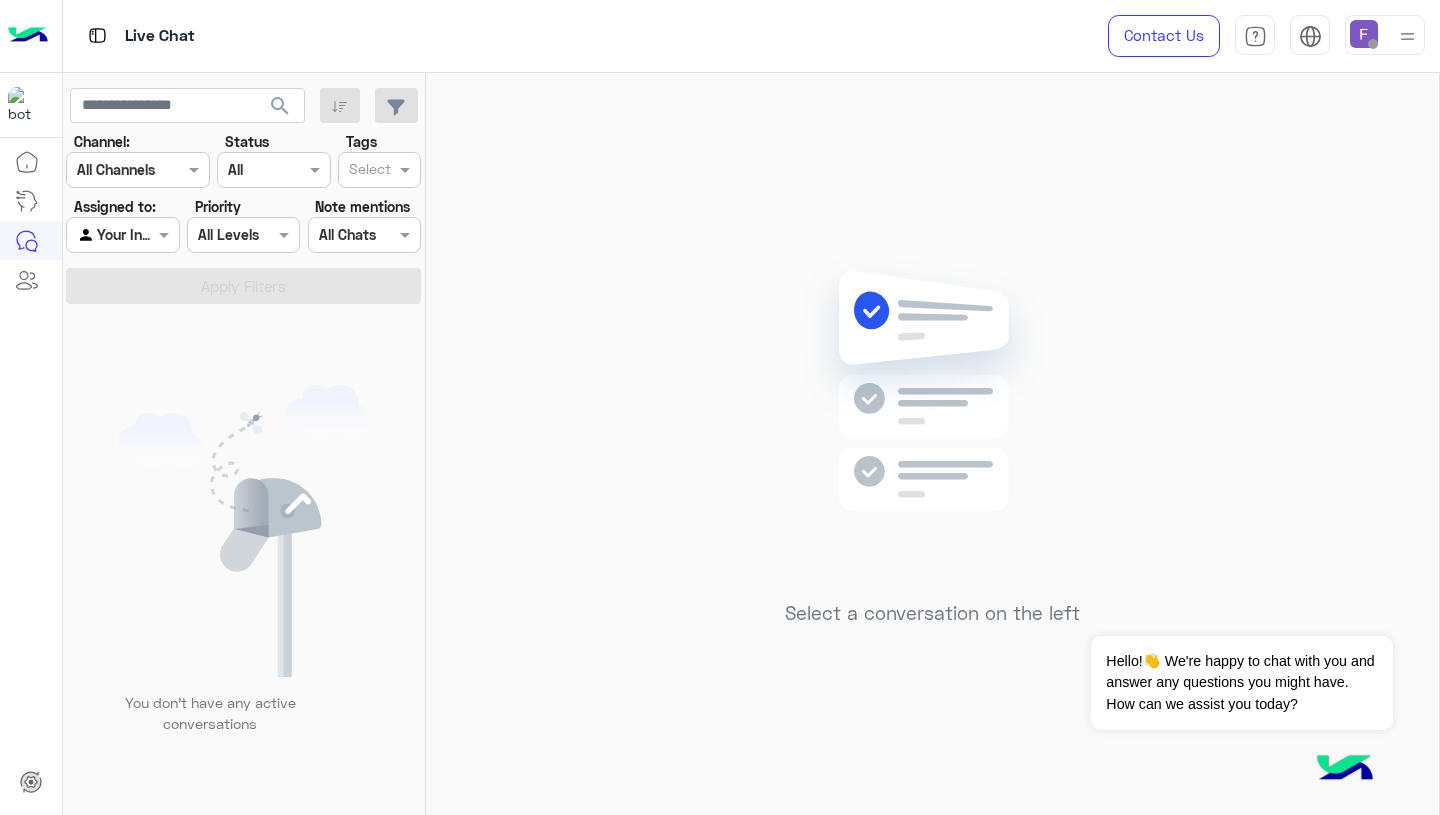 click at bounding box center [1364, 34] 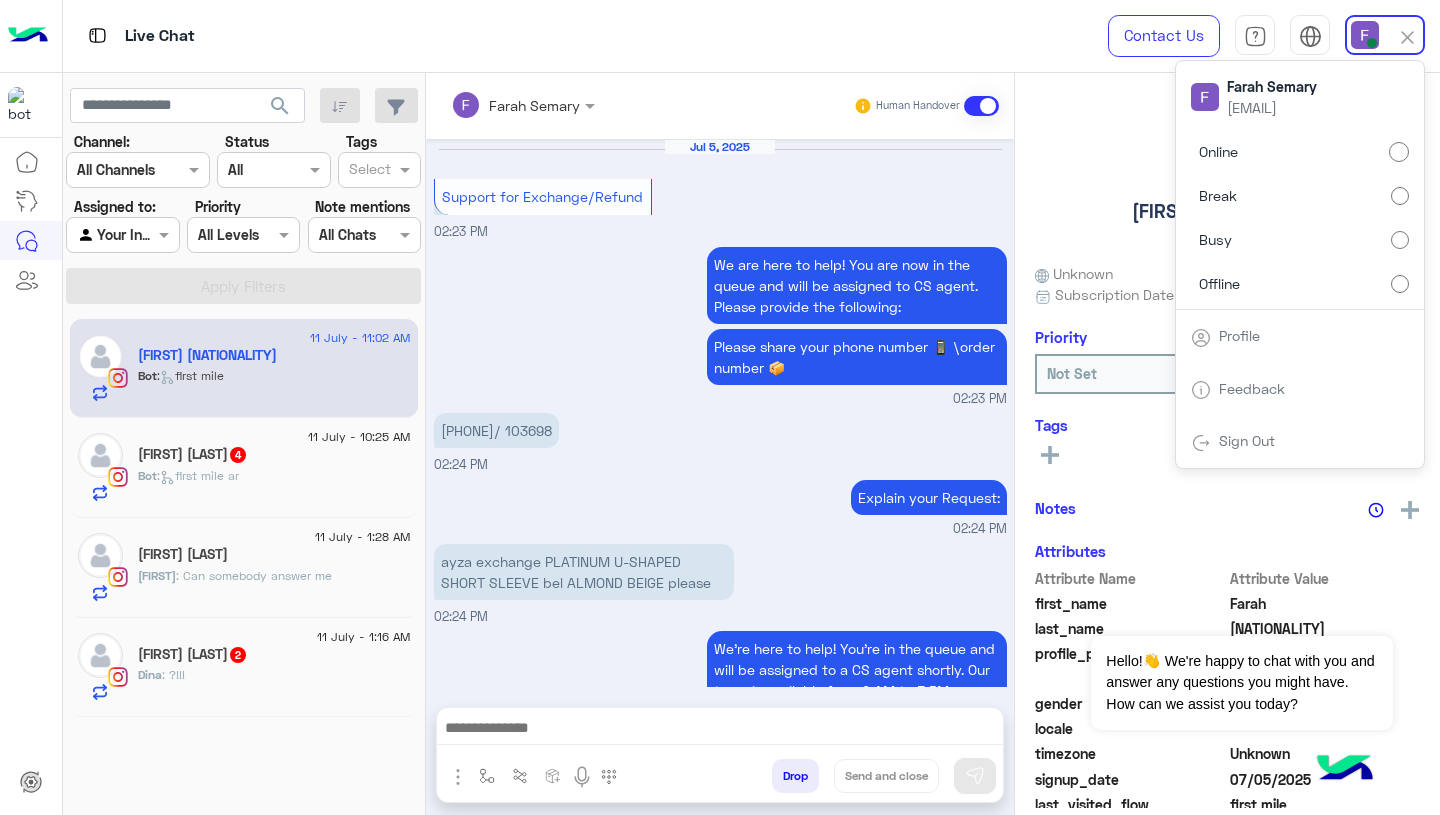 scroll, scrollTop: 1943, scrollLeft: 0, axis: vertical 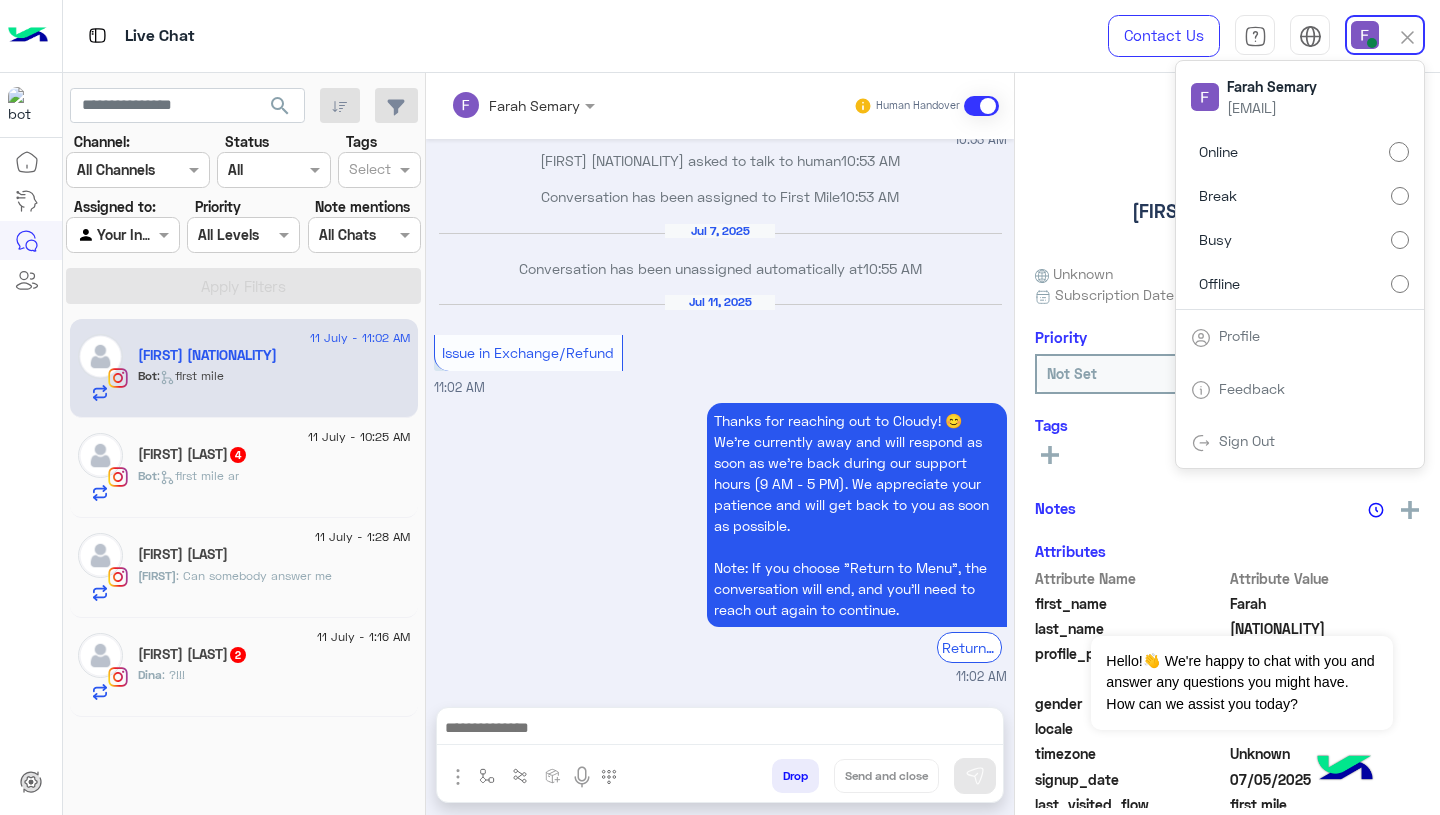 click on "[FIRST] [NATIONALITY]   Reachable   Unknown      Subscription Date : [DATE]  Priority Not Set  Tags   See All   Notes  Notes History No notes added yet.  Add note   Attributes  Attribute Name Attribute Value first_name  [FIRST]  last_name  [LAST]  profile_pic gender    locale    timezone  Unknown signup_date  [DATE]  last_visited_flow  first mile  last_interaction  [DATE], [TIME]  last_message  ayza exchange PLATINUM U-SHAPED SHORT SLEEVE bel ALMOND BEIGE please  last_clicked_button  Issue in Exchange/Refund  phone_number    ChannelId  Instagram  HandoverOn  true  UserId  562198930159344  email    last_message_sentiment  Neutral  last_message_id  aWdfZAG1faXRlbToxOklHTWVzc2FnZAUlEOjE3ODQxNDYxODU3MTcyNzQwOjM0MDI4MjM2Njg0MTcxMDMwMTI0NDI3NjIzNDkzOTc1MzY4MjA4MTozMjMxMzQzMTkzOTU2MTQyMTEyODg4NTk5MTk4NzIxNjM4NAZDZD   [FIRST] [NATIONALITY]  Reachable  Tags" 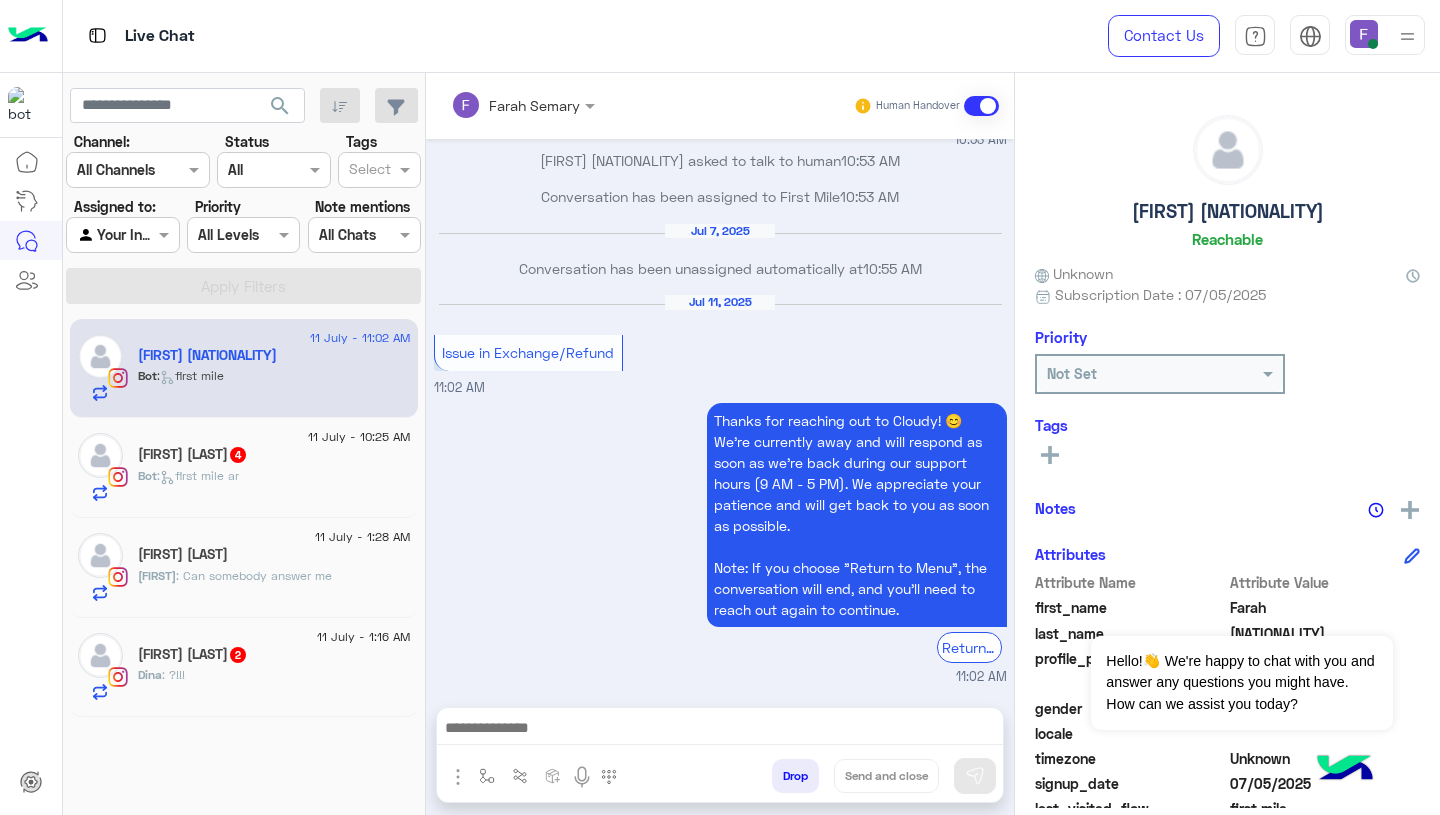 click on "11 July - 1:16 AM" 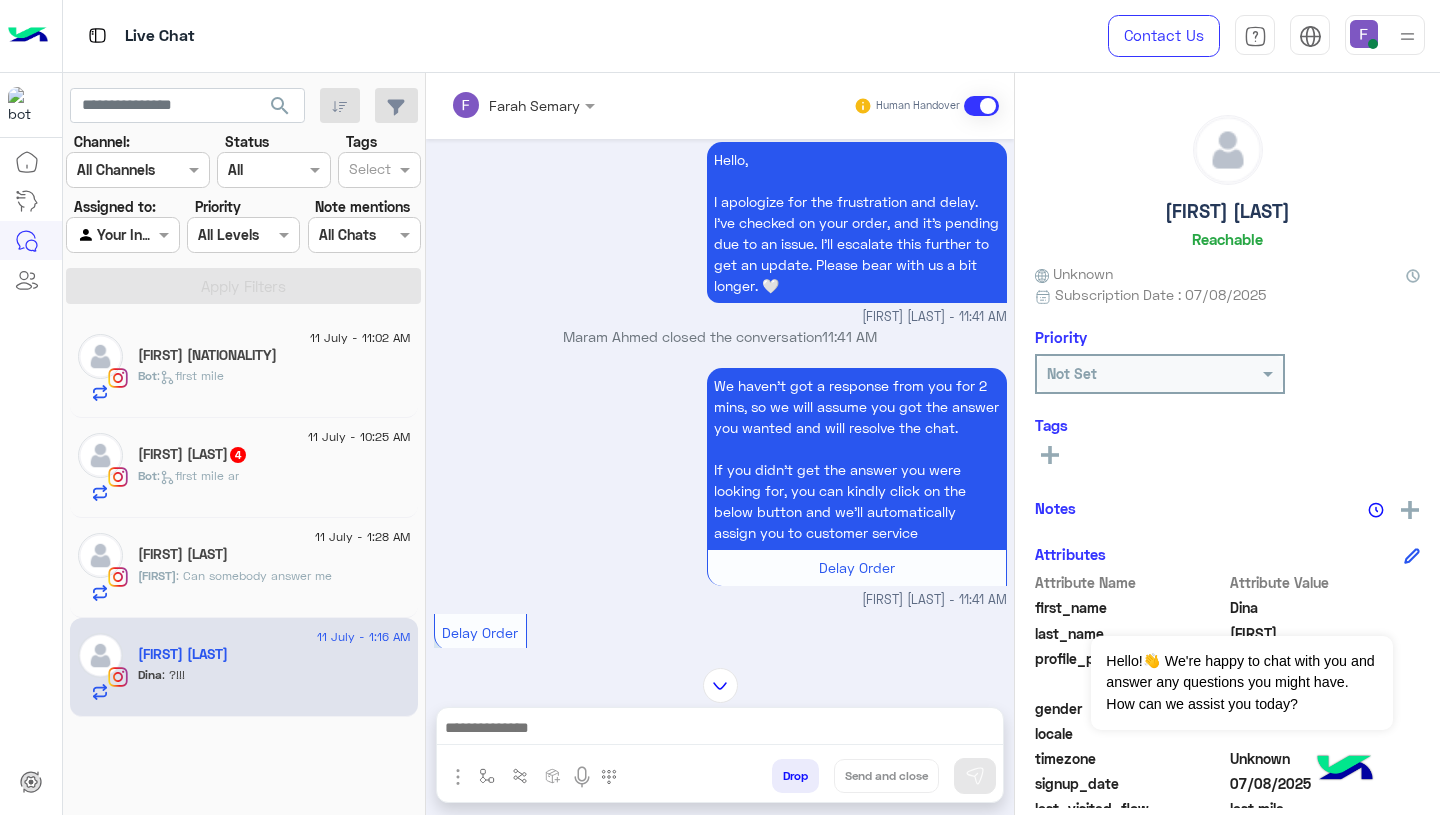 scroll, scrollTop: 685, scrollLeft: 0, axis: vertical 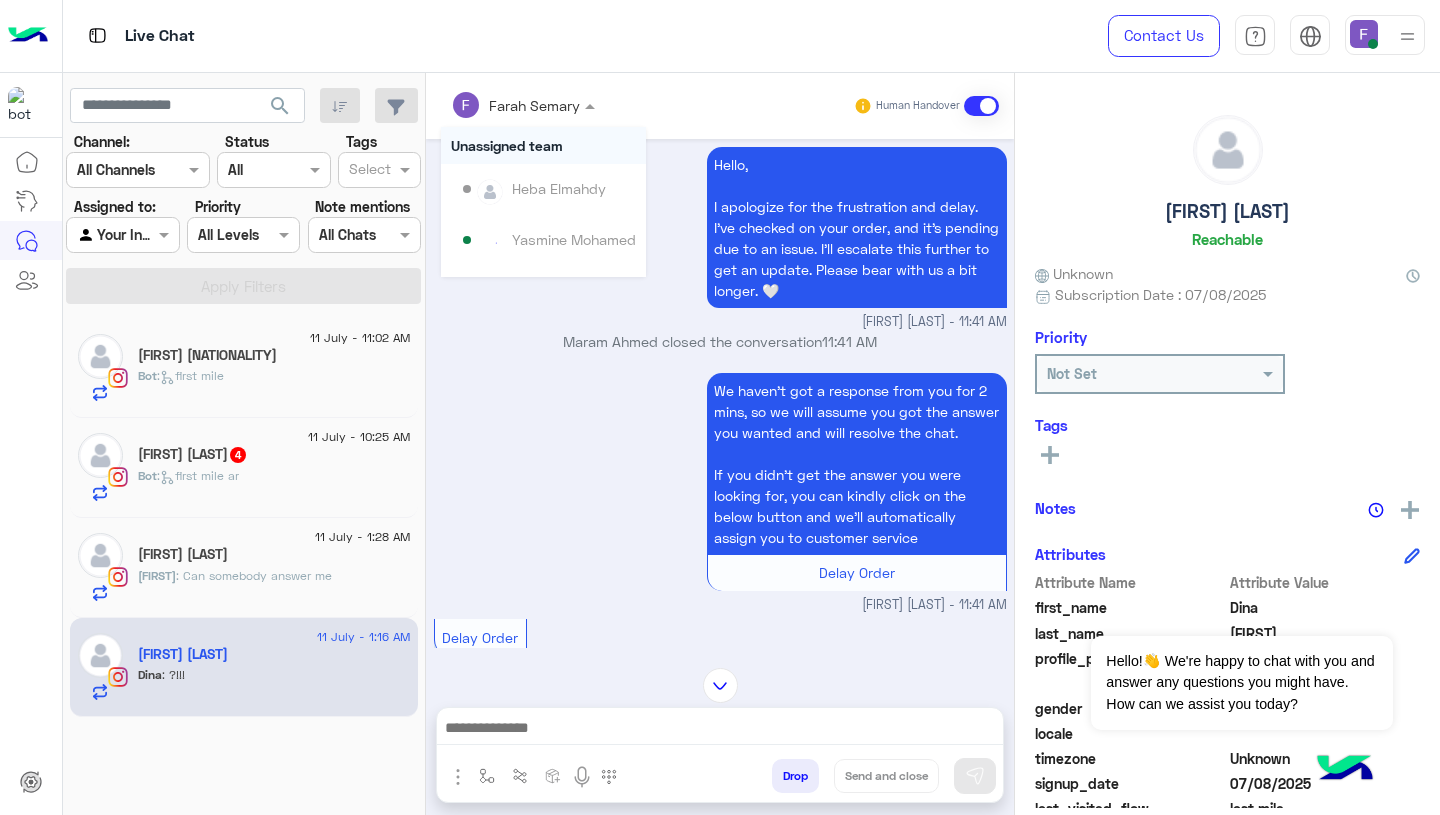click at bounding box center (497, 105) 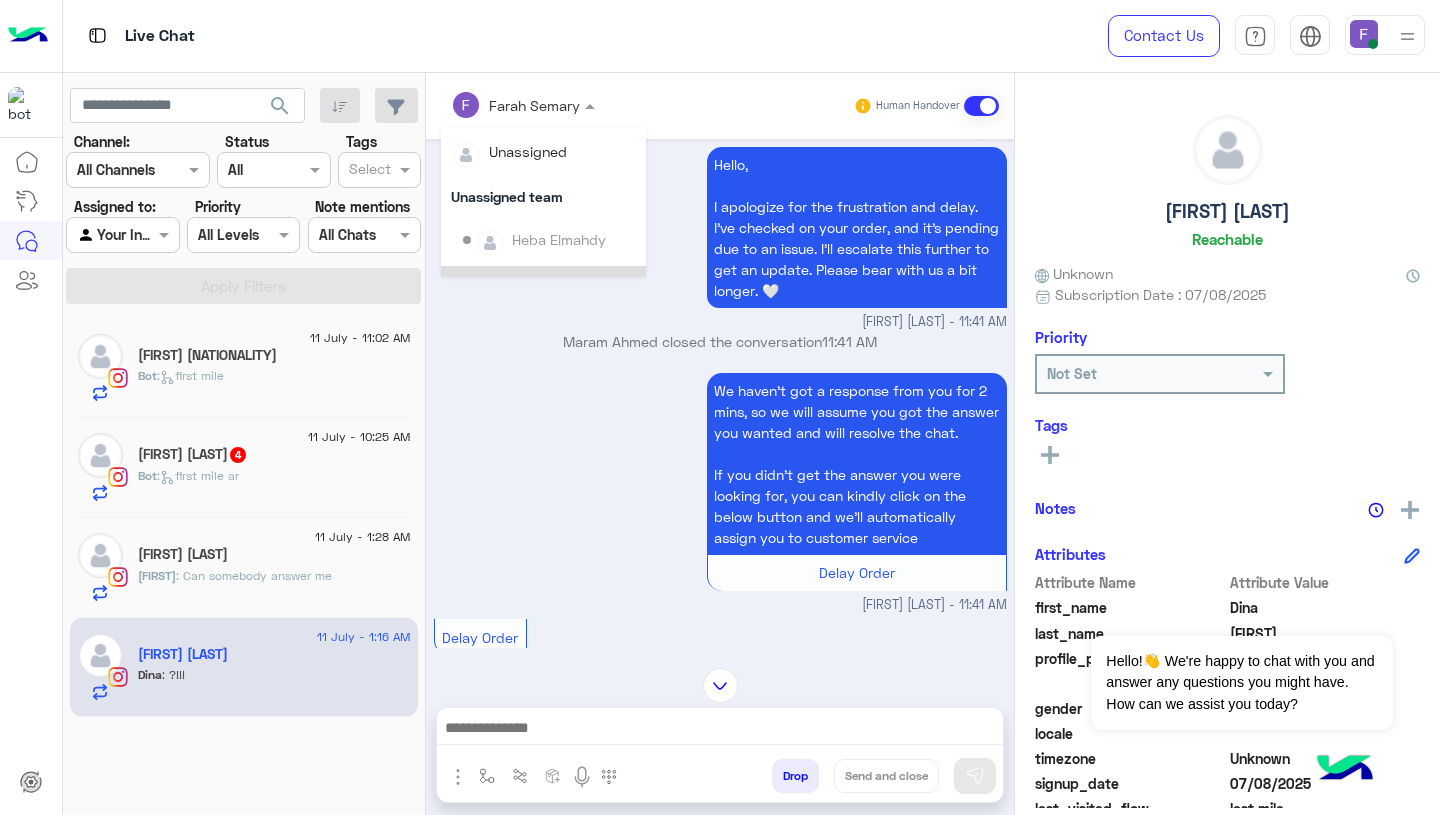scroll, scrollTop: 355, scrollLeft: 0, axis: vertical 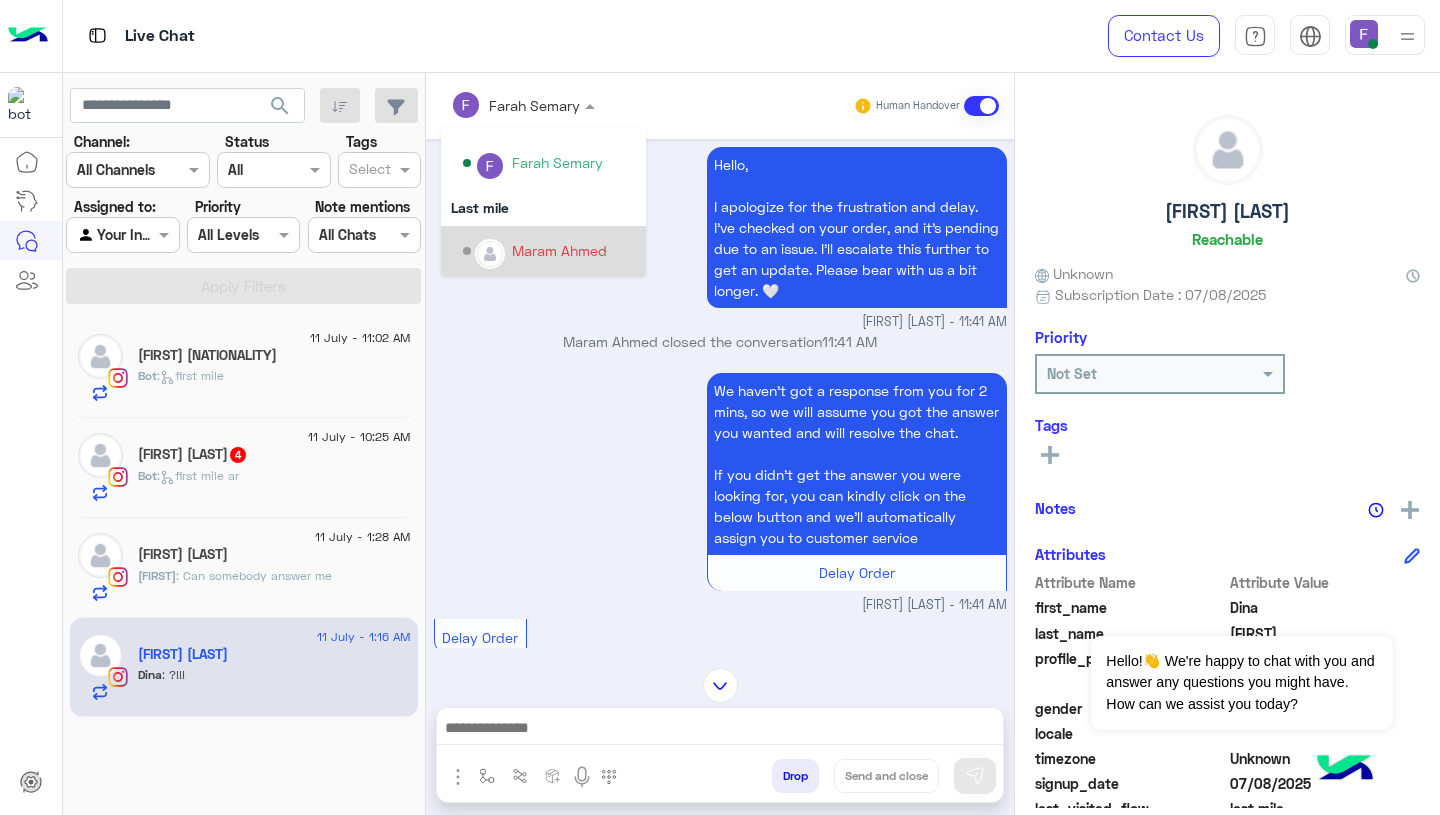 click on "Maram Ahmed" at bounding box center (559, 250) 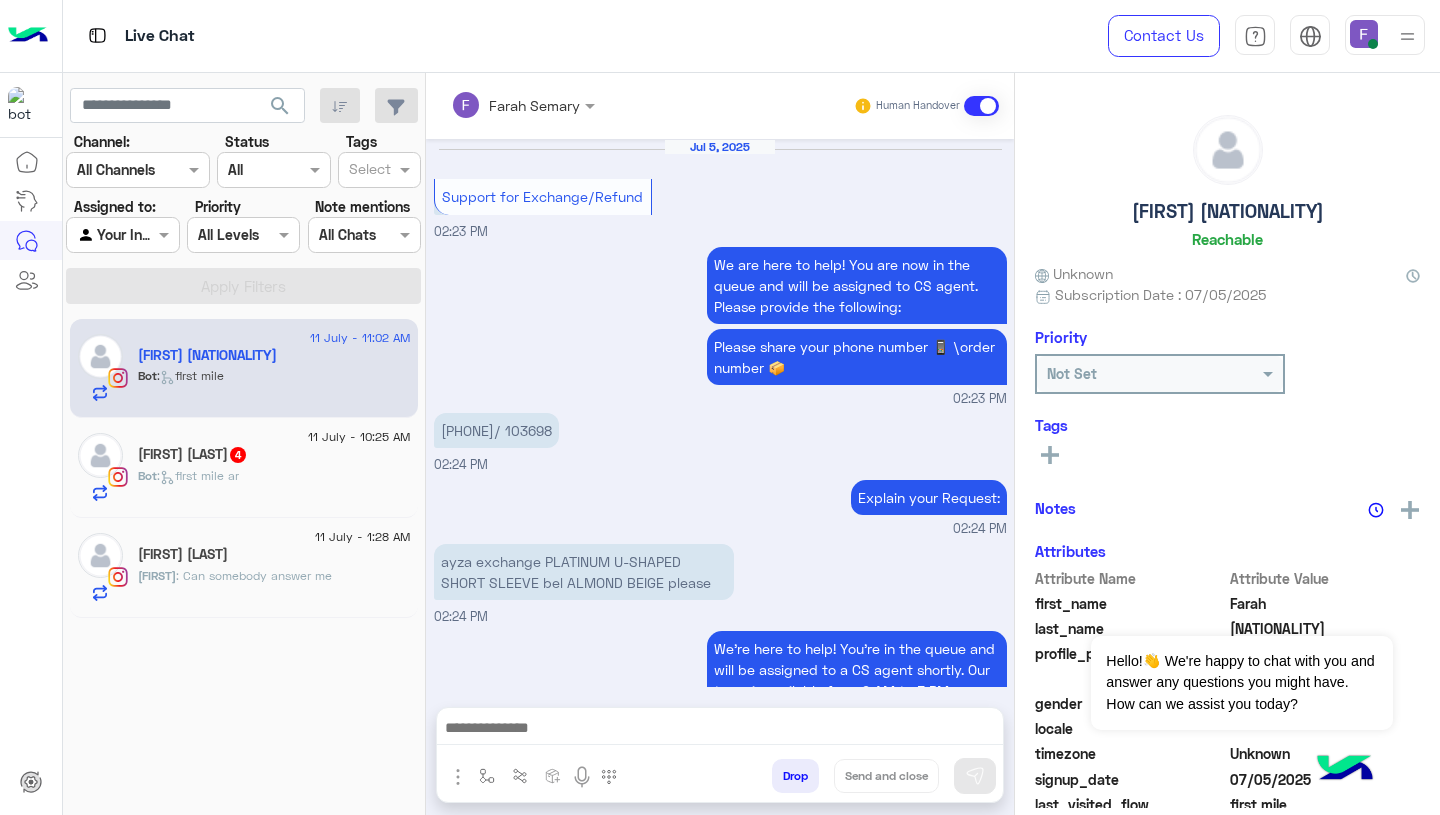 scroll, scrollTop: 1943, scrollLeft: 0, axis: vertical 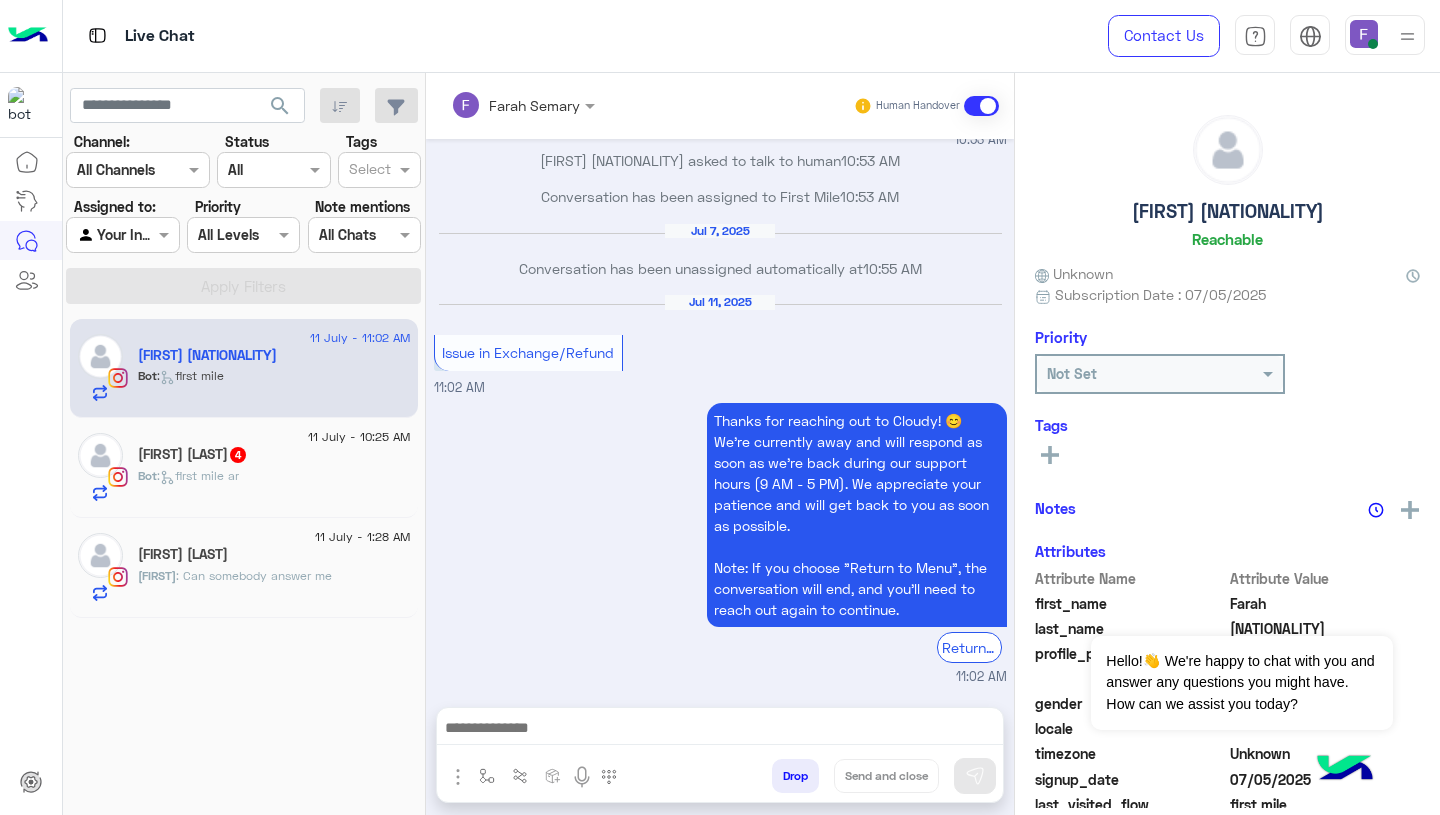 click on ": Can somebody answer me" 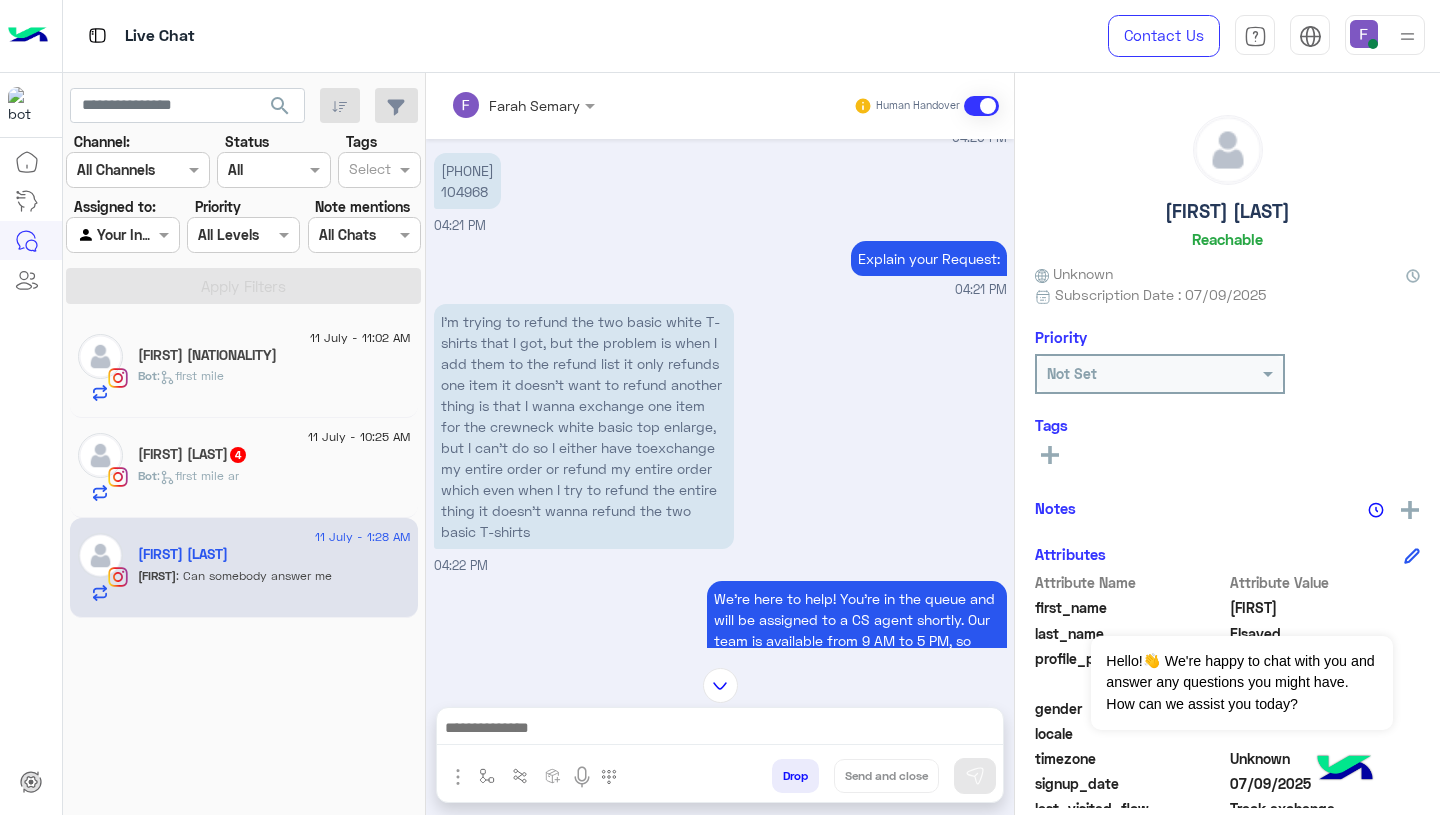 scroll, scrollTop: 885, scrollLeft: 0, axis: vertical 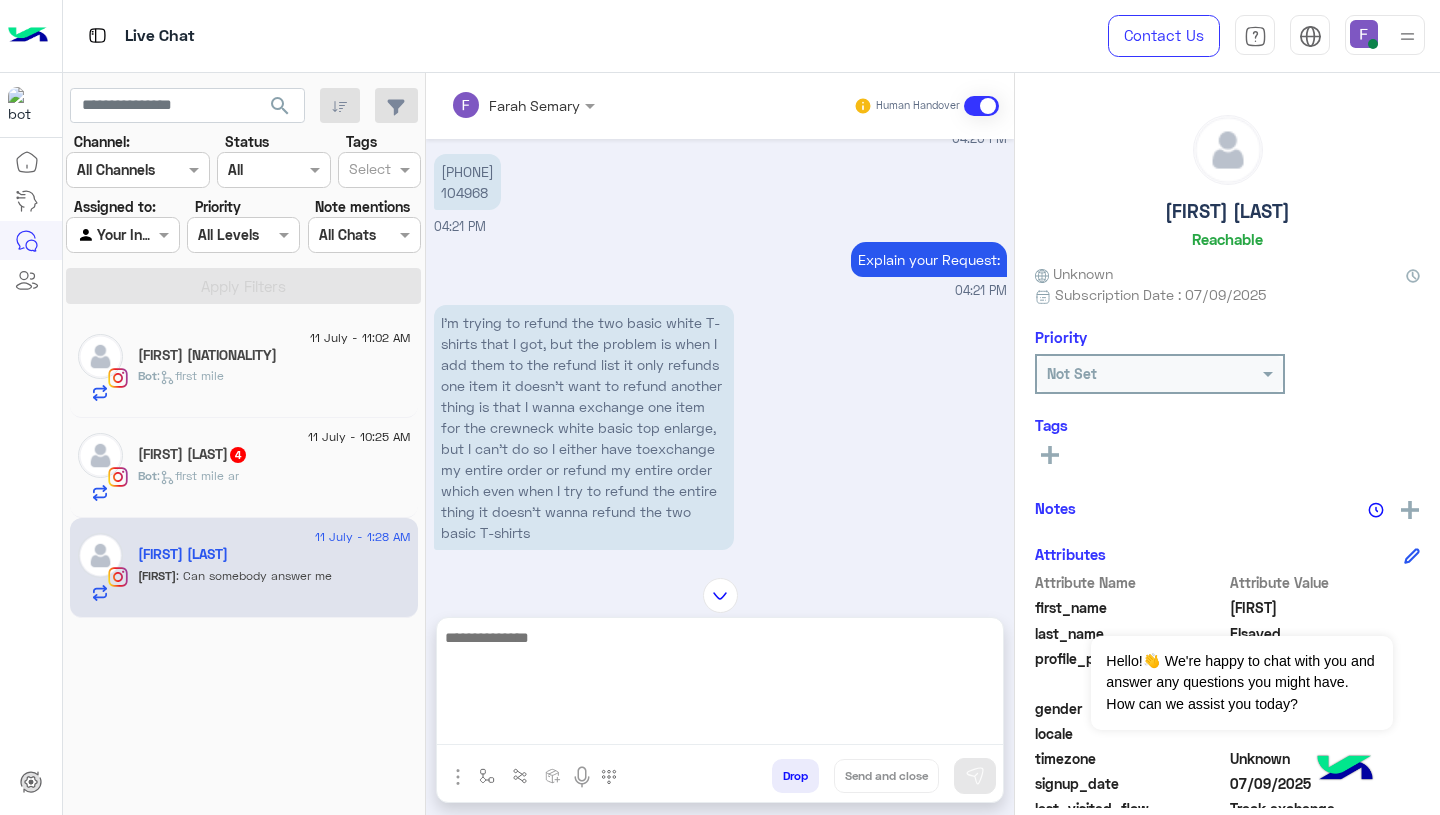 click at bounding box center (720, 685) 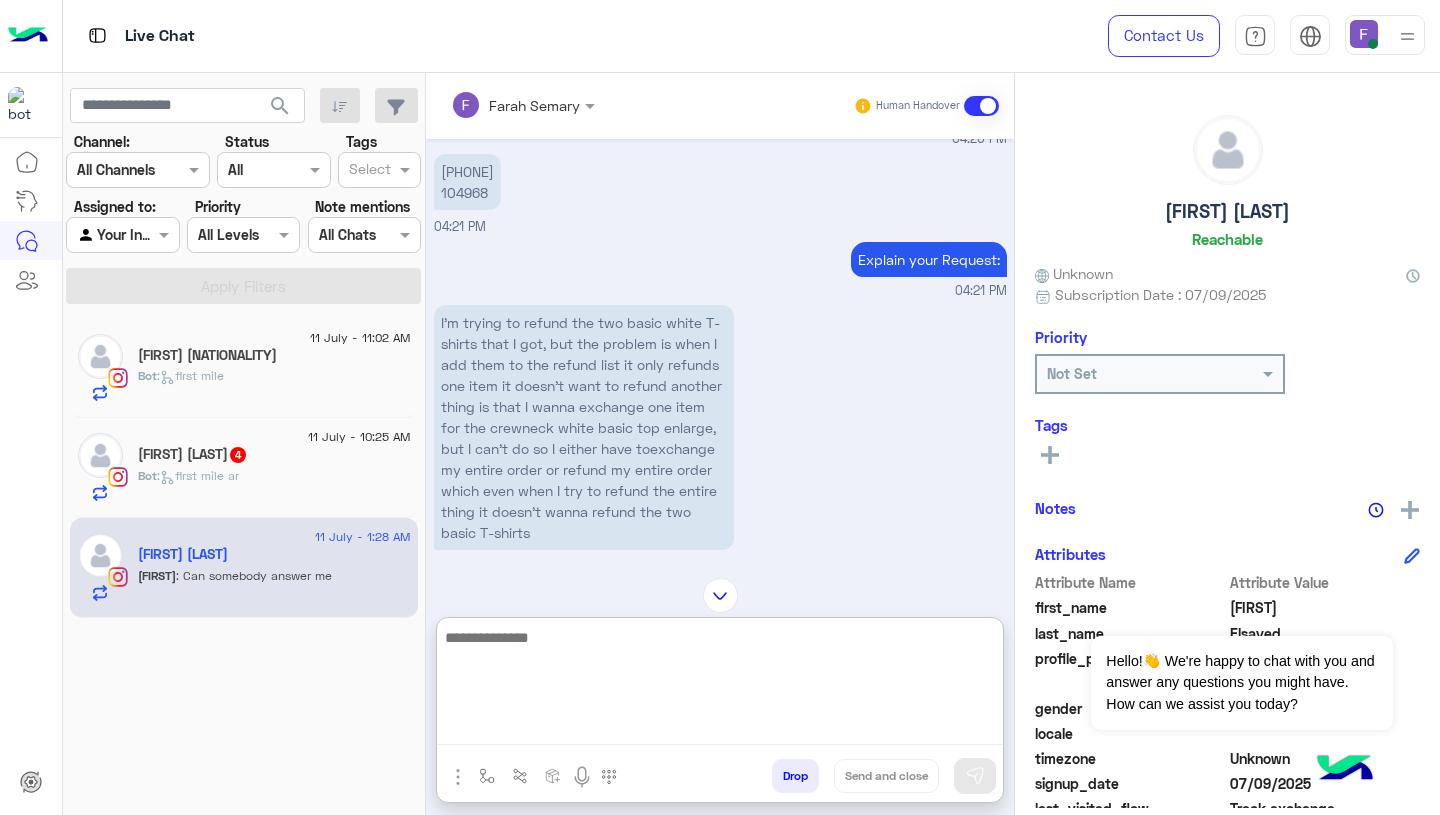 paste on "**********" 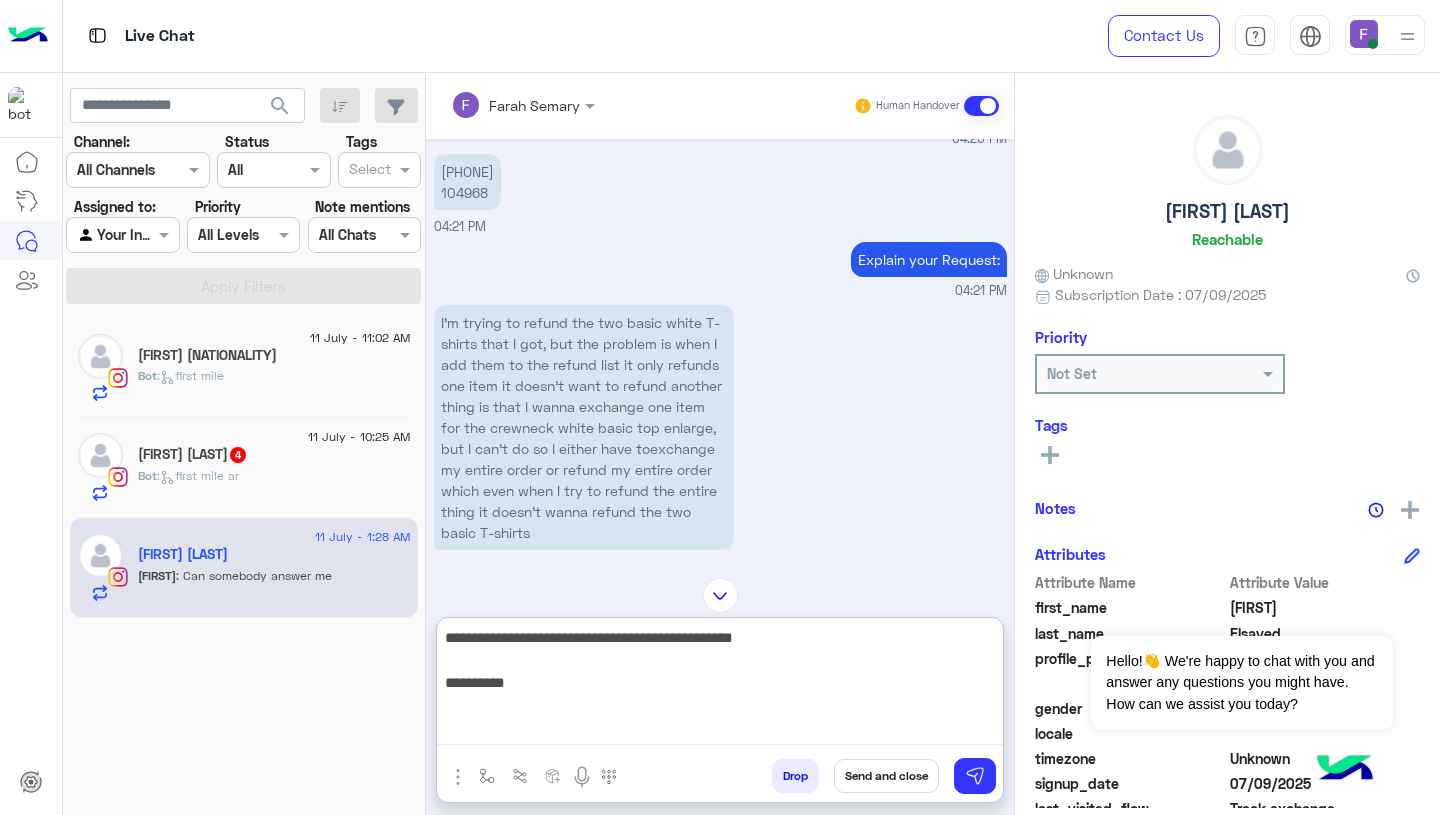 click on "**********" at bounding box center (720, 685) 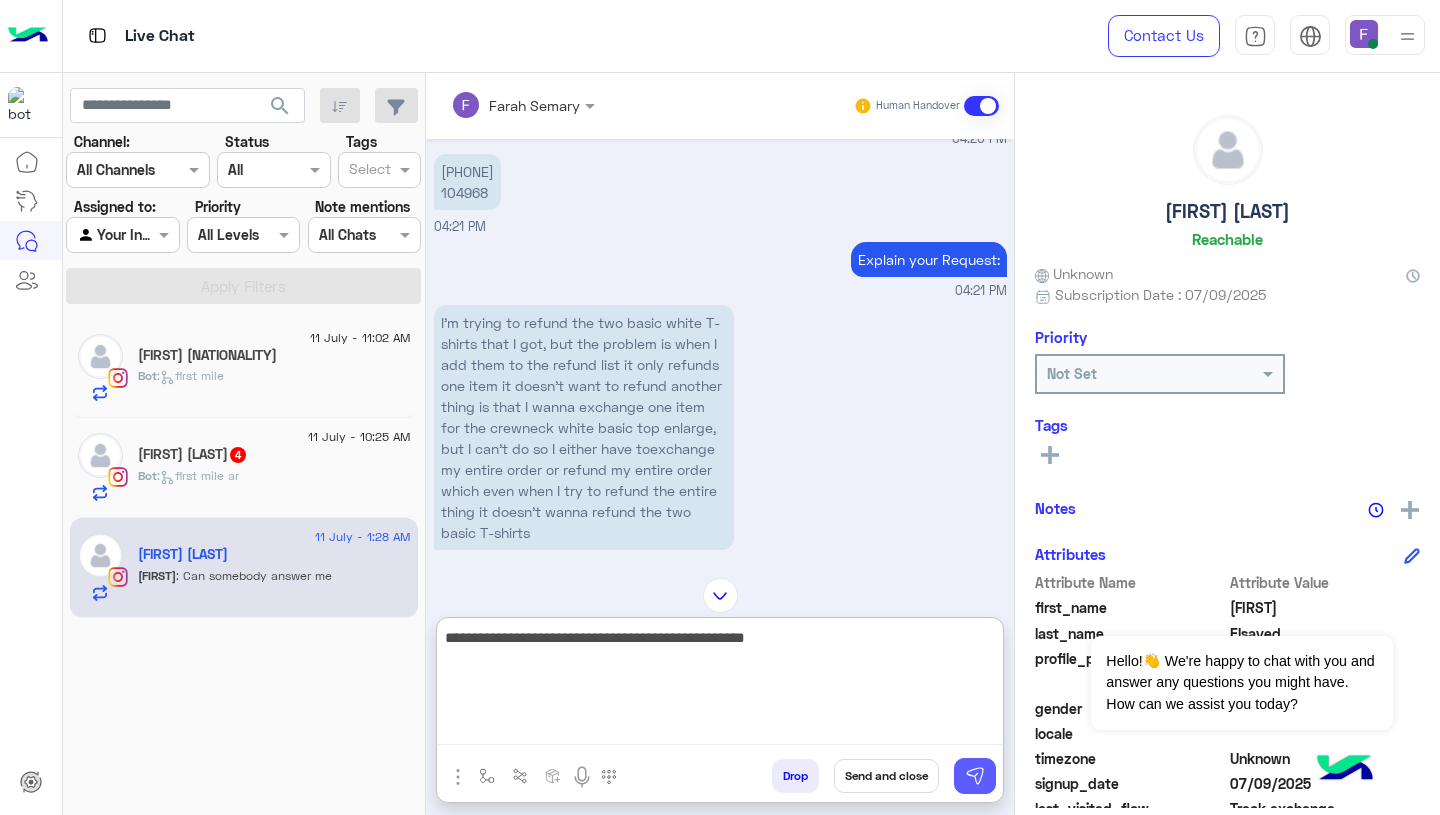 type on "**********" 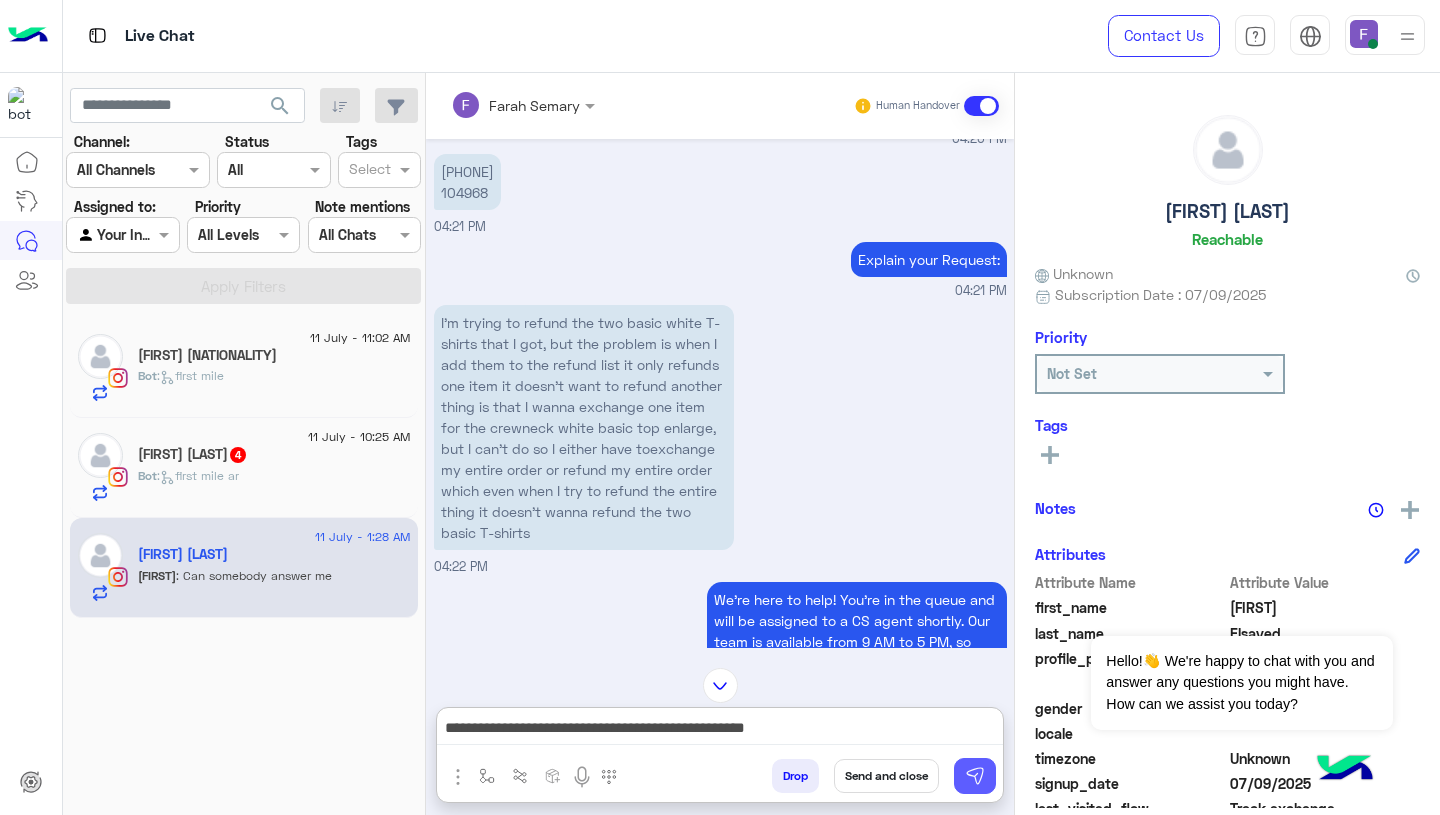 click at bounding box center (975, 776) 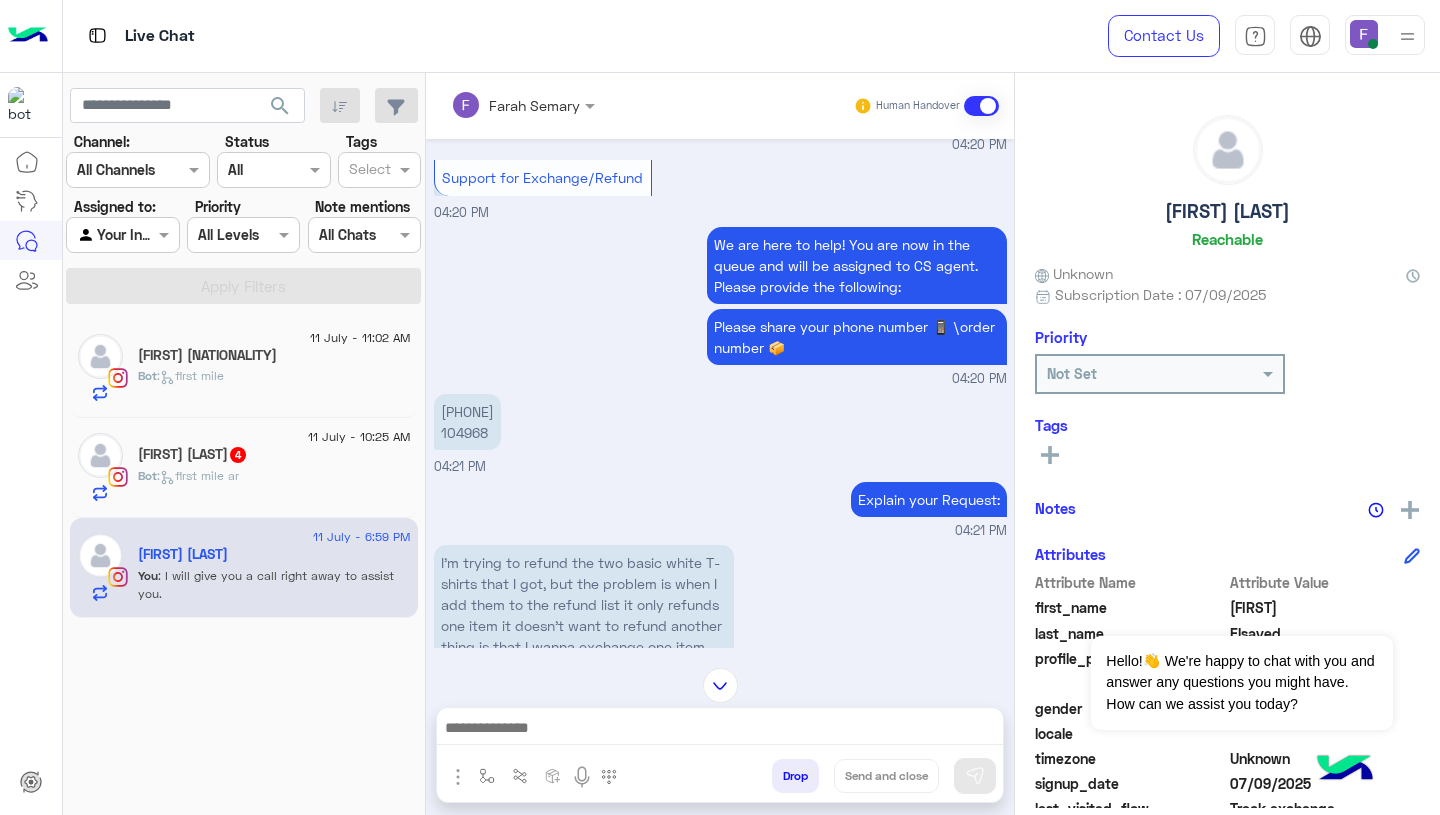 scroll, scrollTop: 610, scrollLeft: 0, axis: vertical 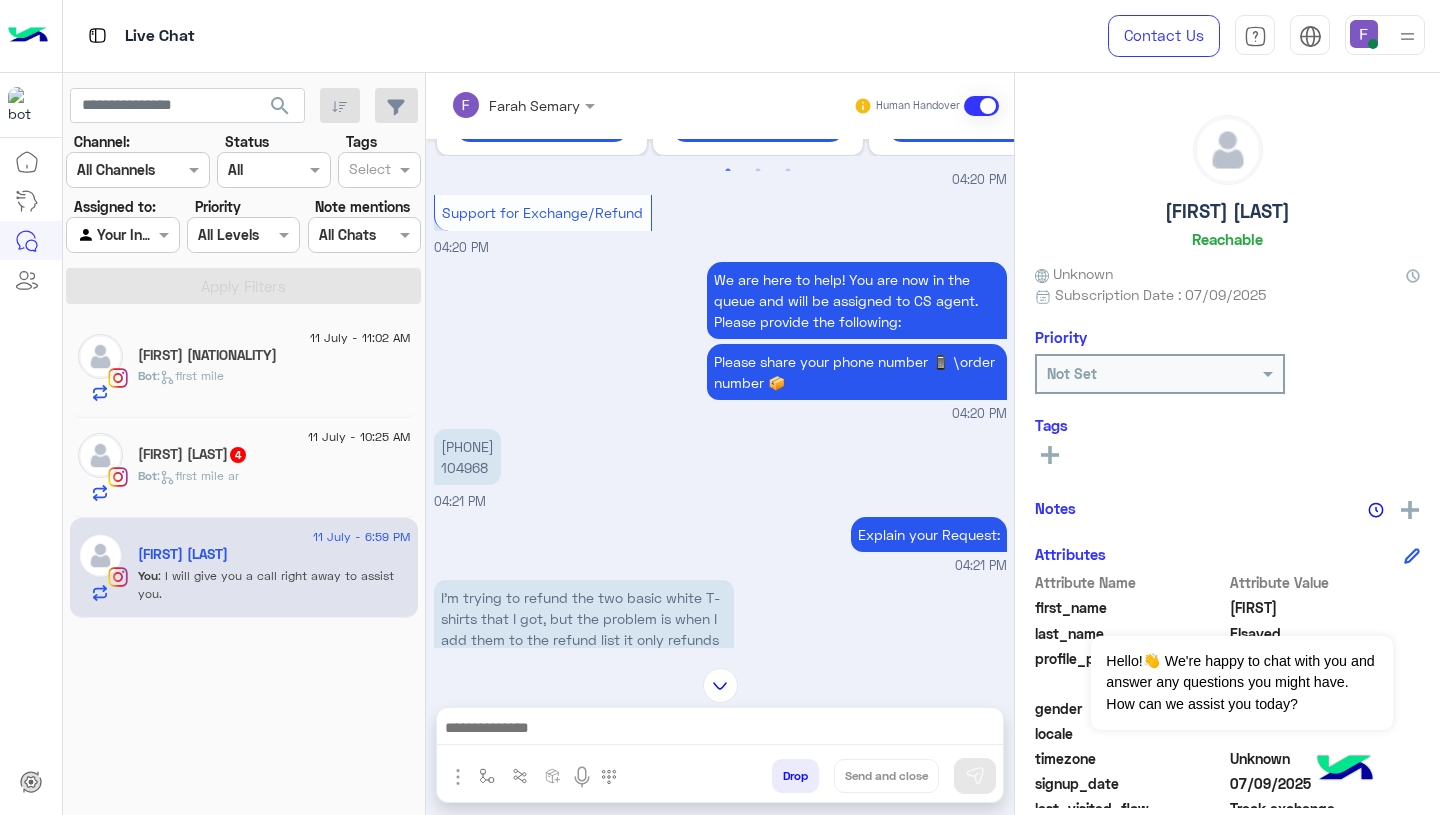 click on "[PHONE] 104968" at bounding box center [467, 457] 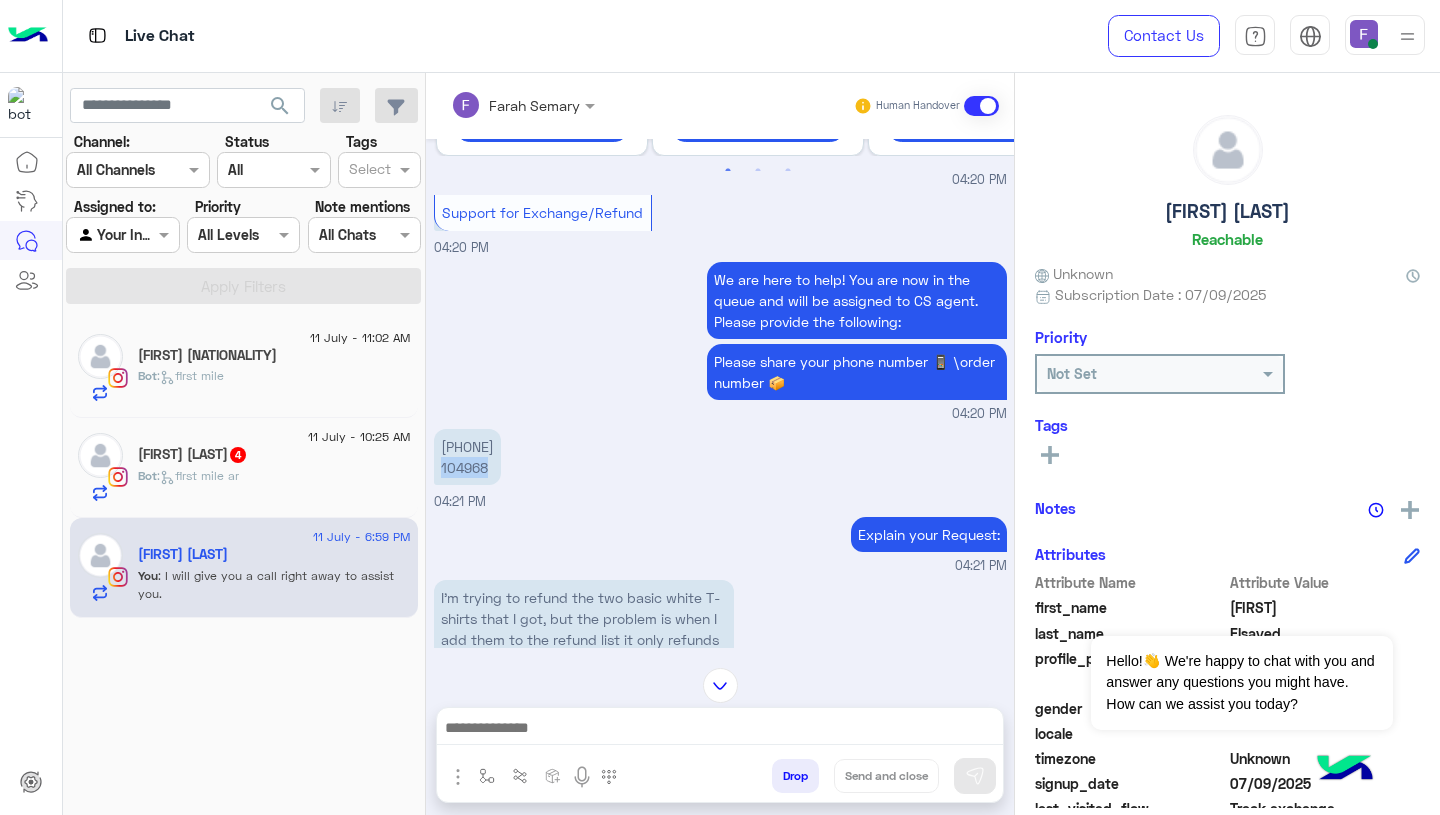 click on "[PHONE] 104968" at bounding box center [467, 457] 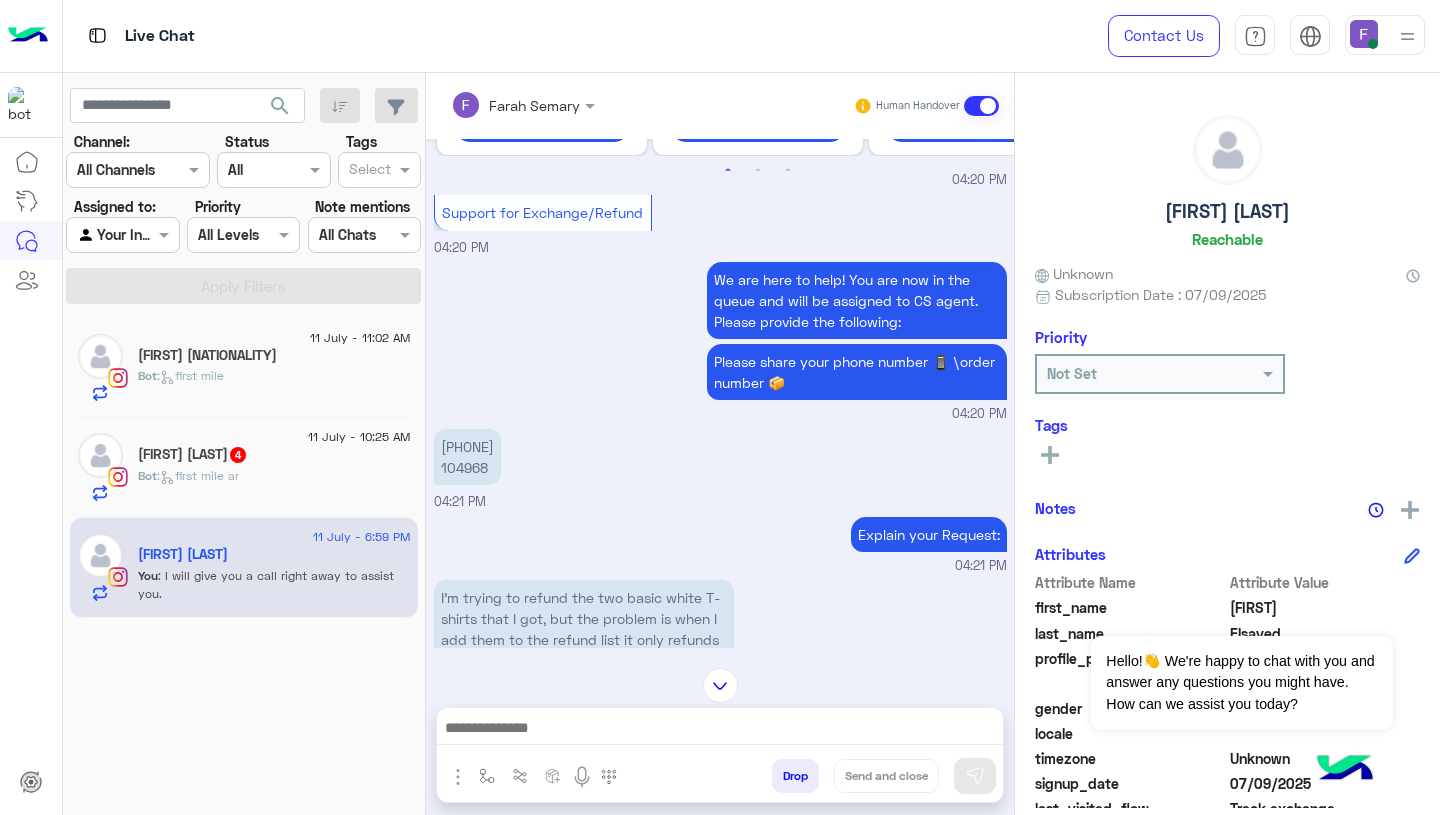 click on "We are here to help! You are now in the queue and will be assigned to CS agent. Please provide the following: Please share your phone number 📱 \order number 📦    04:20 PM" at bounding box center [720, 340] 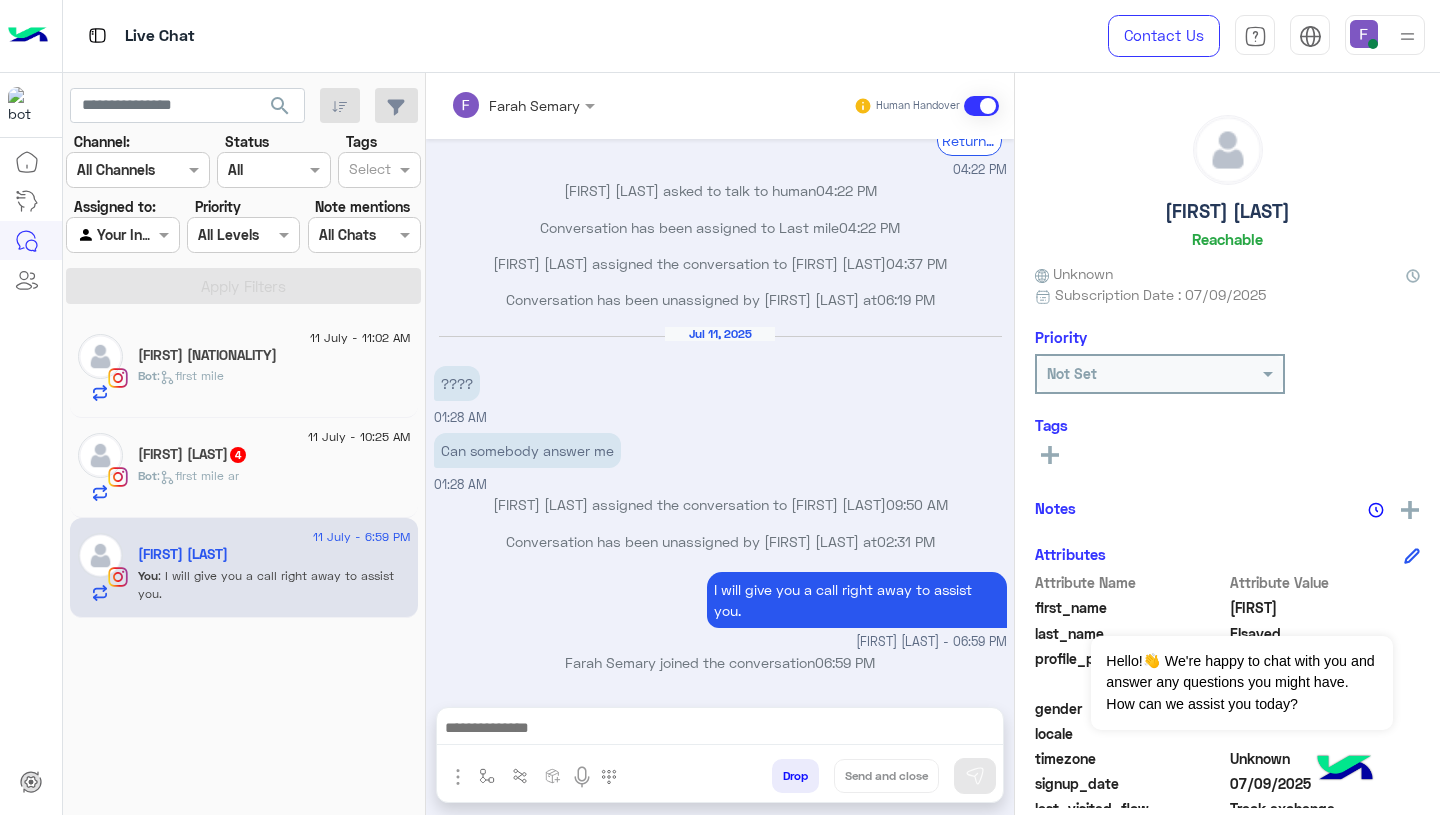 click on "Bot :   first mile ar" 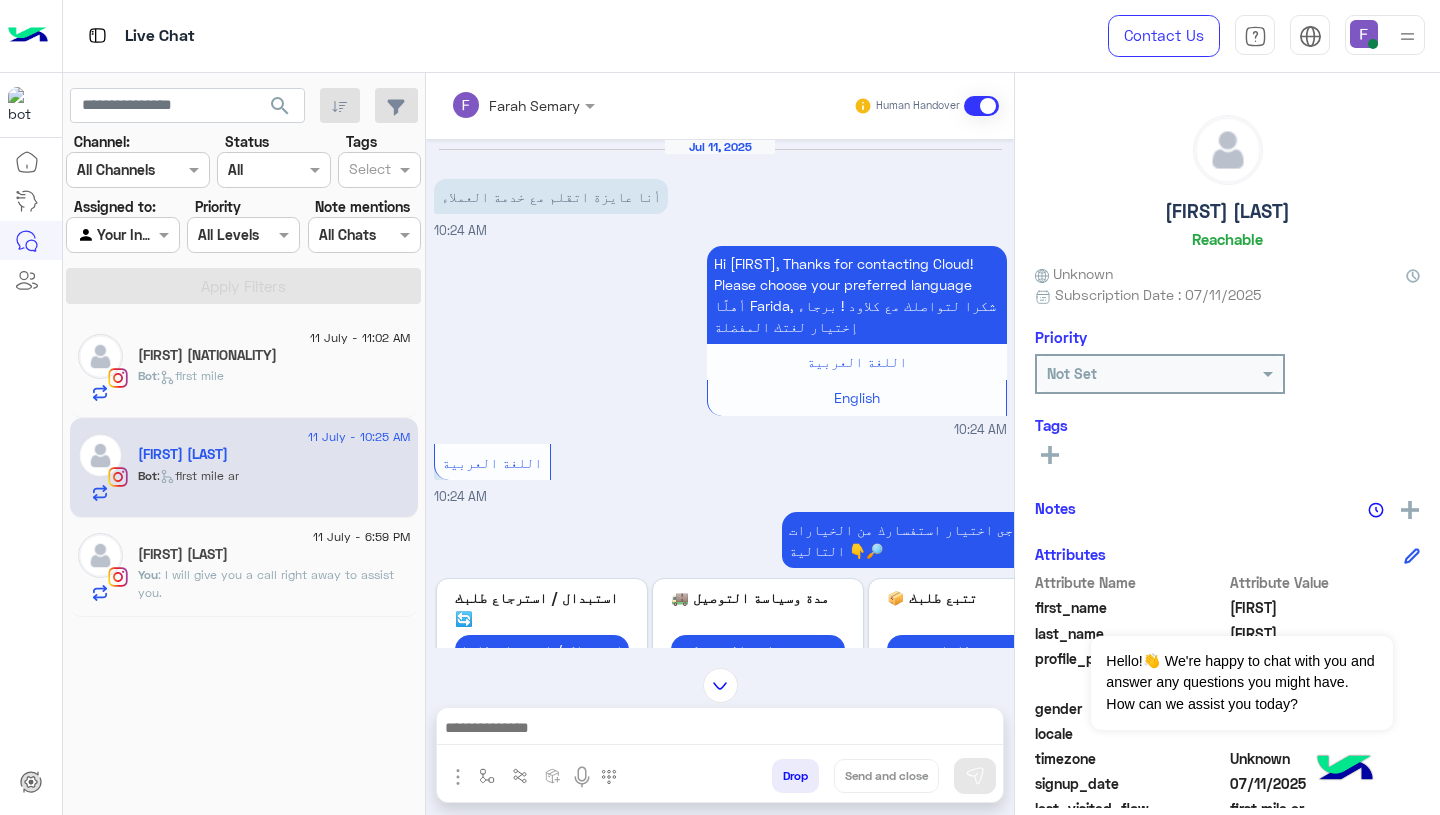 scroll, scrollTop: 642, scrollLeft: 0, axis: vertical 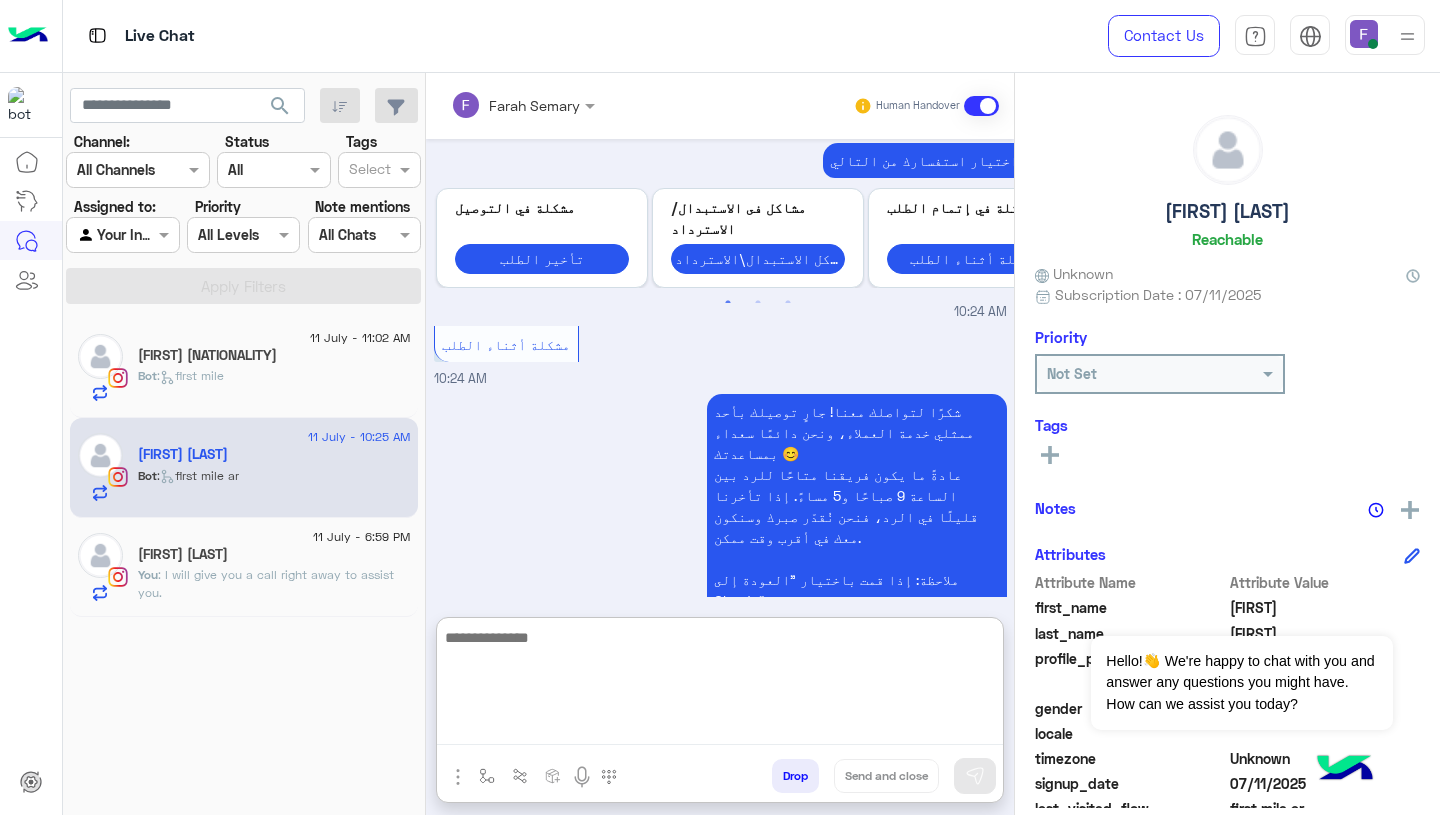 click at bounding box center (720, 685) 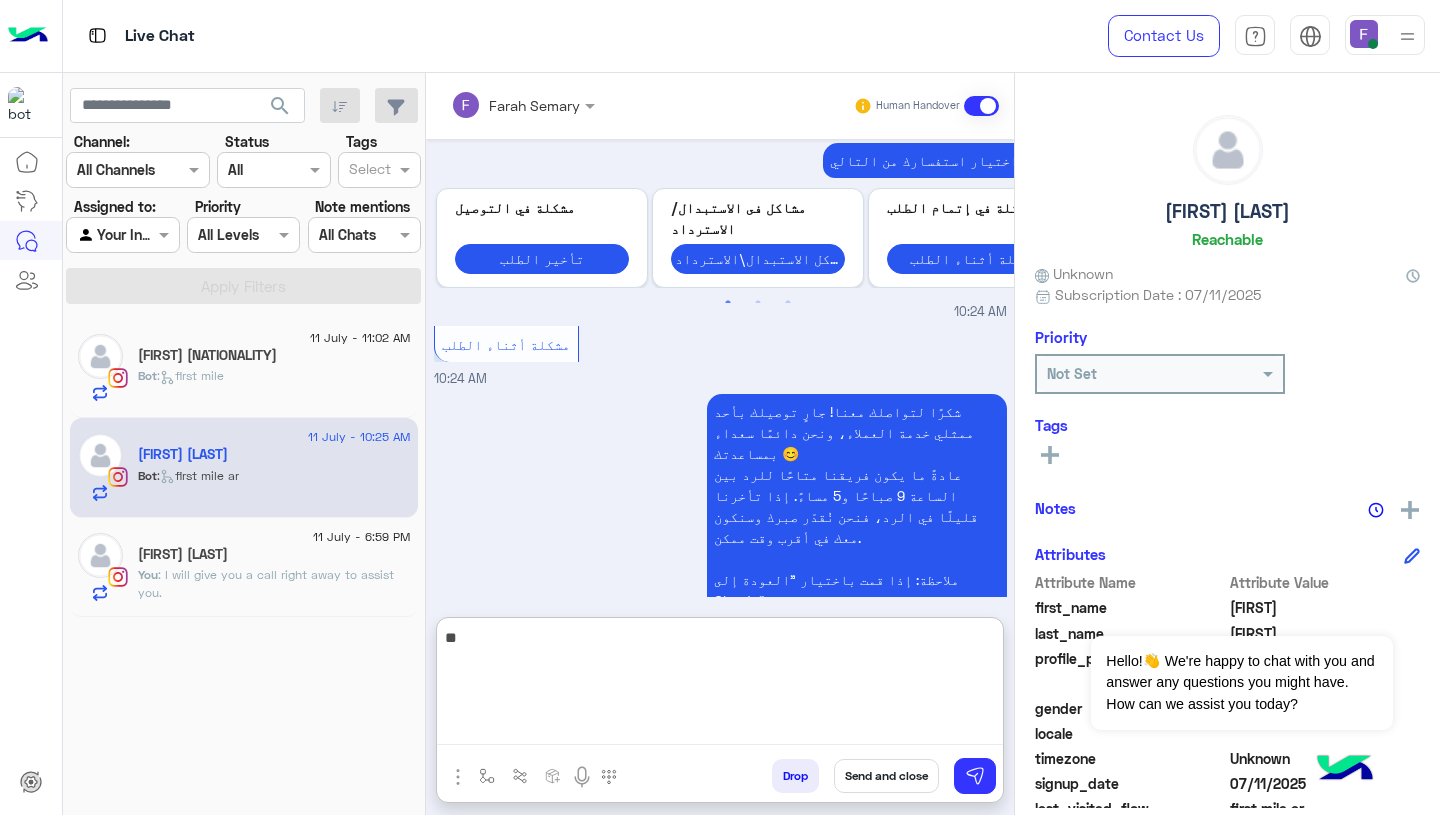 type on "*" 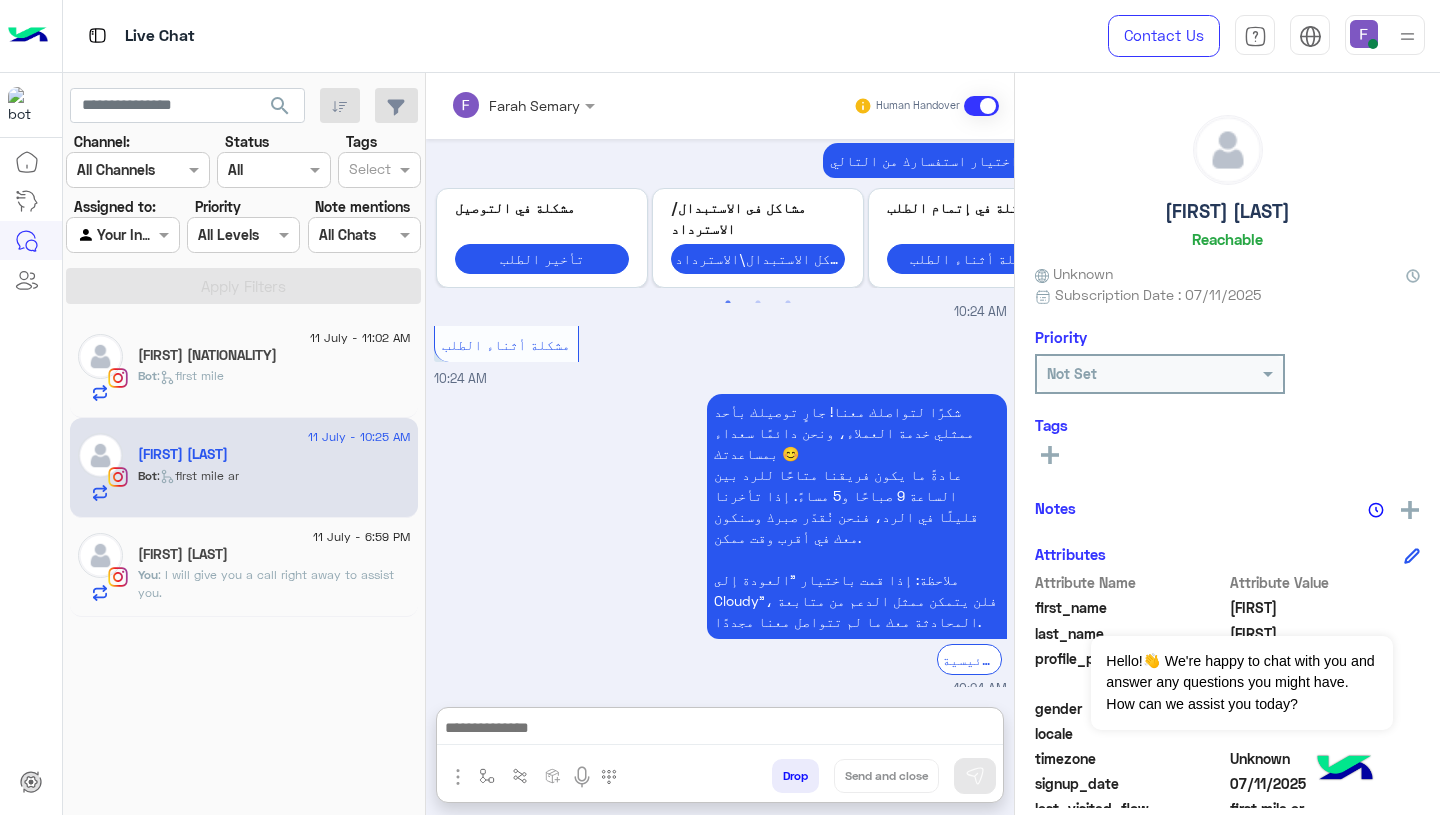 click on "[FIRST] [LAST] Human Handover     Jul 11, 2025  أنا عايزة اتقلم مع خدمة العملاء   10:24 AM  Hi [FIRST], Thanks for contacting Cloud! Please choose your preferred language أهلًا [FIRST], شكرا لتواصلك مع كلاود ! برجاء إختيار لغتك المفضلة  اللغة العربية    English     10:24 AM   اللغة العربية     10:24 AM  يُرجى اختيار استفسارك من الخيارات التالية 👇🔎 Previous استبدال / استرجاع طلبك 🔄  استبدال / استرجاع طلبك  مدة وسياسة التوصيل 🚚  مدة وسياسة التوصيل  تتبع طلبك 📦  تتبع طلبك  الأسئلة الشائعة 💬  الأسئلة الشائعة  تحدث مع خدمة العملاء 📞  خدمة العملاء  Next 1 2 3    10:24 AM   خدمة العملاء    10:24 AM  يرجى اختيار استفسارك من التالي 👇 Previous مشكلة في التوصيل  تأخير الطلب" at bounding box center [720, 448] 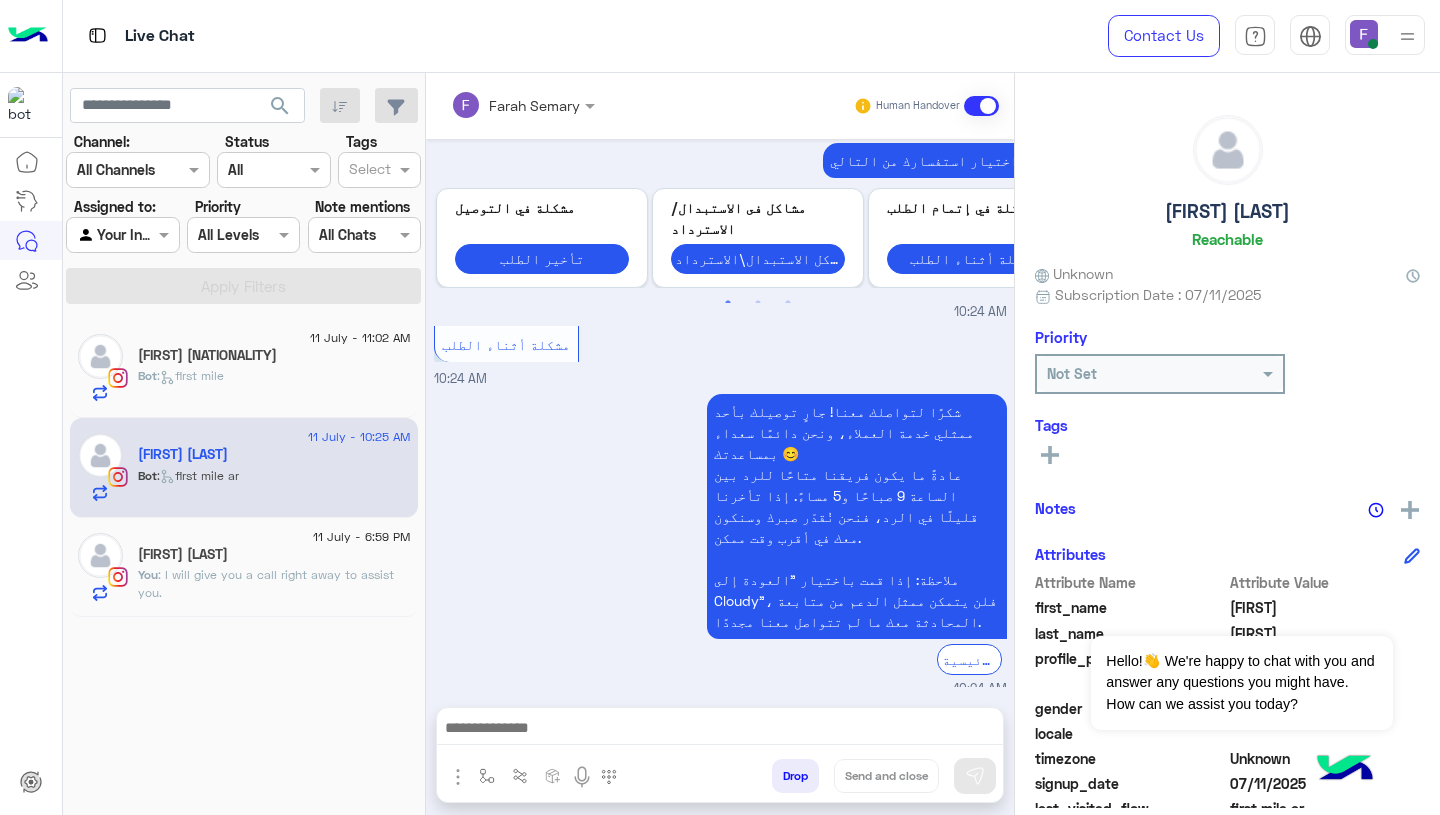 click at bounding box center [497, 105] 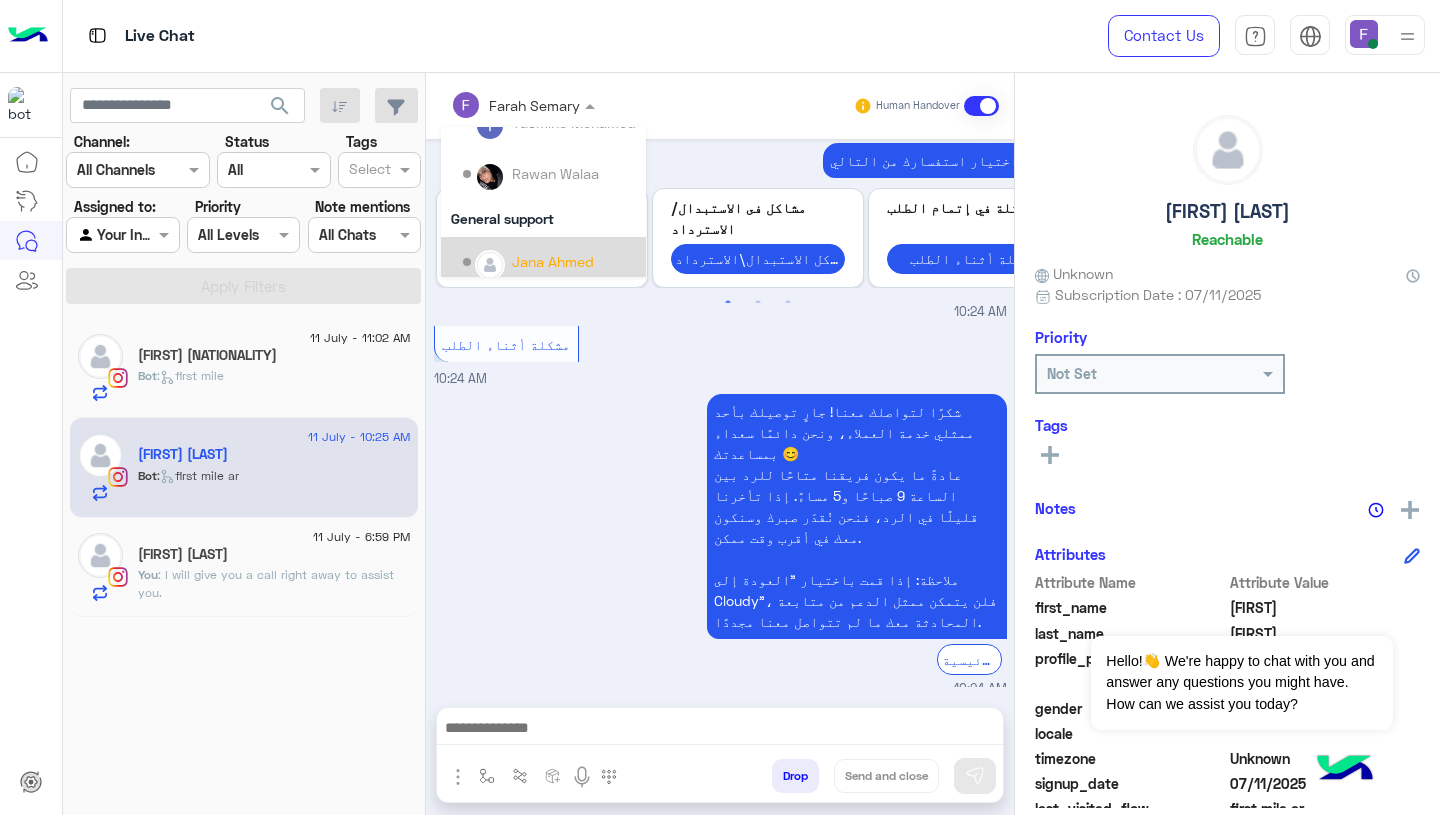 scroll, scrollTop: 189, scrollLeft: 0, axis: vertical 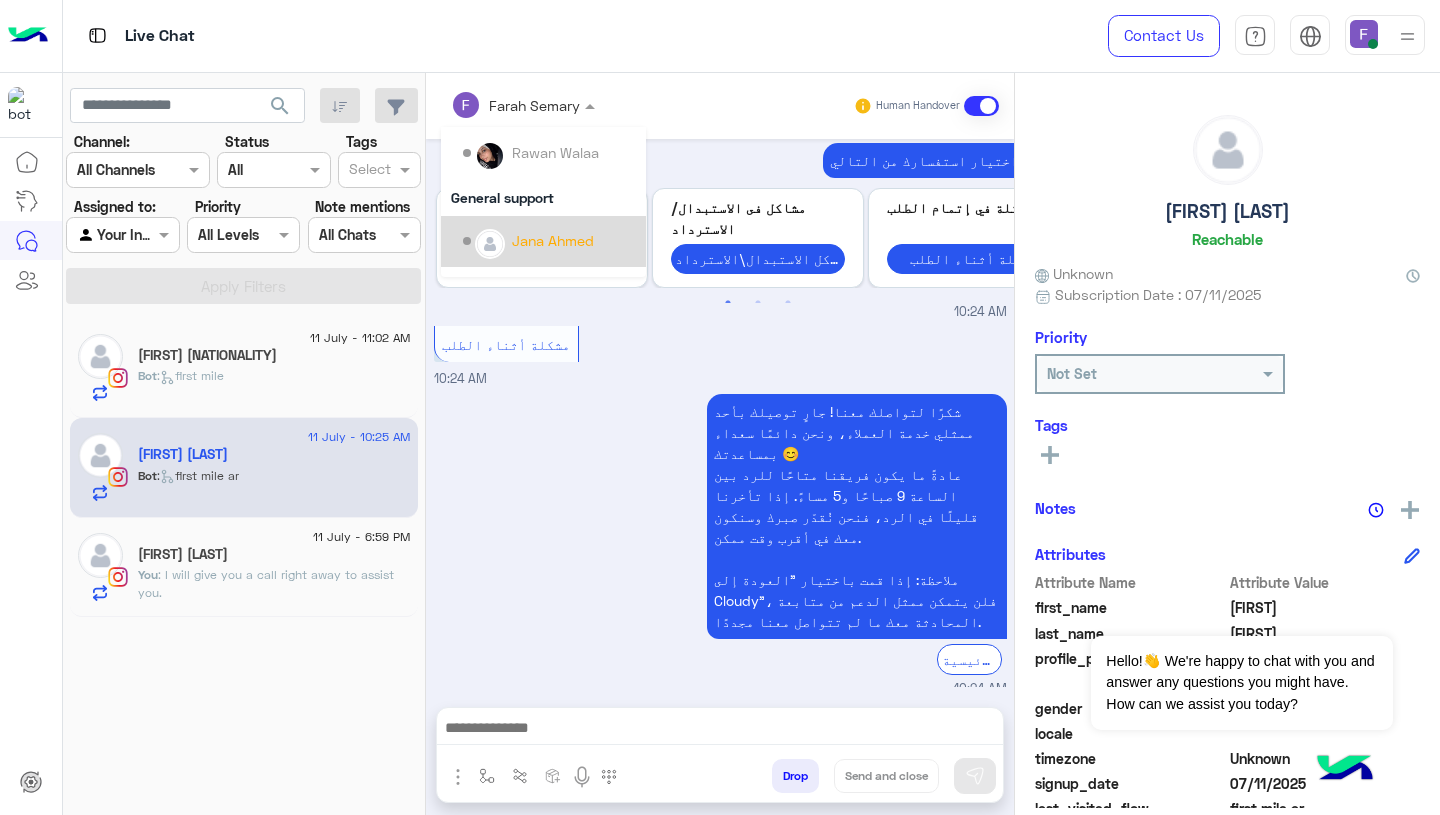 click on "Jana Ahmed" at bounding box center (553, 240) 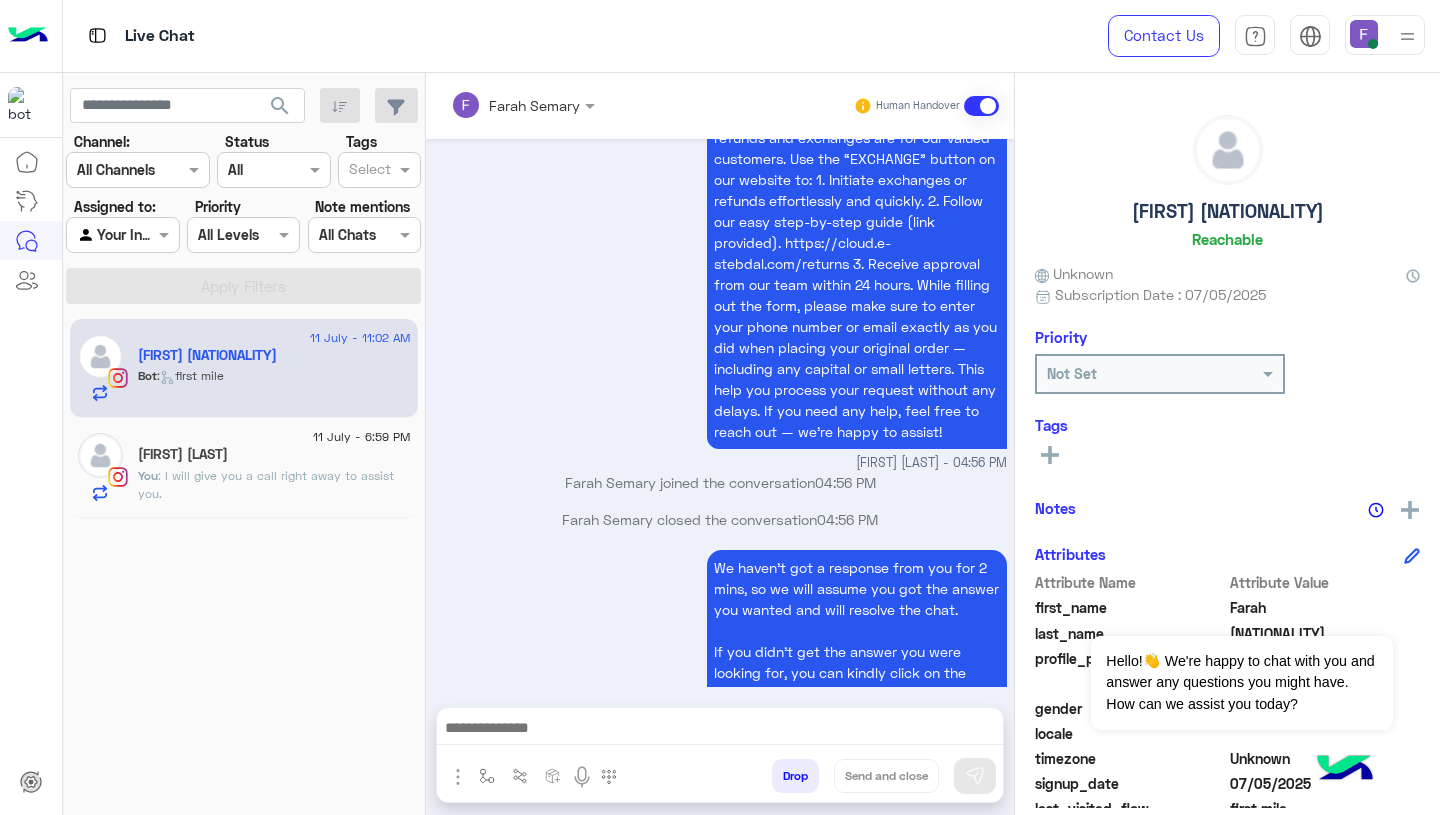 scroll, scrollTop: 1943, scrollLeft: 0, axis: vertical 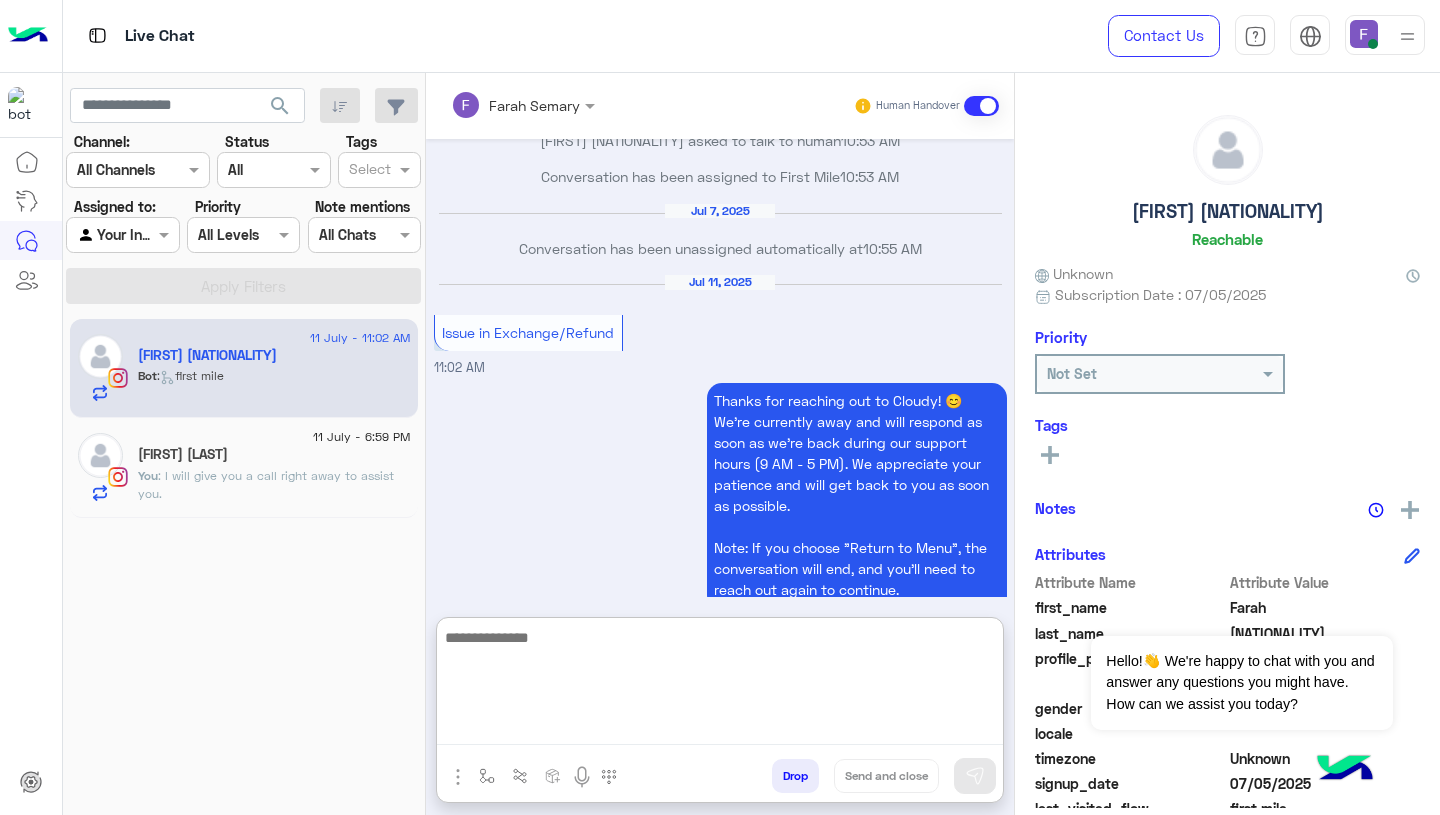 click at bounding box center (720, 685) 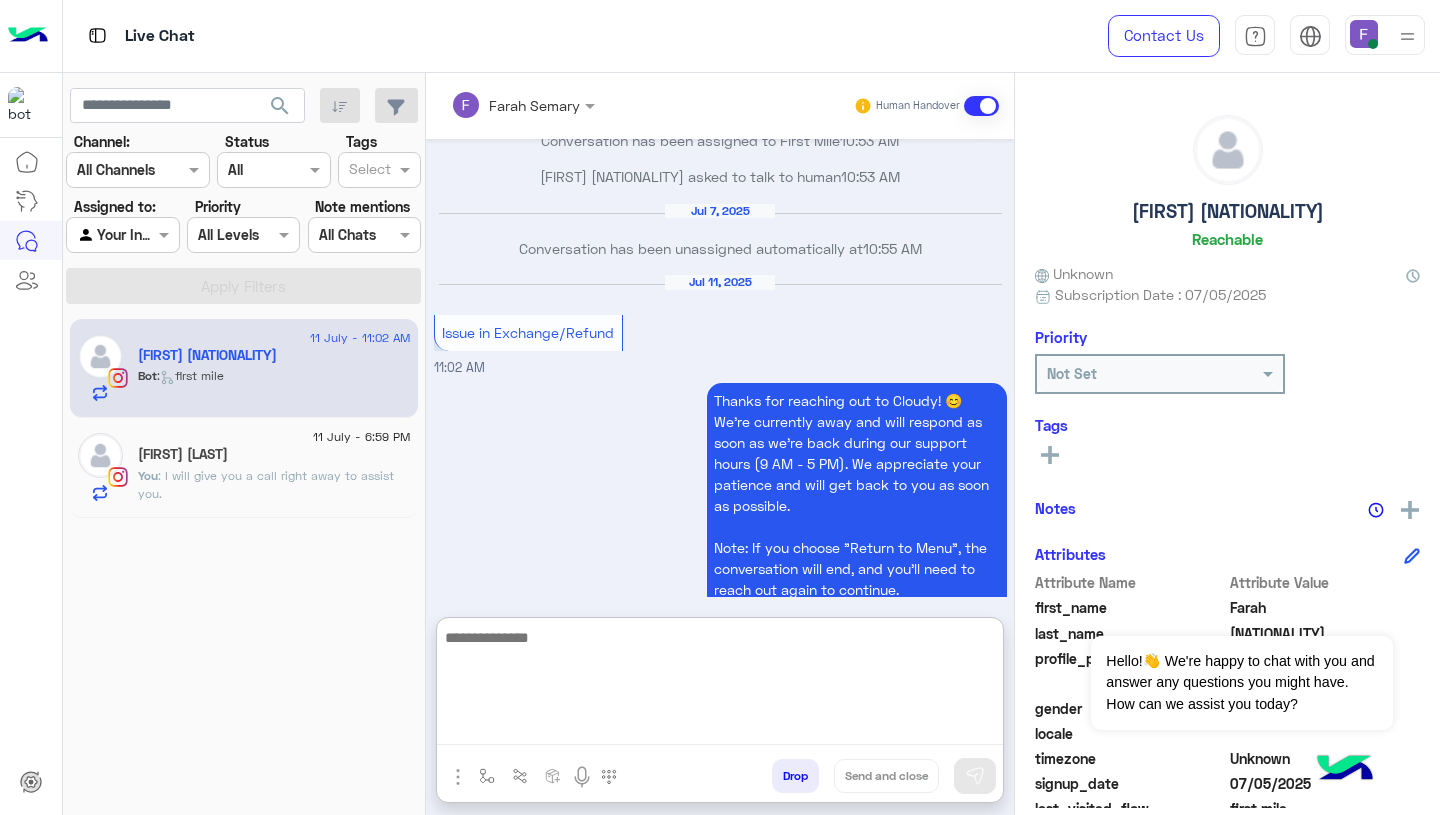 scroll, scrollTop: 0, scrollLeft: 0, axis: both 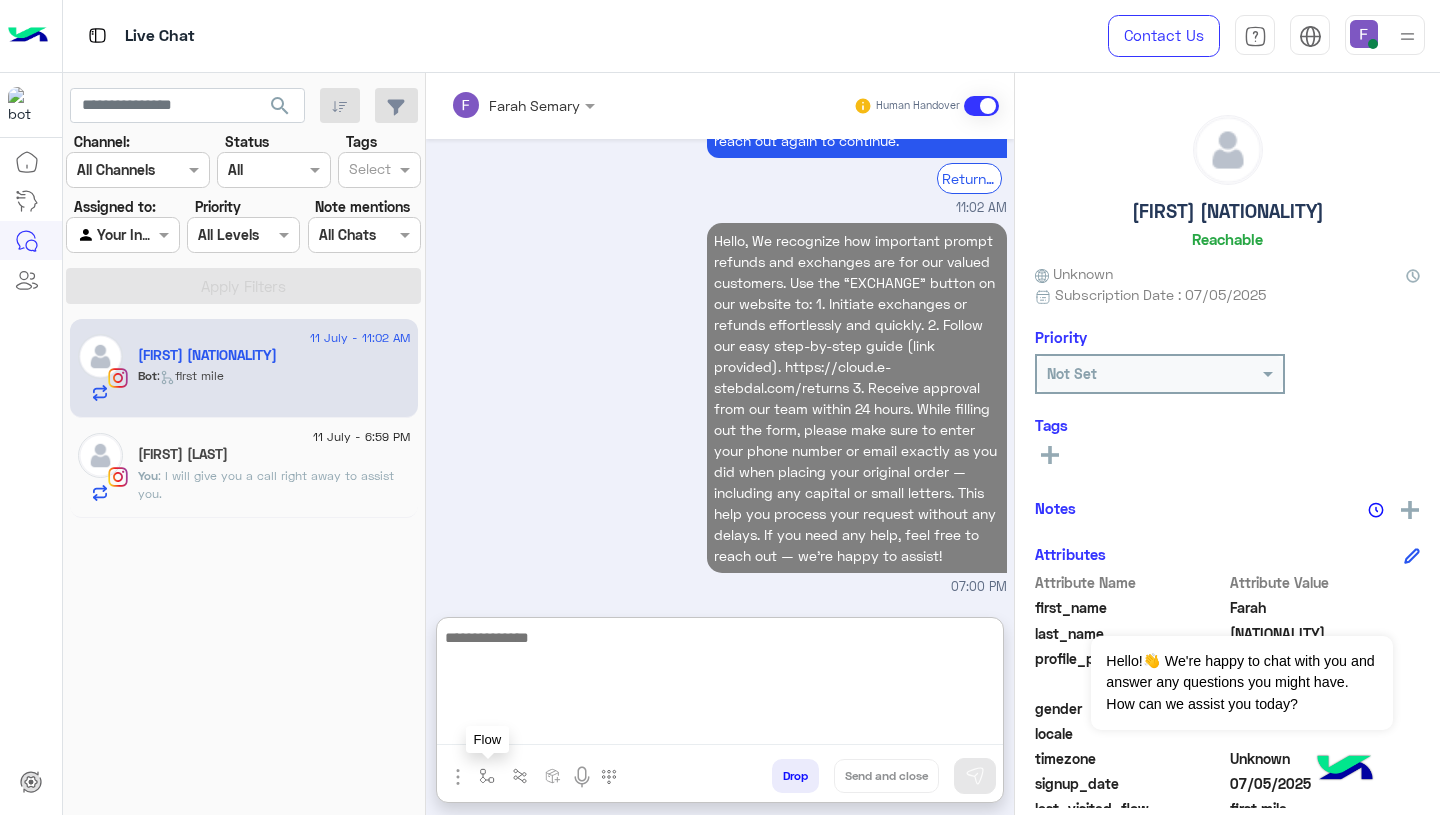 click at bounding box center (487, 776) 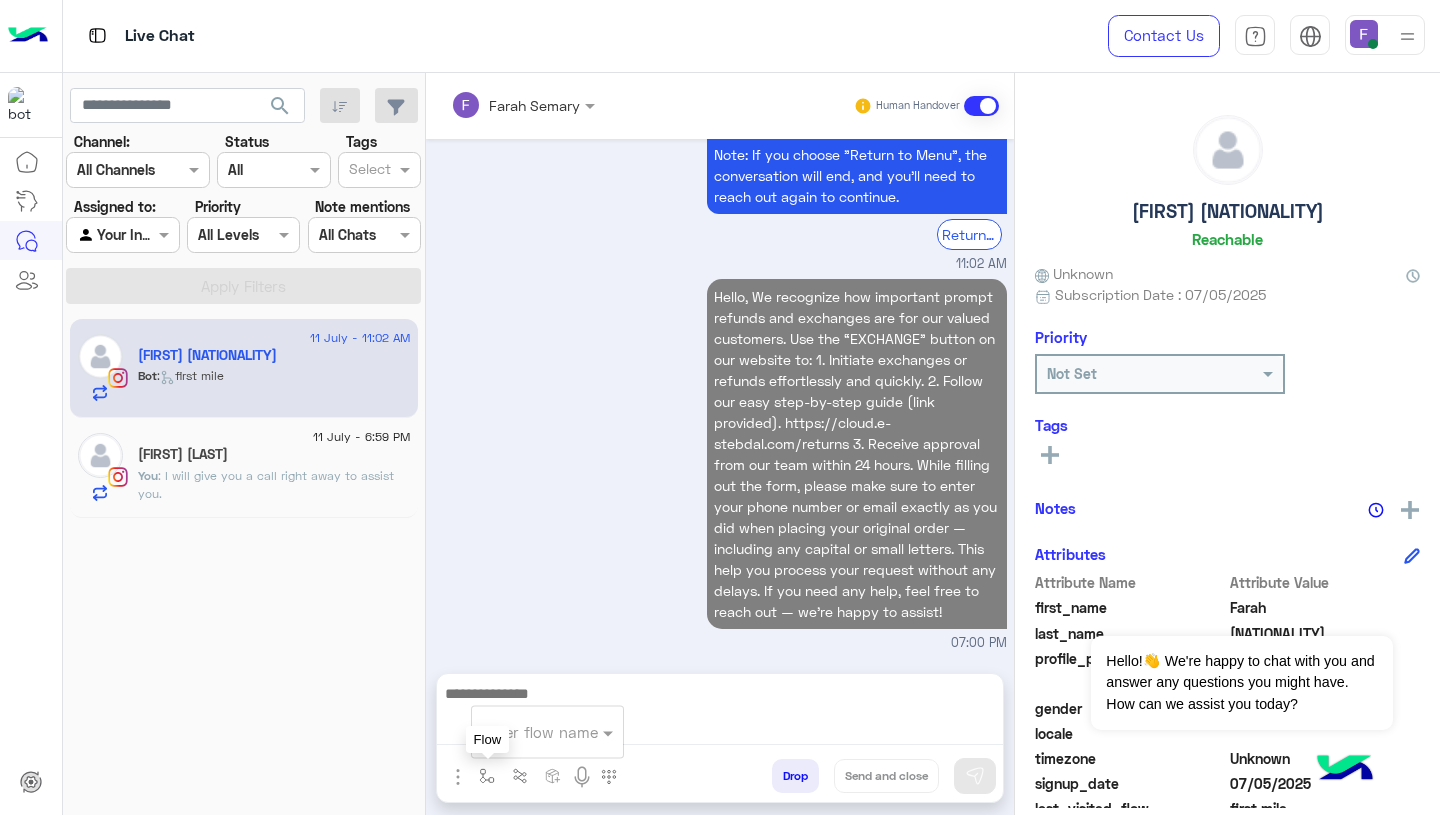 scroll, scrollTop: 2321, scrollLeft: 0, axis: vertical 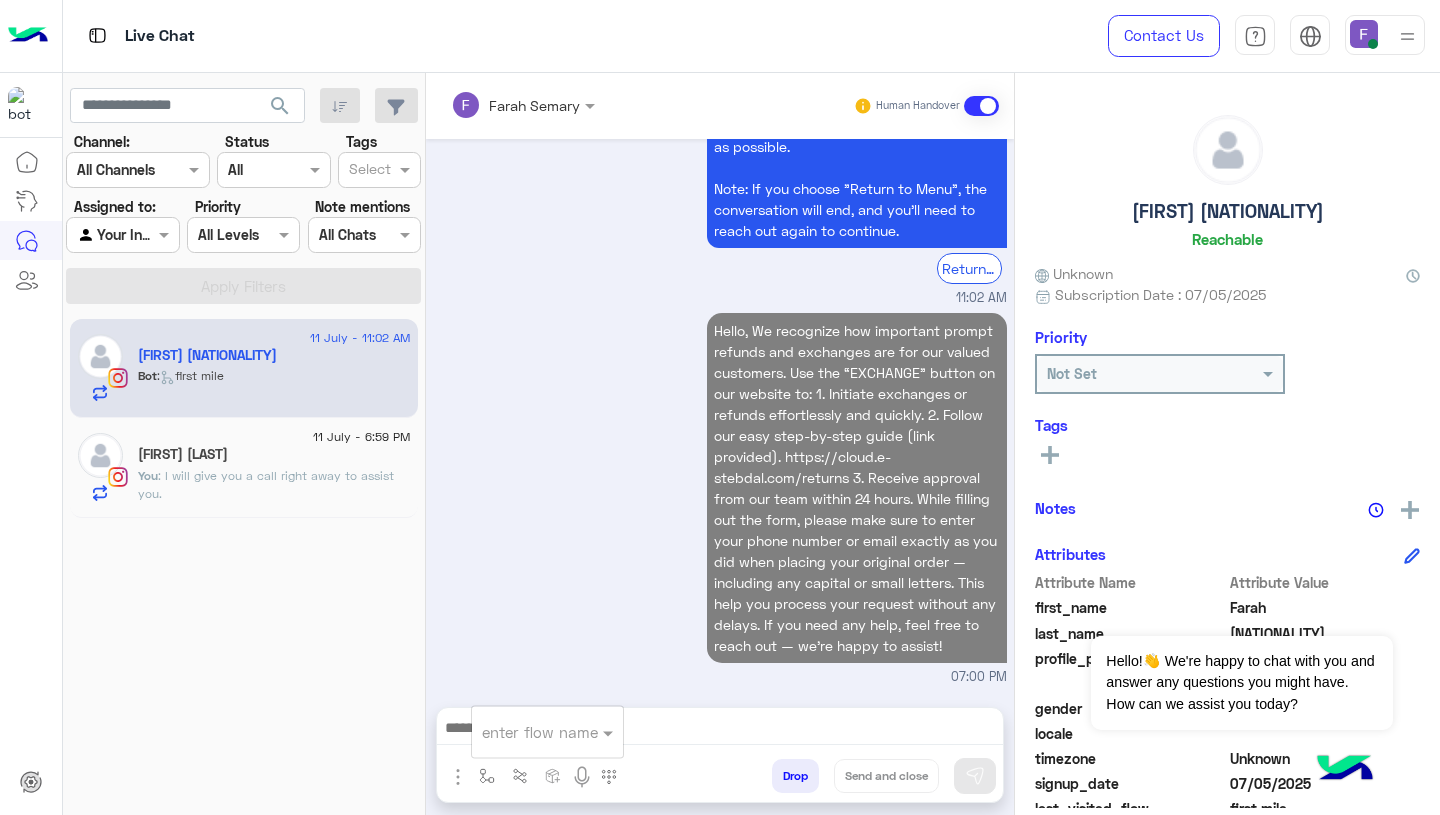 click at bounding box center [523, 732] 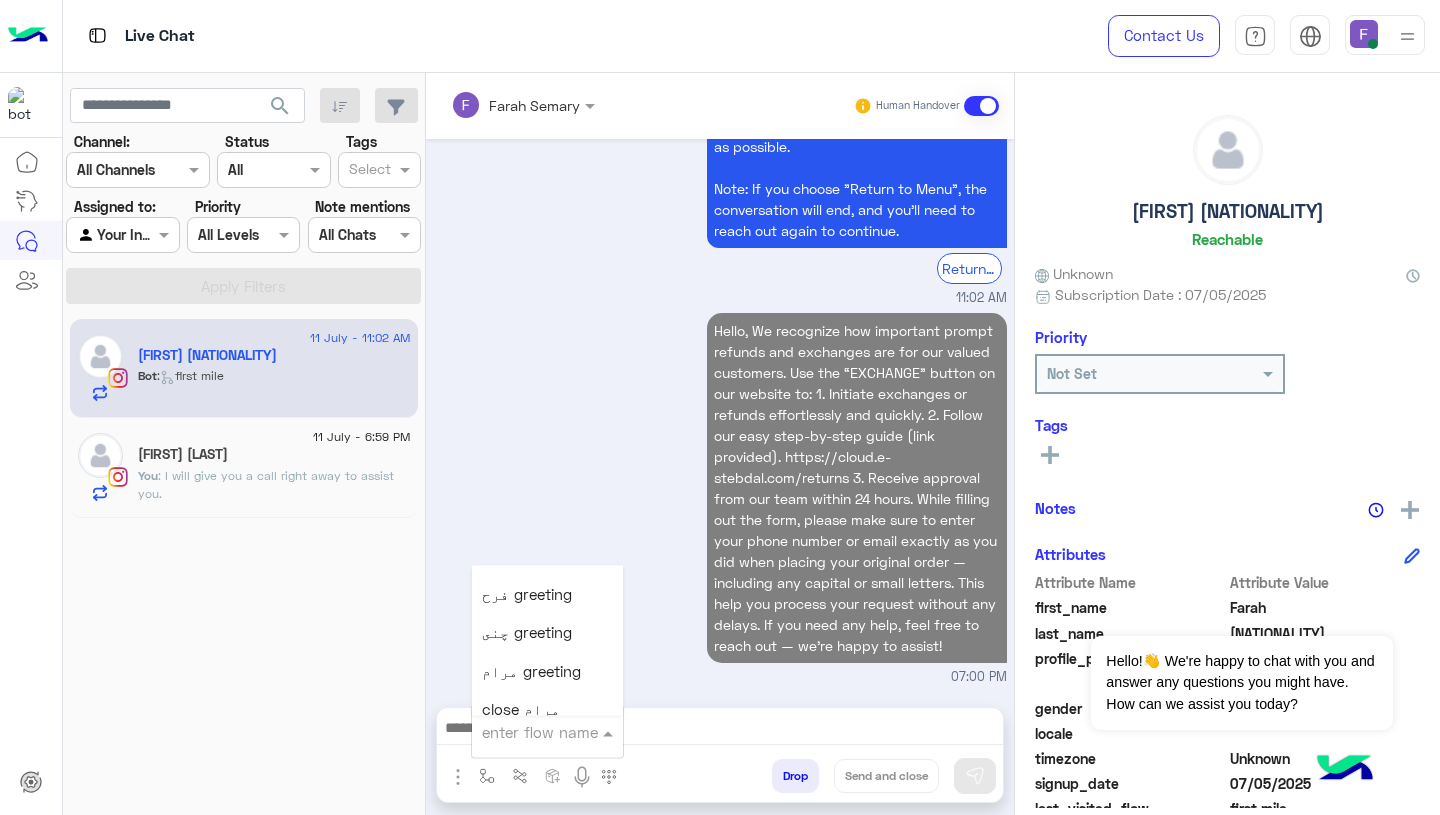 scroll, scrollTop: 2492, scrollLeft: 0, axis: vertical 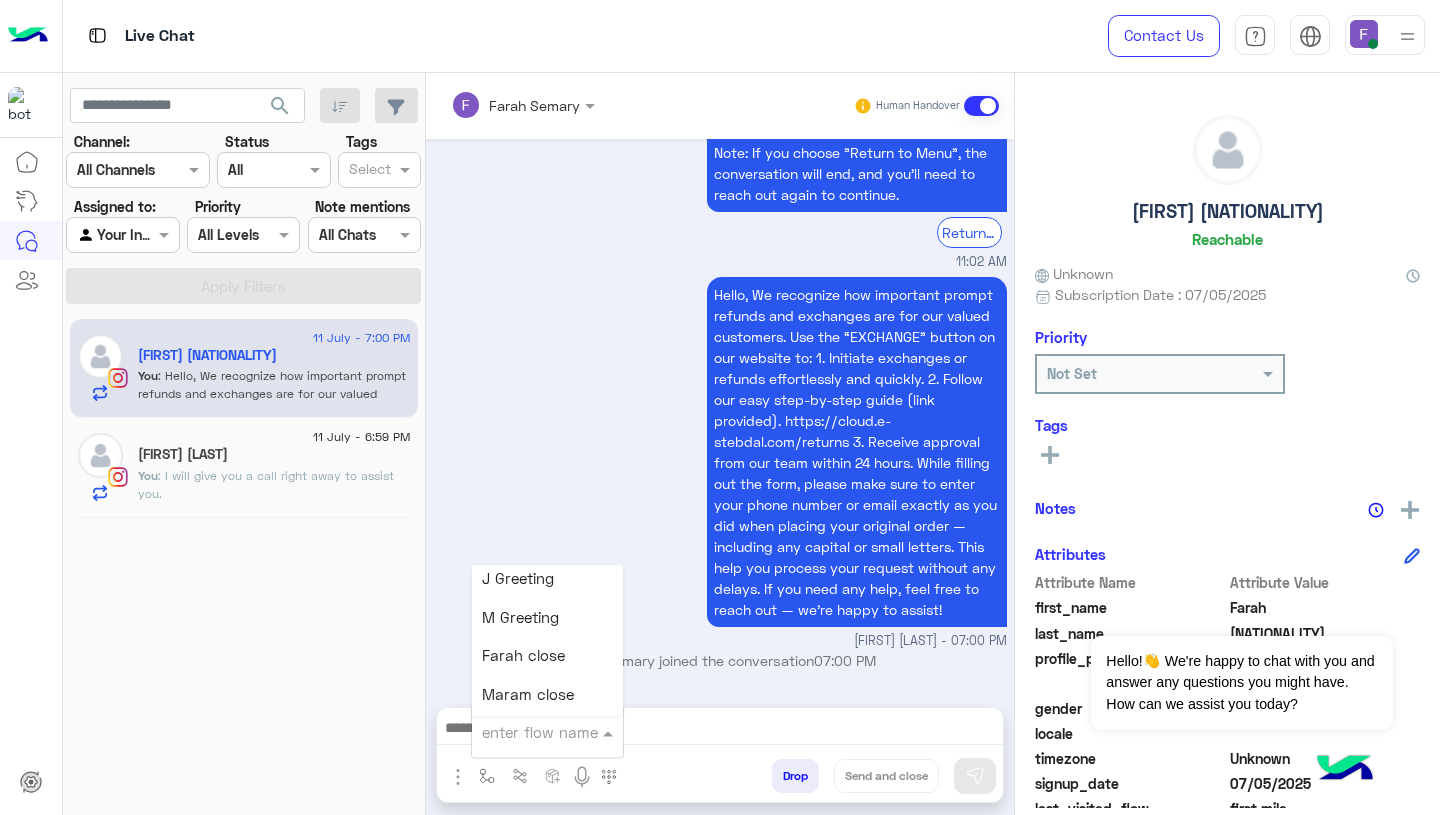 click on "Farah close" at bounding box center [523, 656] 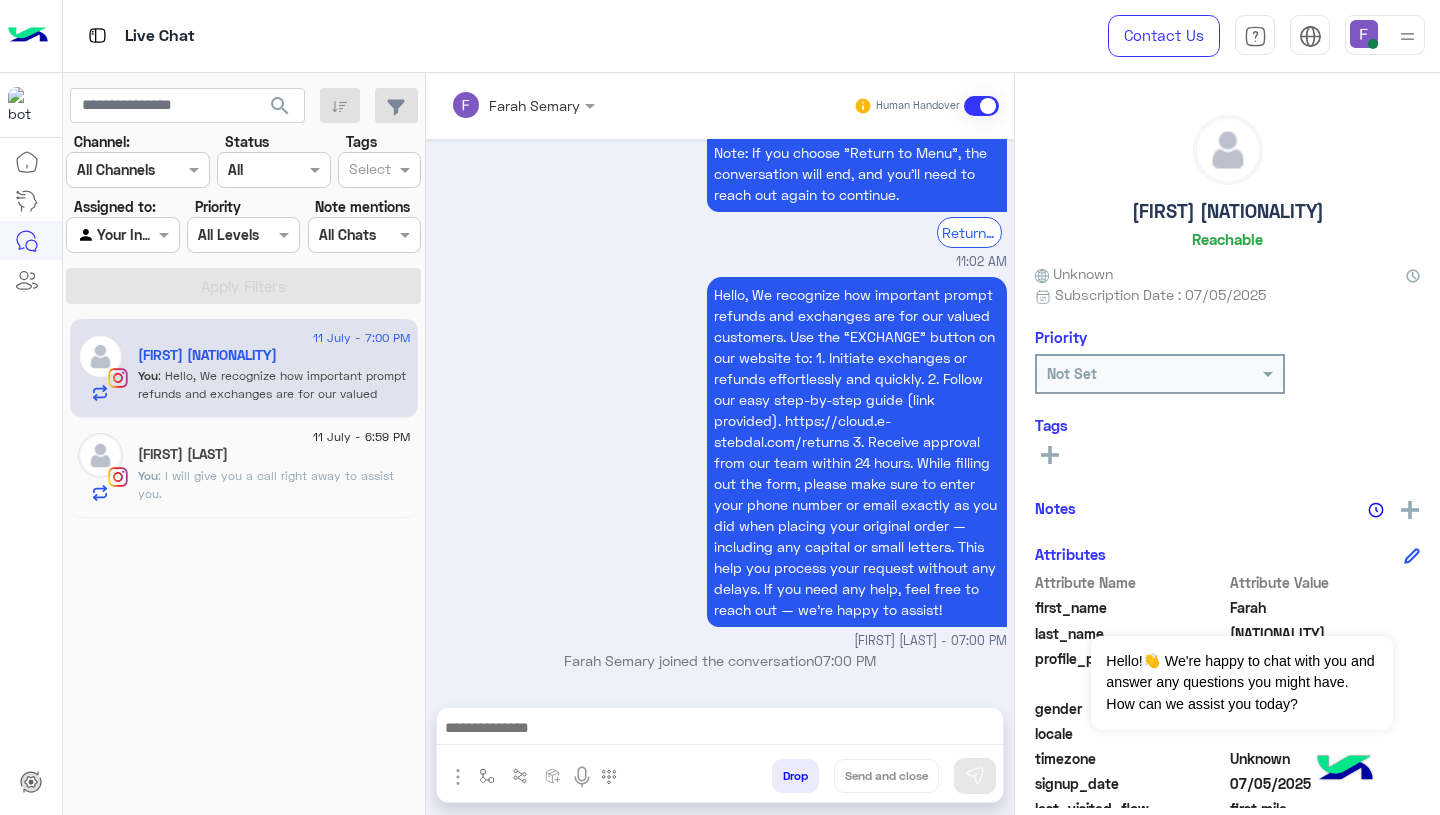 type on "**********" 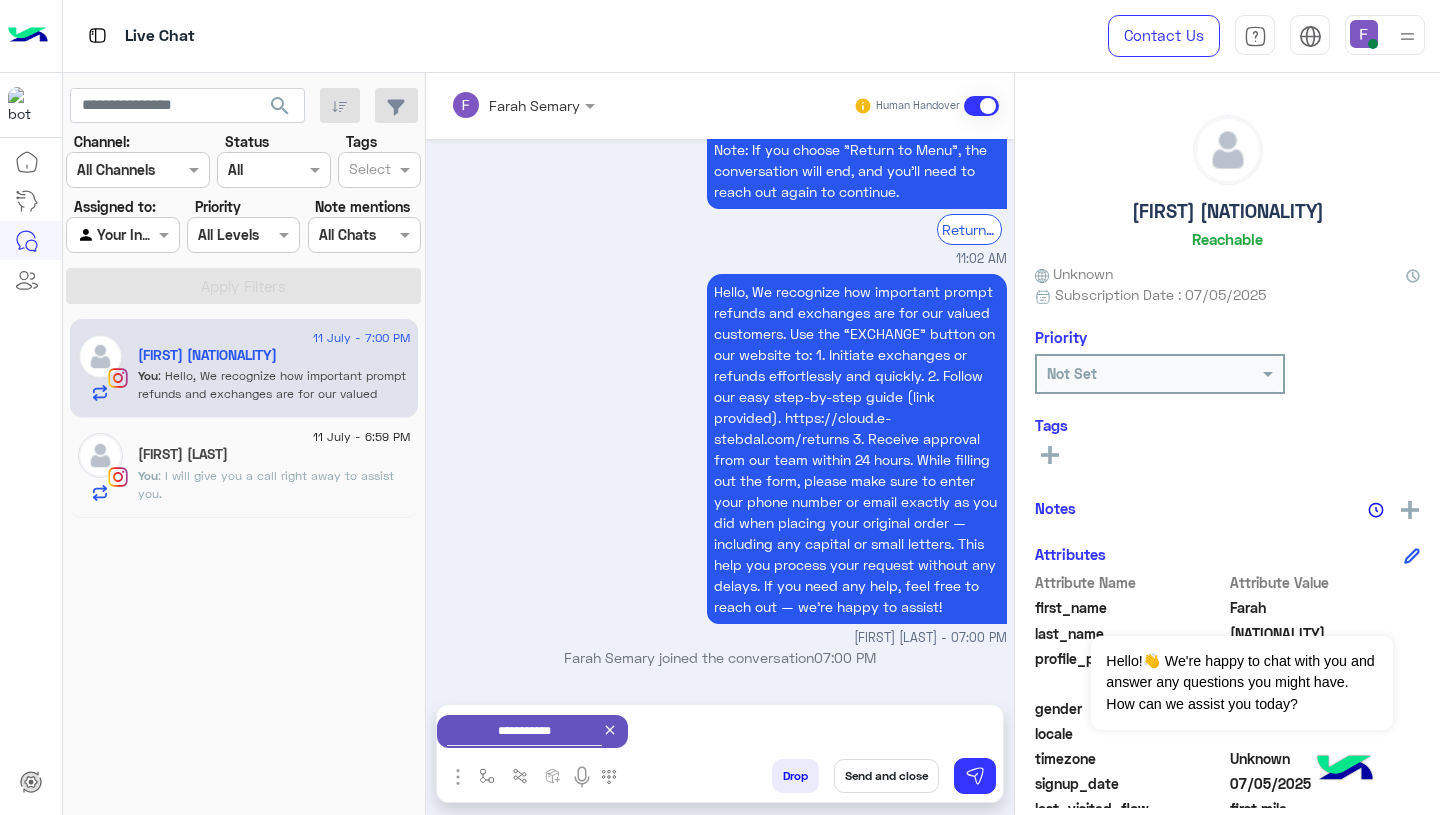 click on "Send and close" at bounding box center (886, 776) 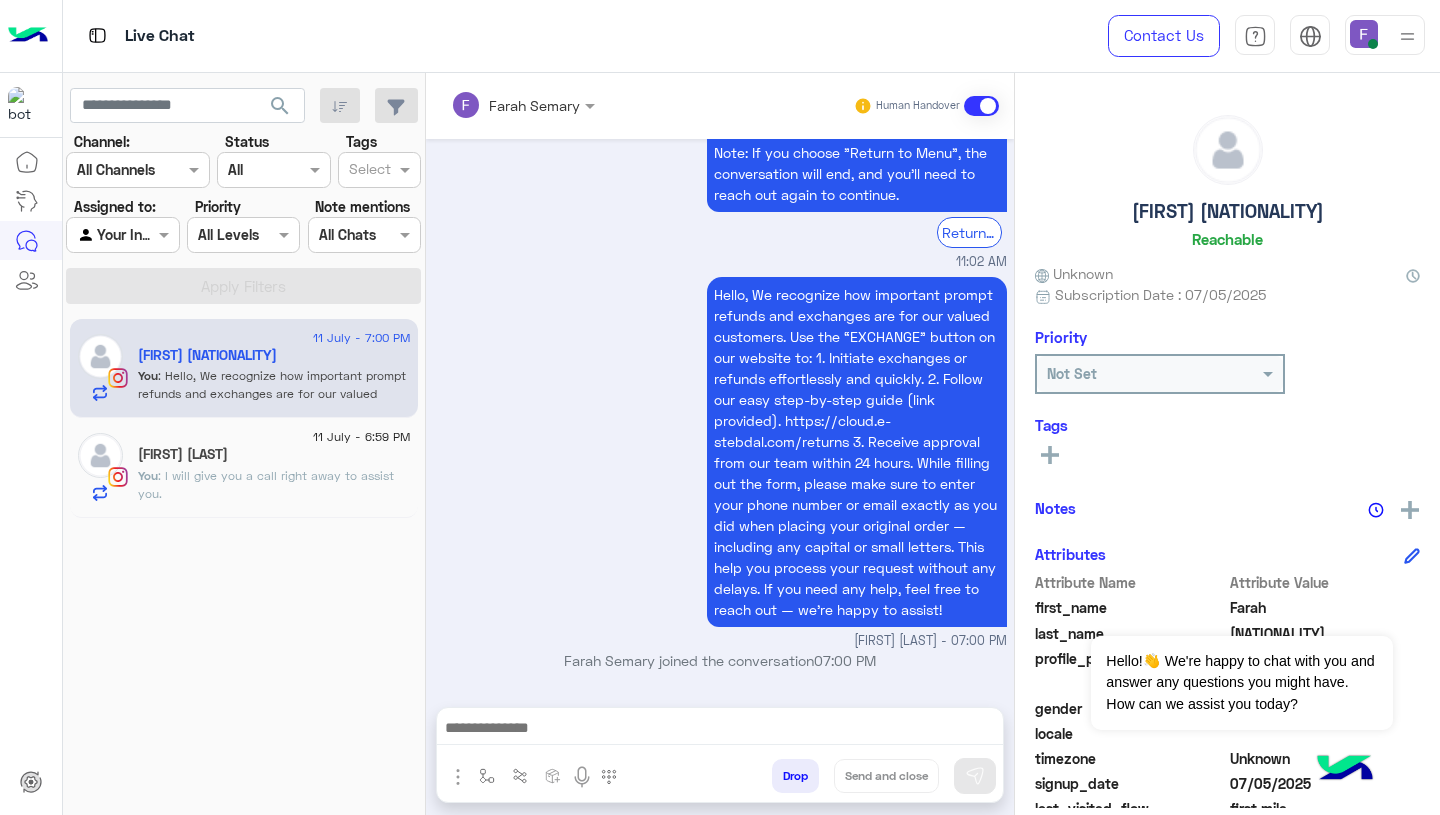 scroll, scrollTop: 2394, scrollLeft: 0, axis: vertical 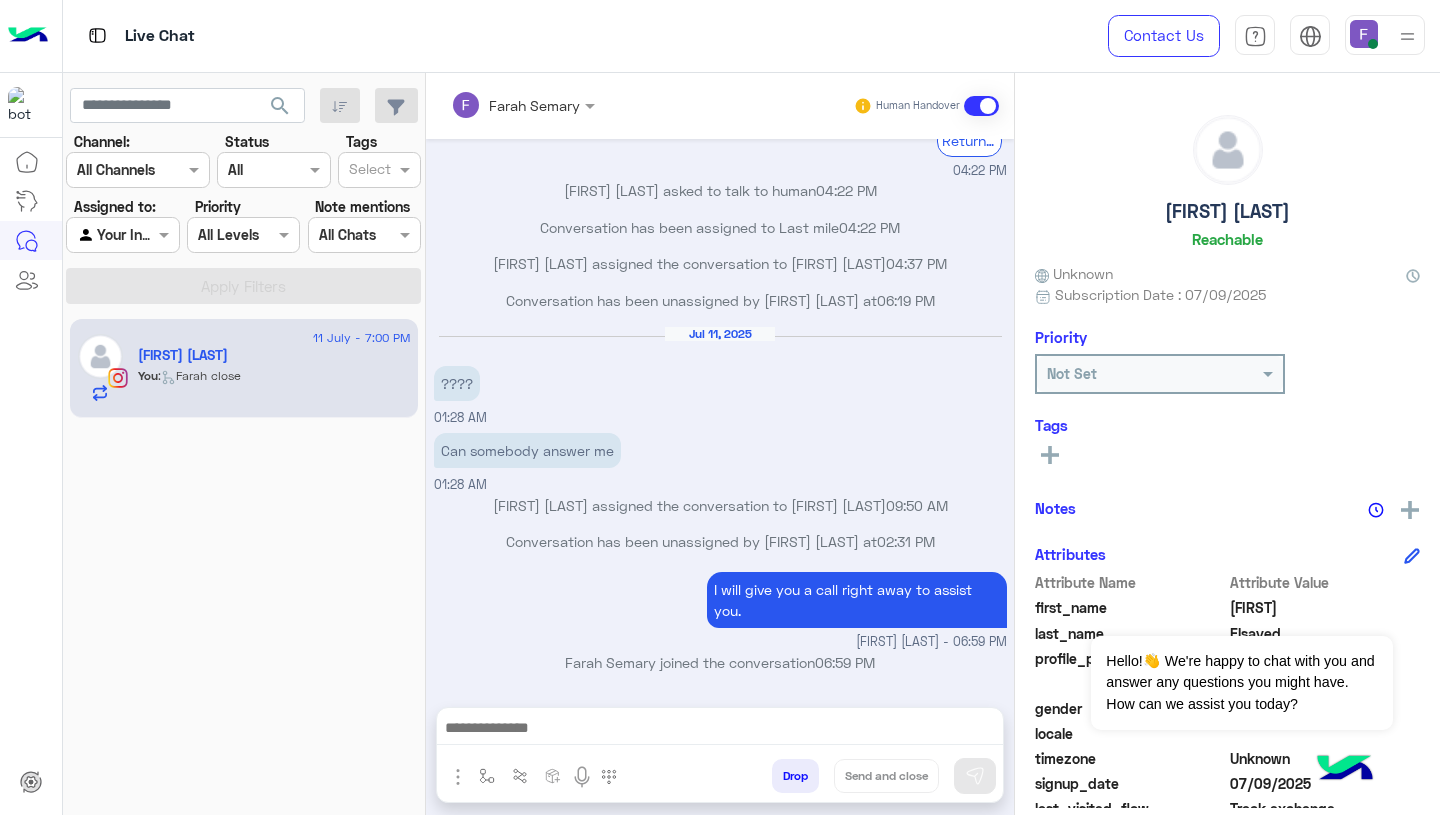 click on "Jul 11, 2025" at bounding box center [720, 334] 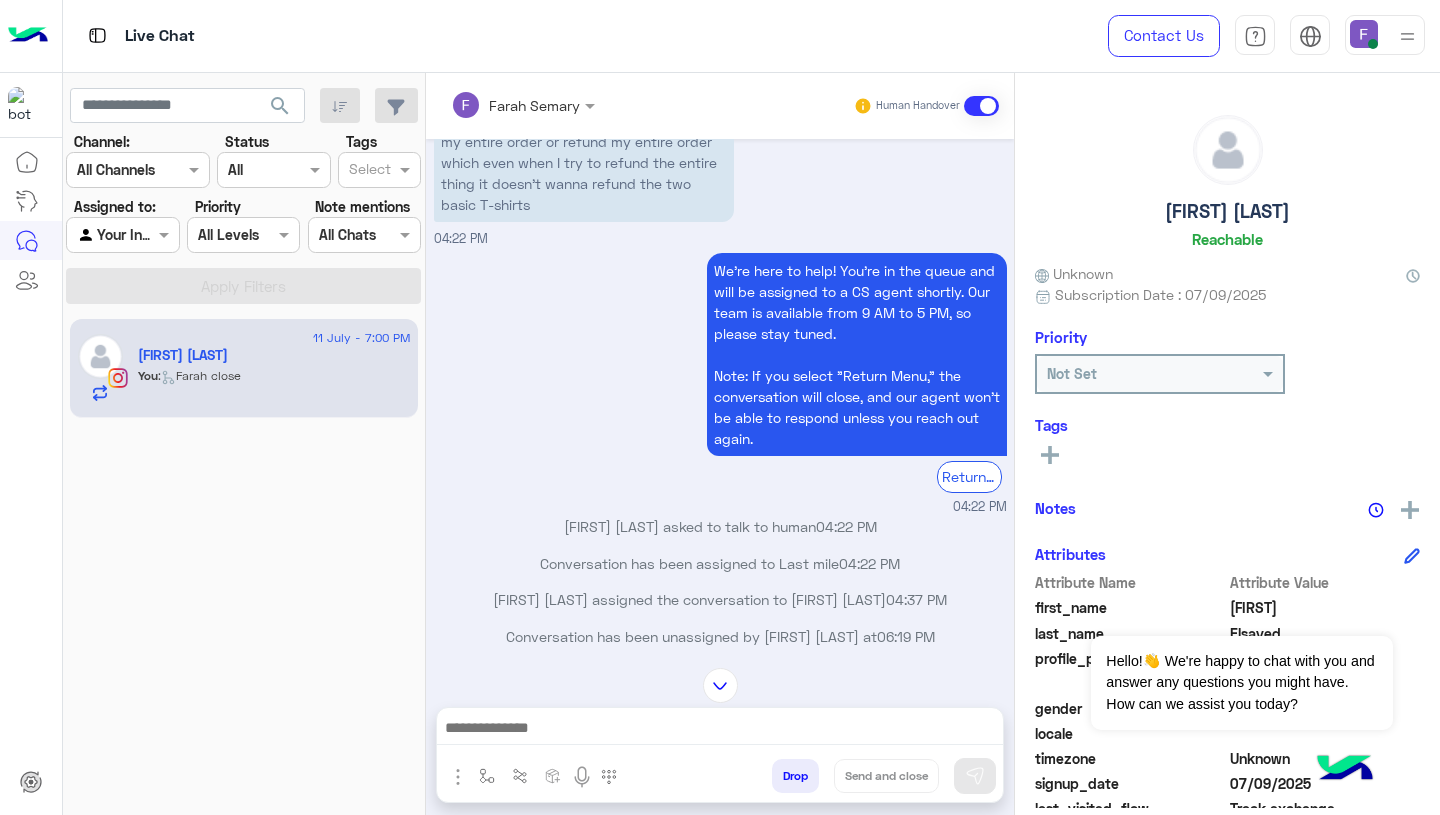 scroll, scrollTop: 1477, scrollLeft: 0, axis: vertical 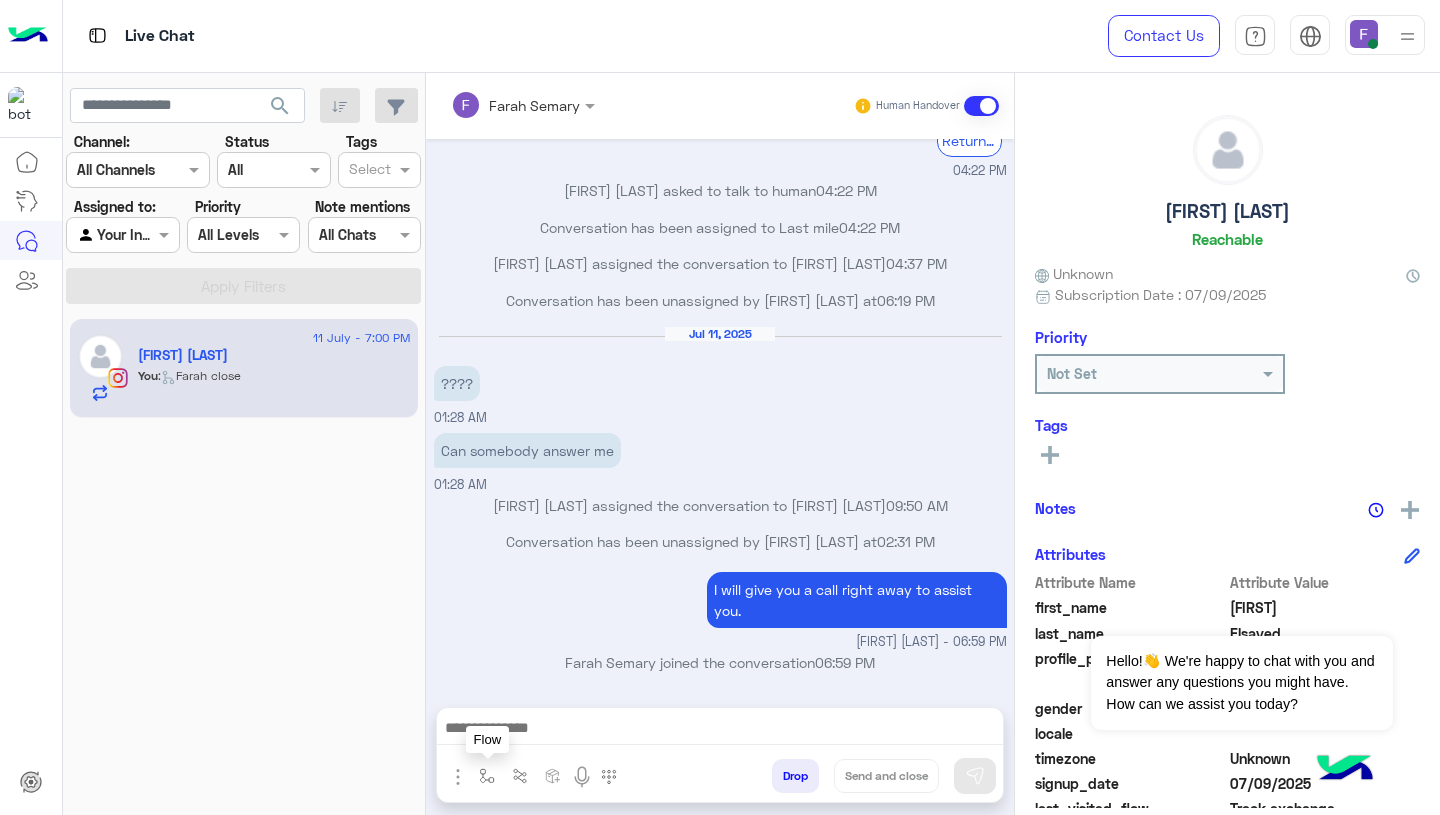 click at bounding box center [487, 776] 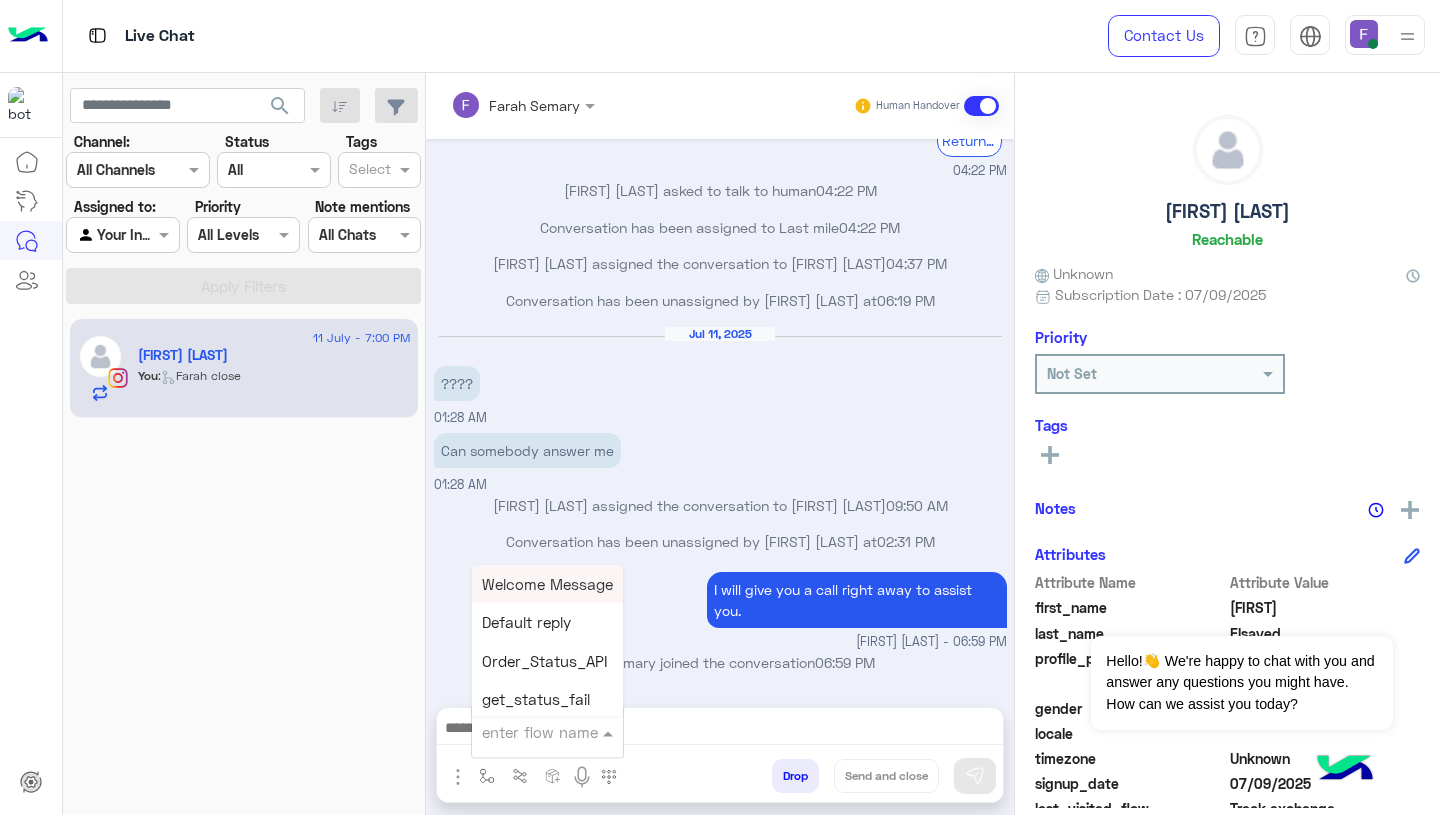 click at bounding box center (523, 732) 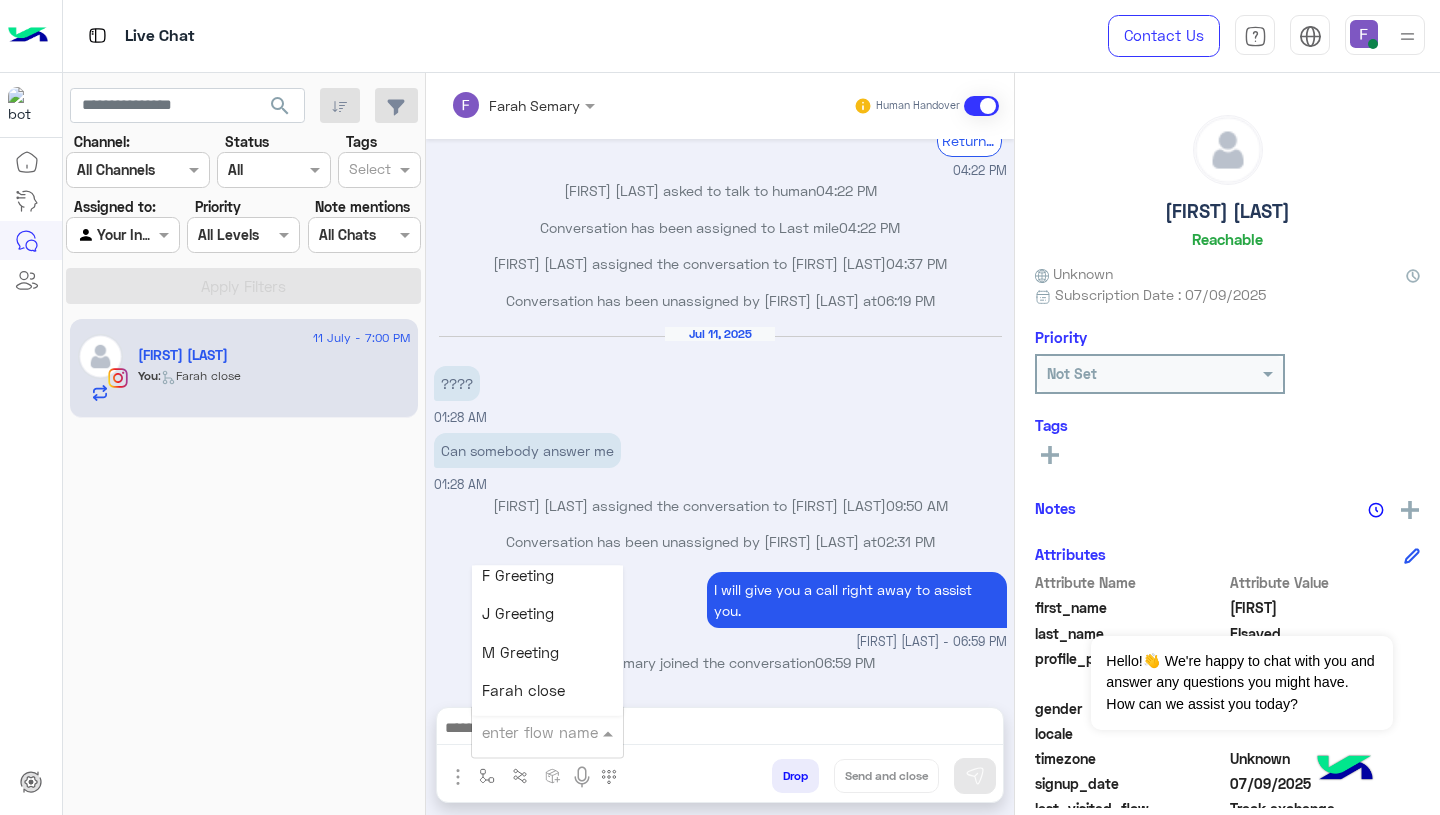 scroll, scrollTop: 2318, scrollLeft: 0, axis: vertical 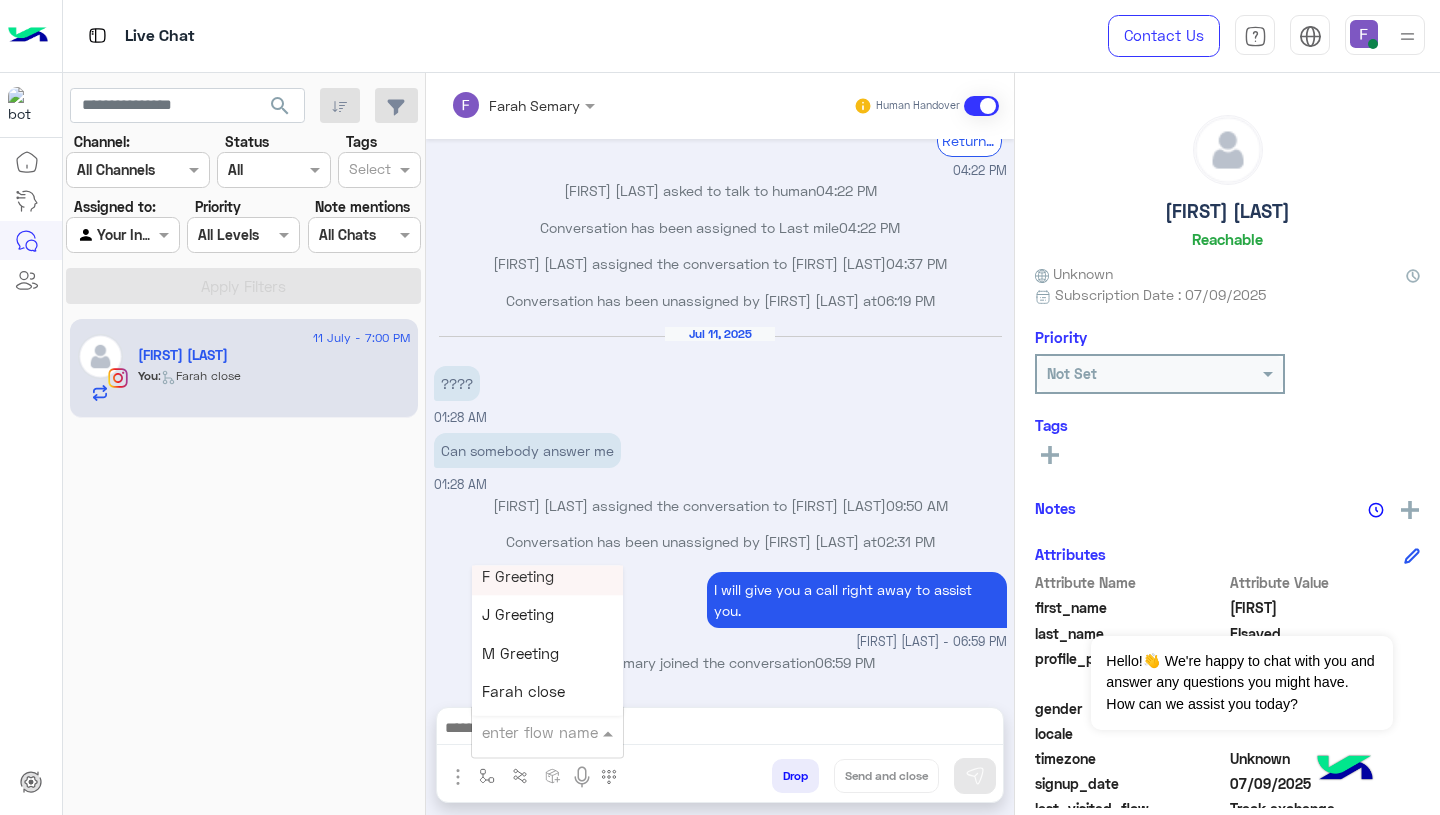 click on "Conversation has been unassigned by [FIRST] [LAST] at   02:31 PM" at bounding box center (720, 541) 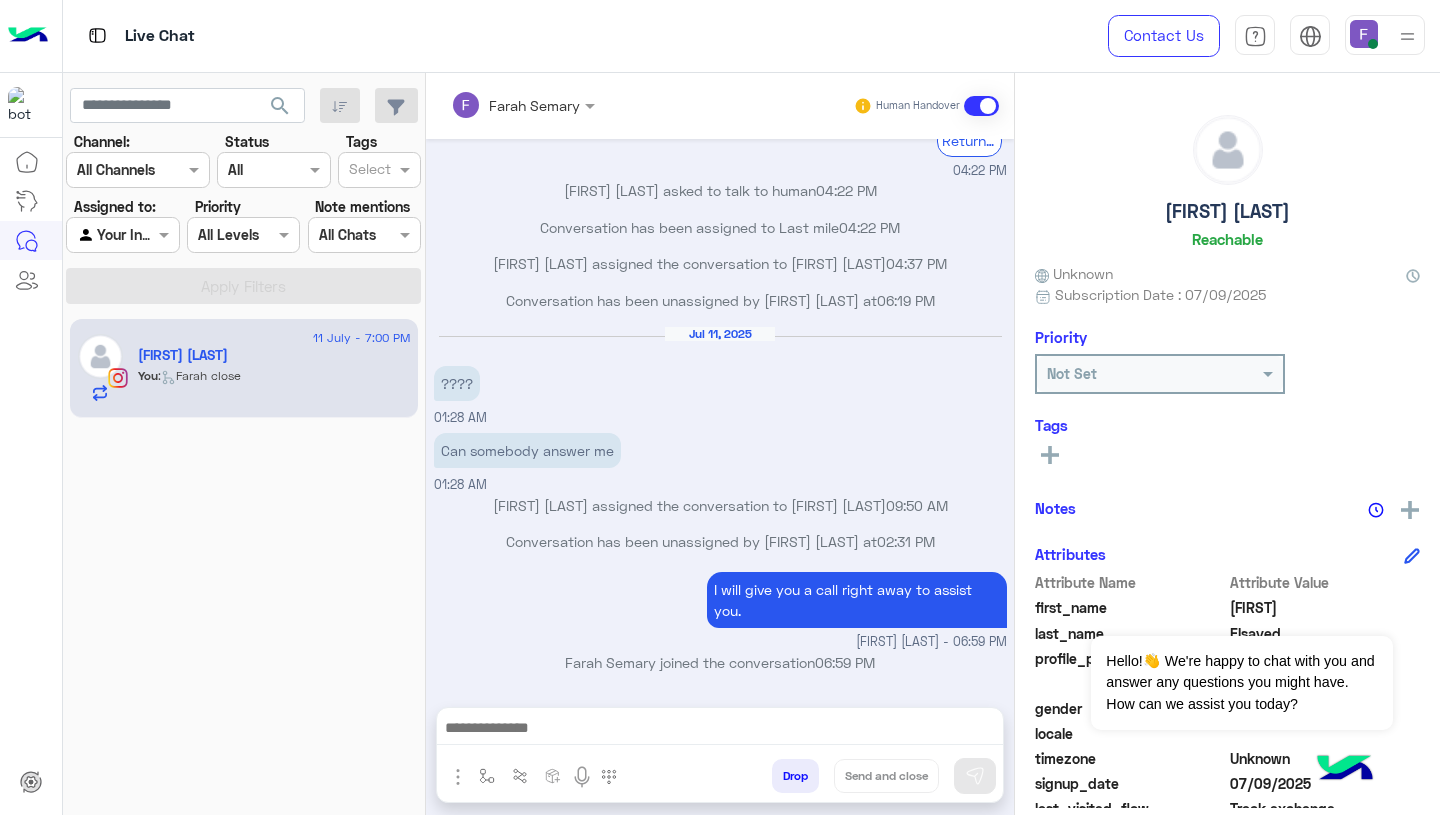click at bounding box center [720, 730] 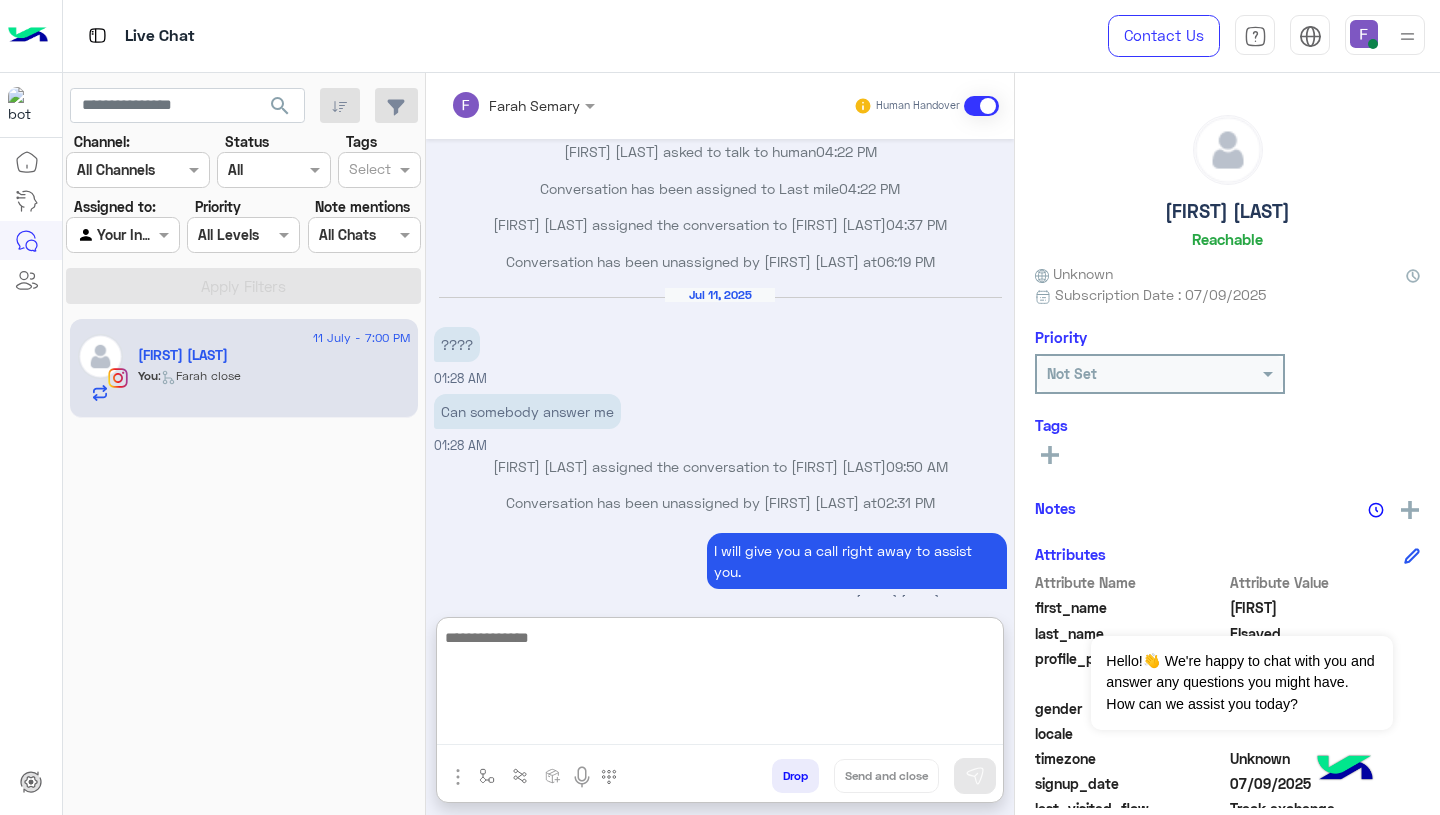 paste on "**********" 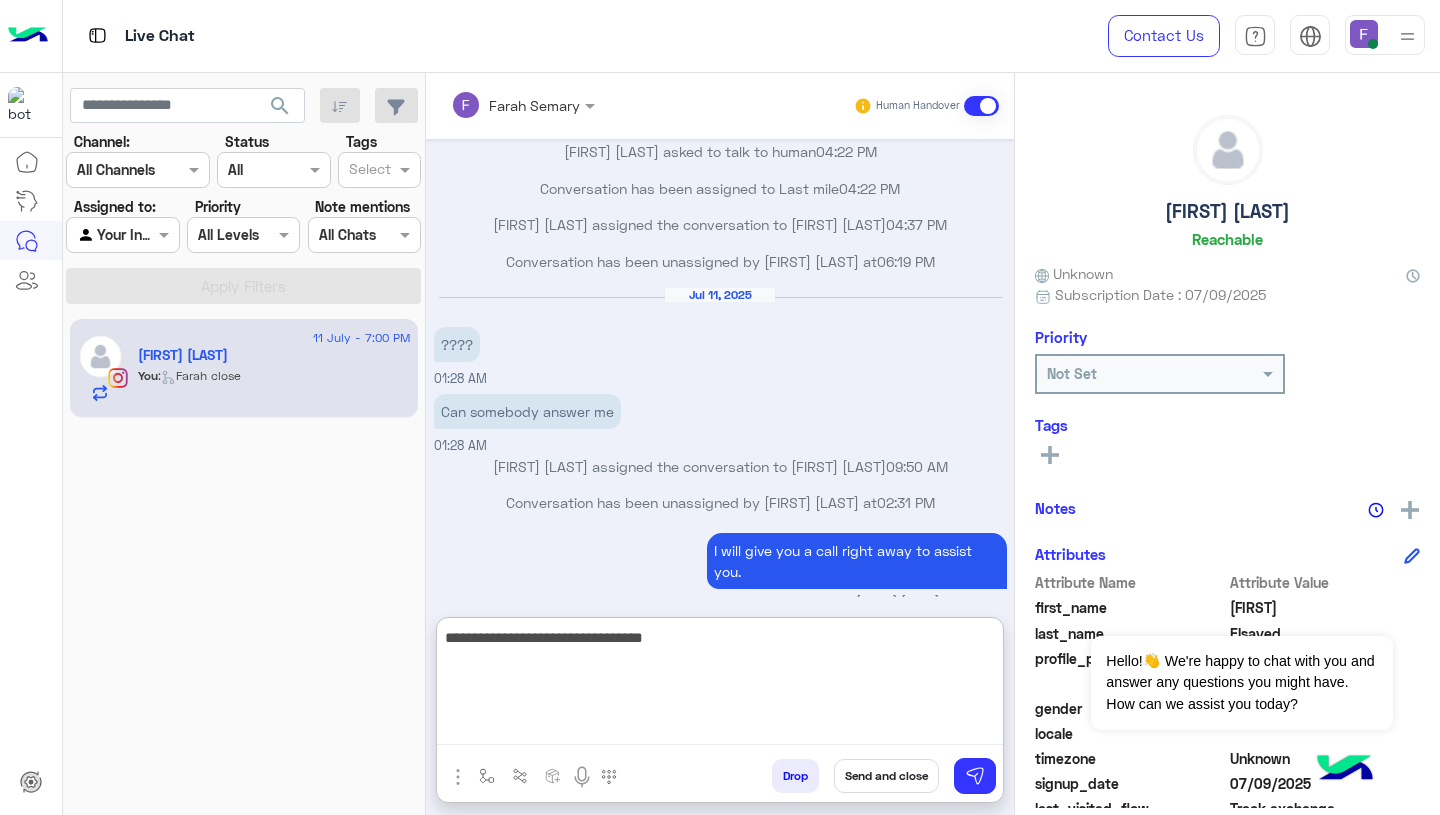 type on "**********" 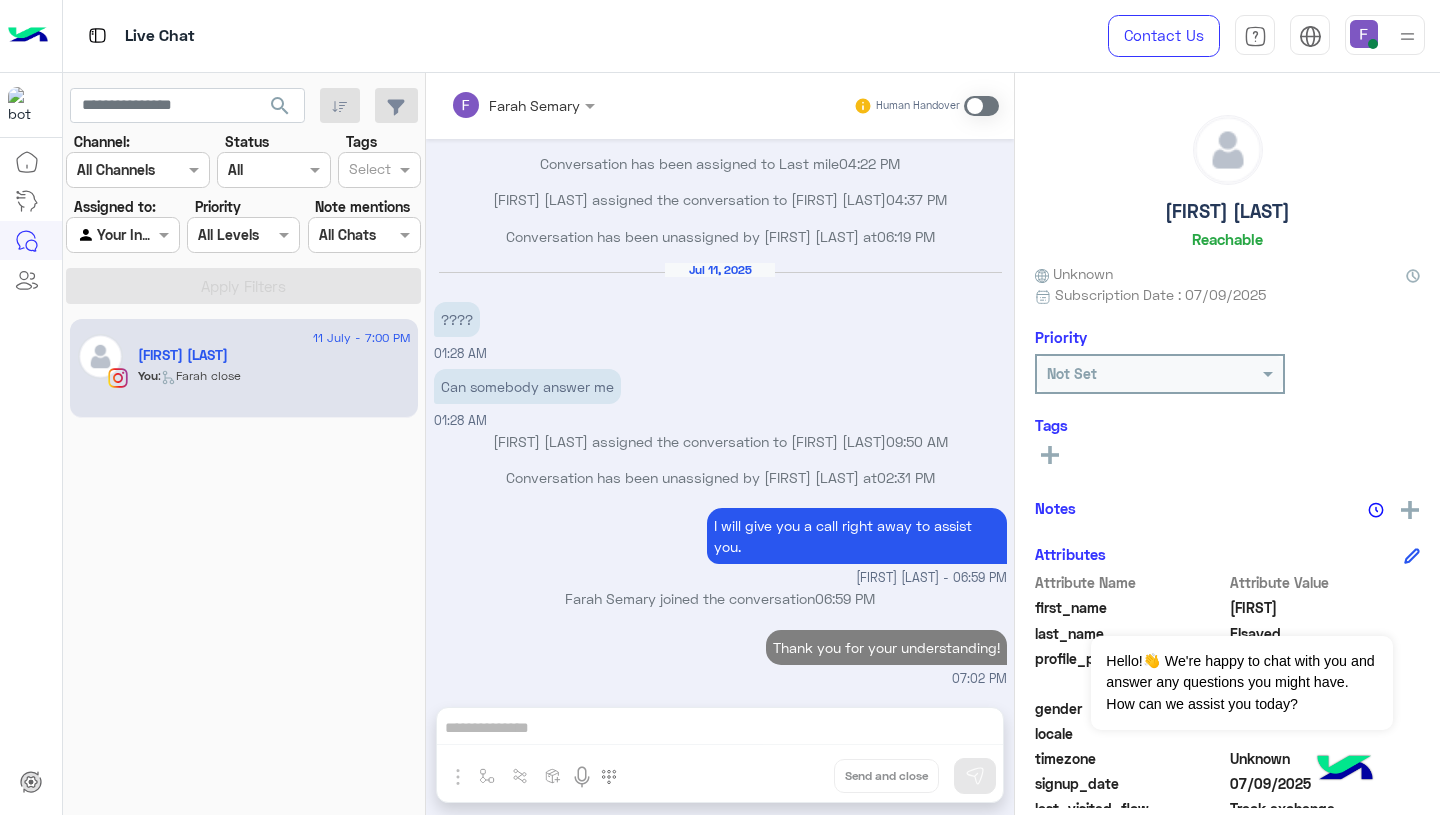 scroll, scrollTop: 1577, scrollLeft: 0, axis: vertical 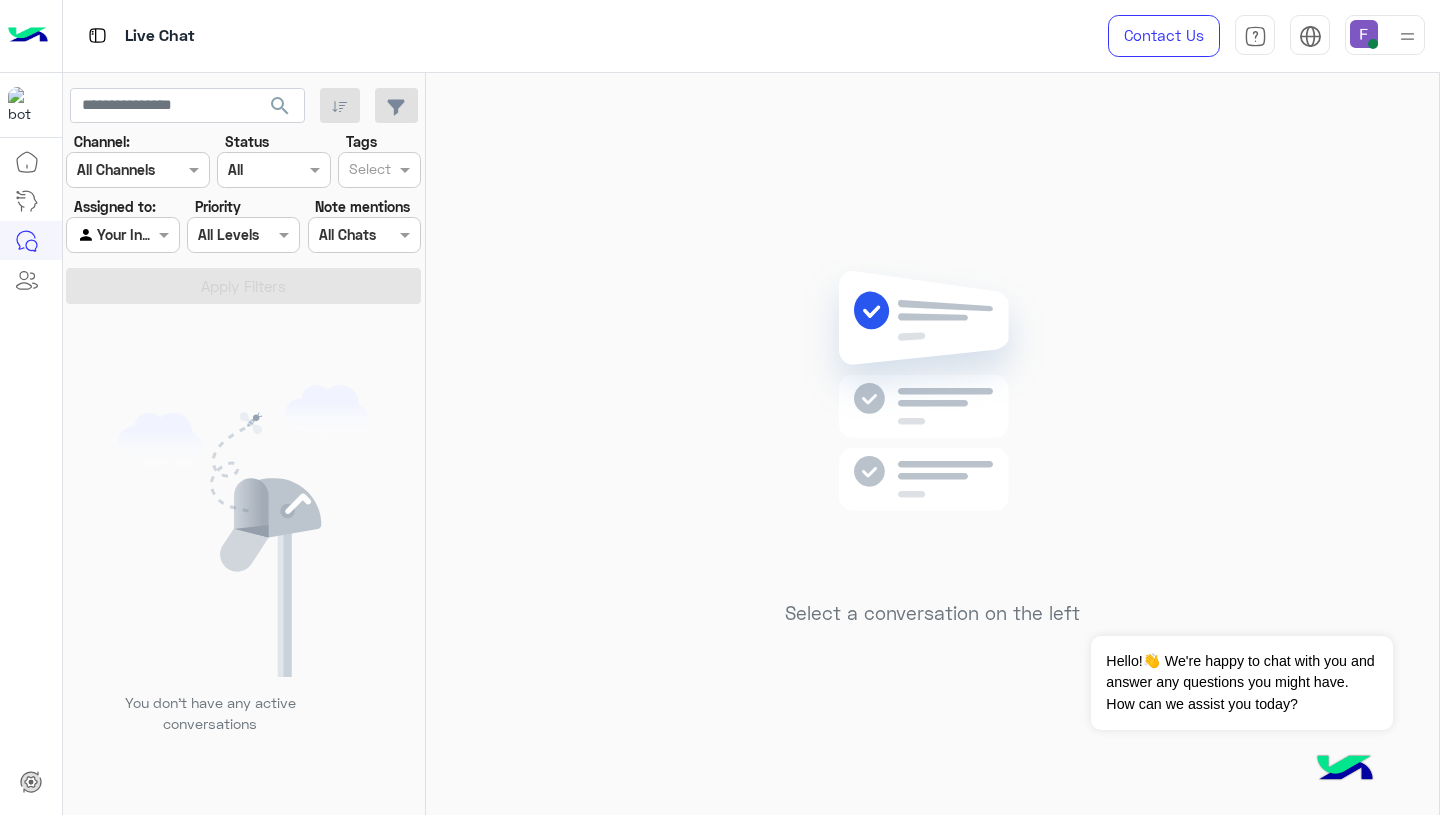 click at bounding box center (1364, 34) 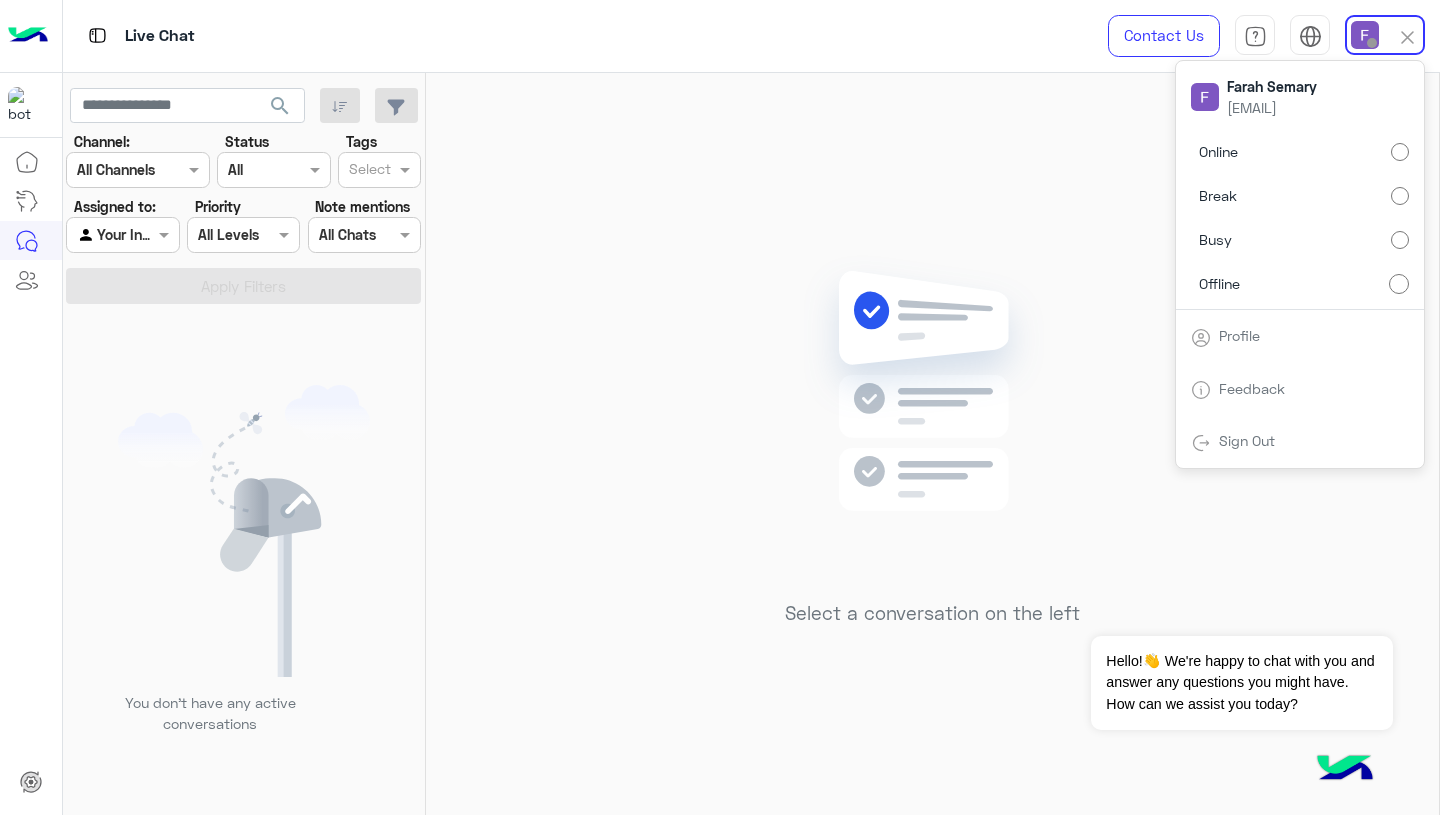 click 